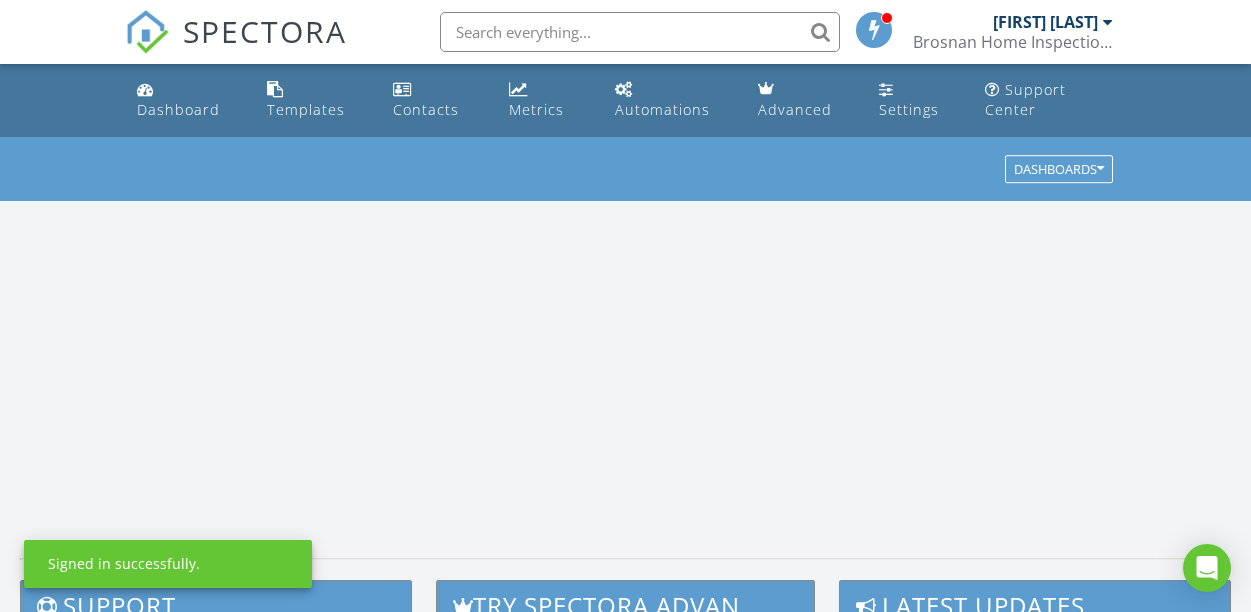 scroll, scrollTop: 0, scrollLeft: 0, axis: both 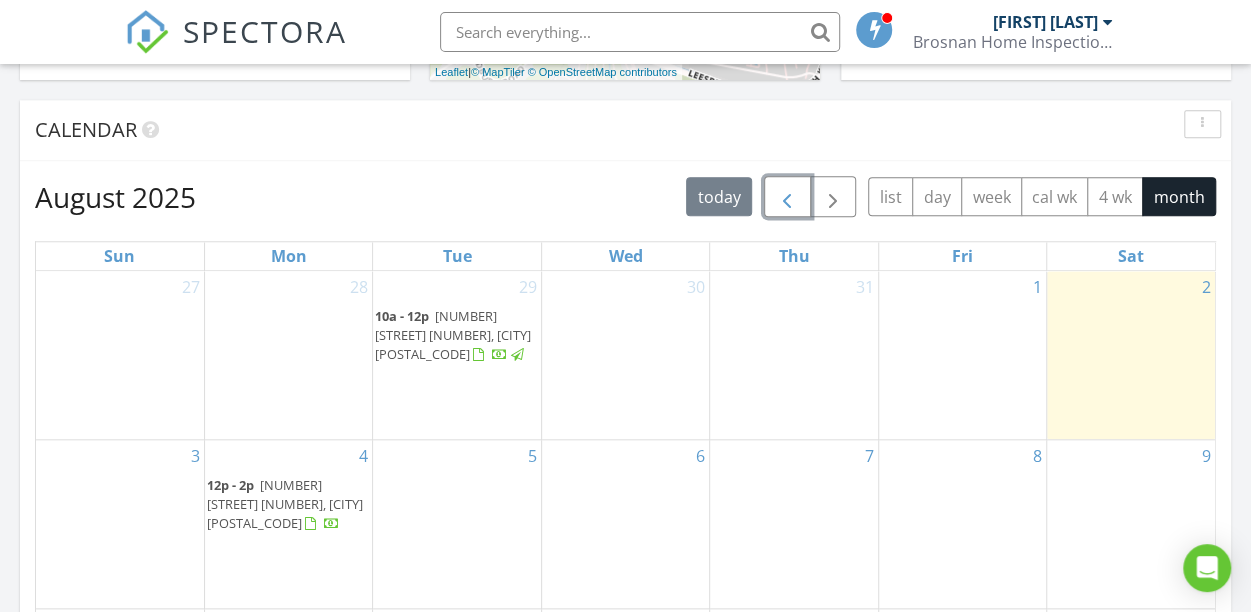 click at bounding box center (787, 197) 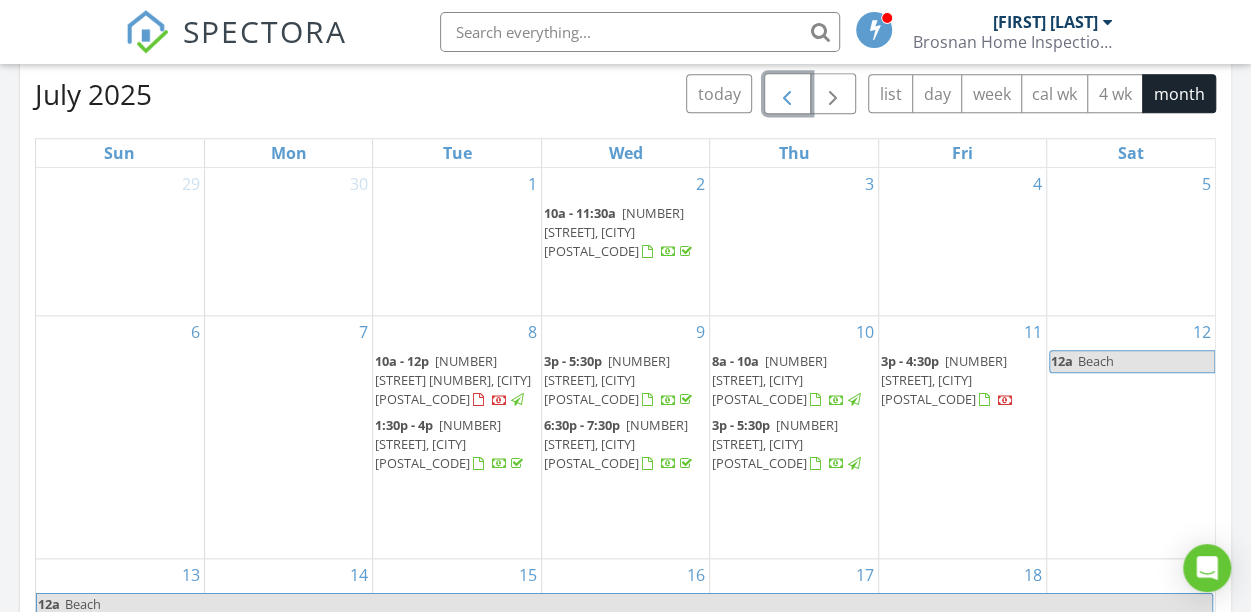 scroll, scrollTop: 900, scrollLeft: 0, axis: vertical 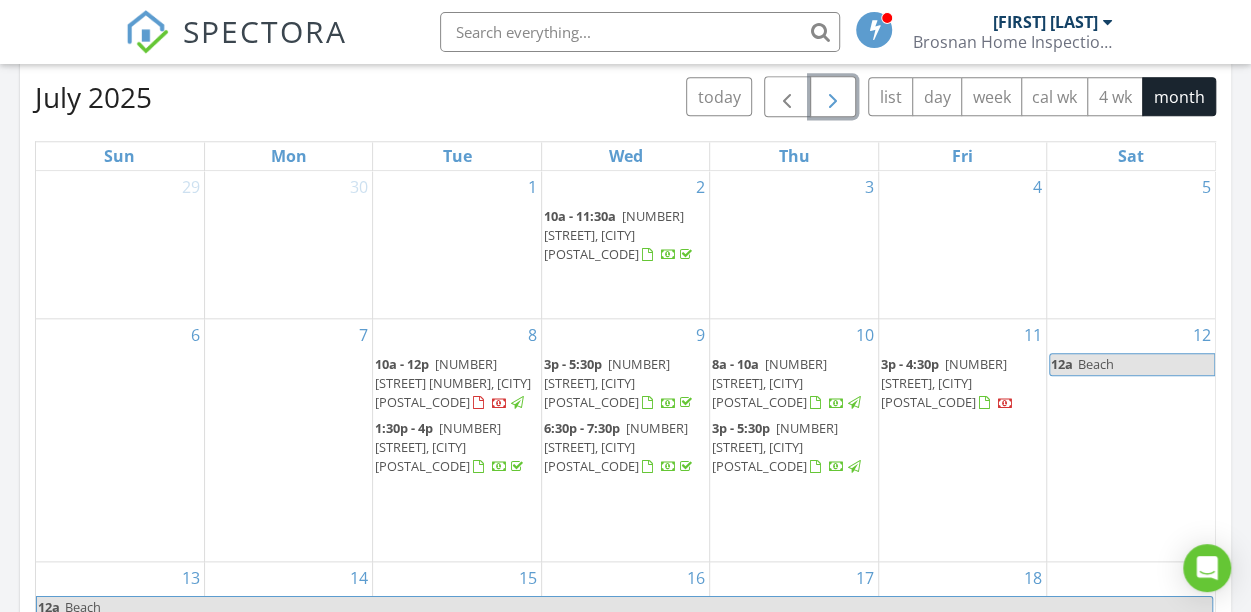 click at bounding box center [833, 97] 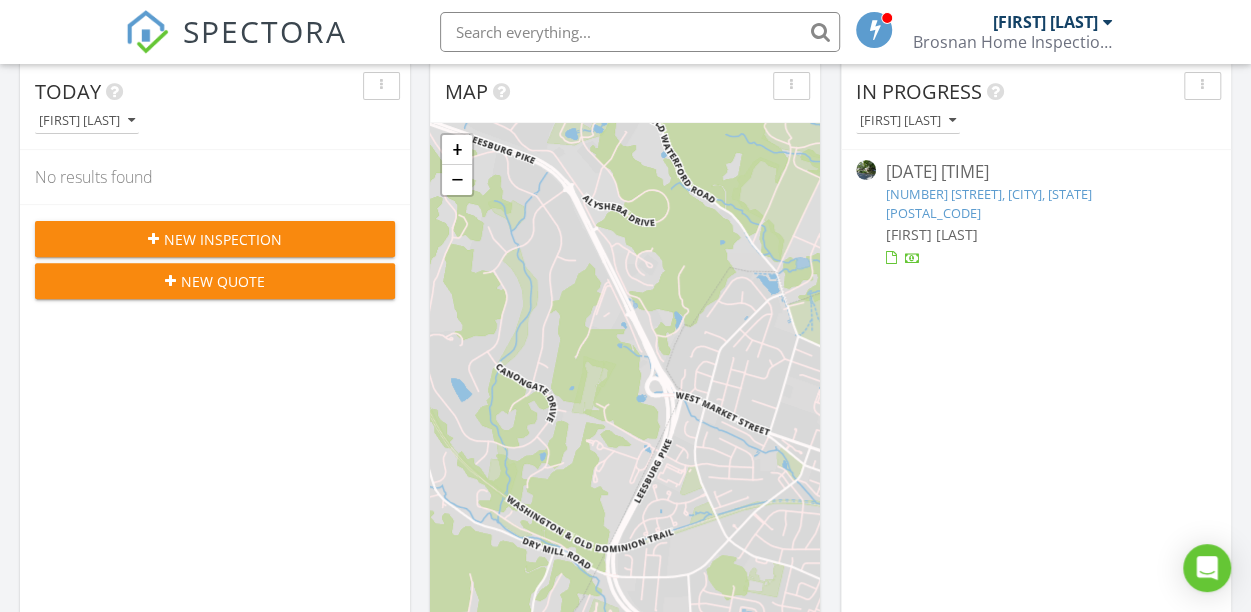 scroll, scrollTop: 200, scrollLeft: 0, axis: vertical 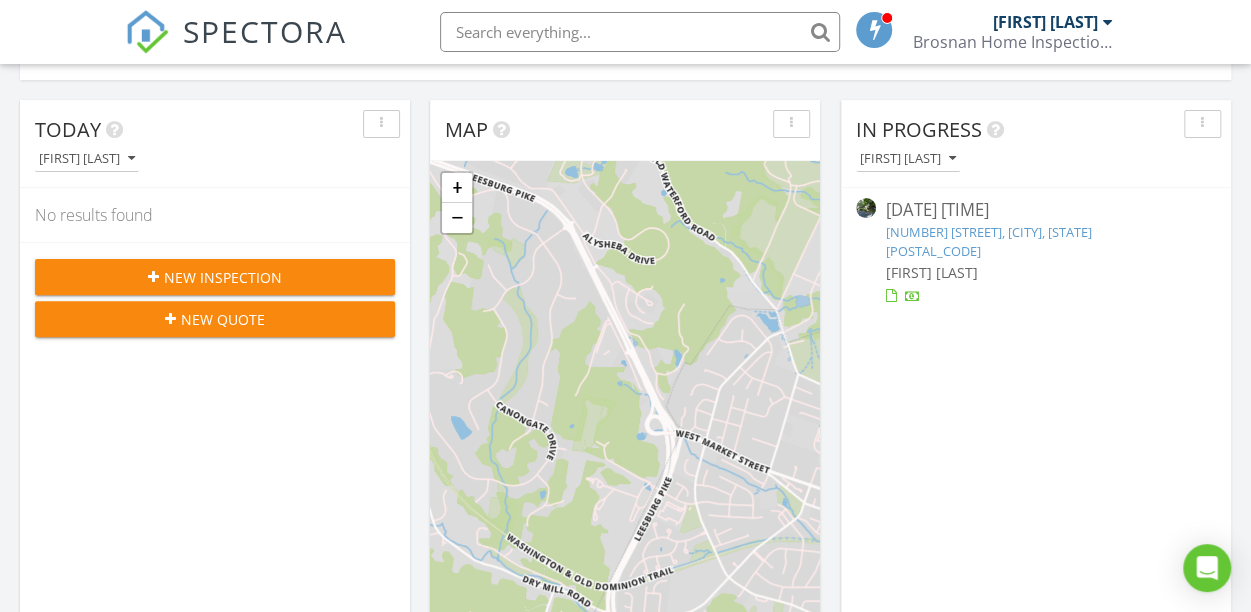 click on "New Inspection" at bounding box center (215, 277) 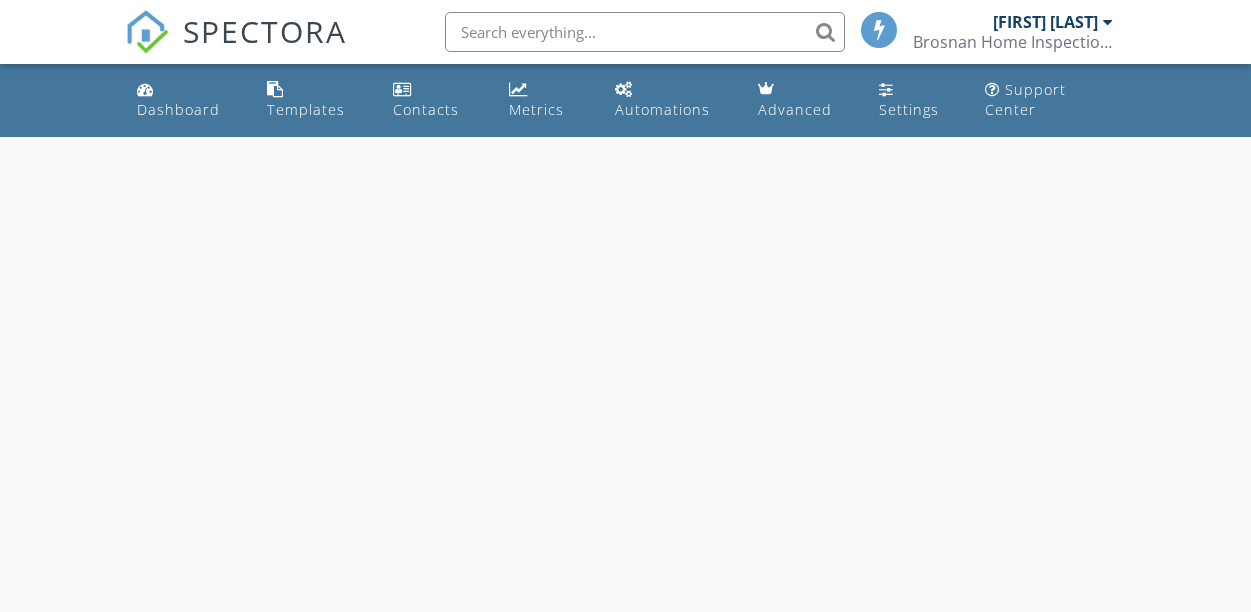 scroll, scrollTop: 0, scrollLeft: 0, axis: both 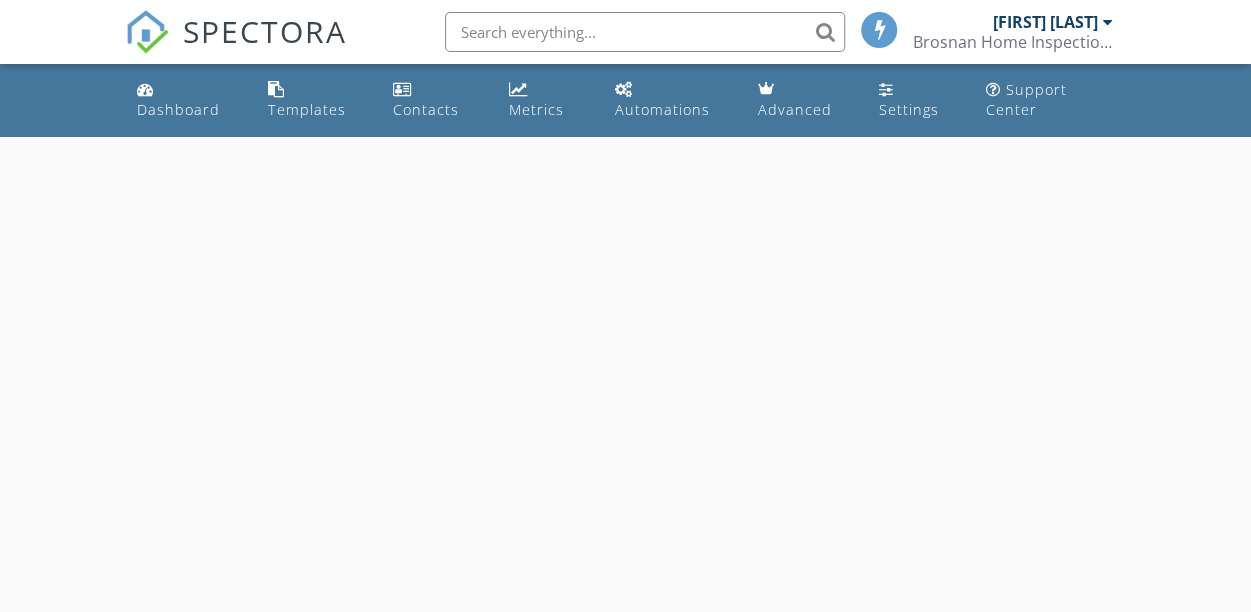 select on "7" 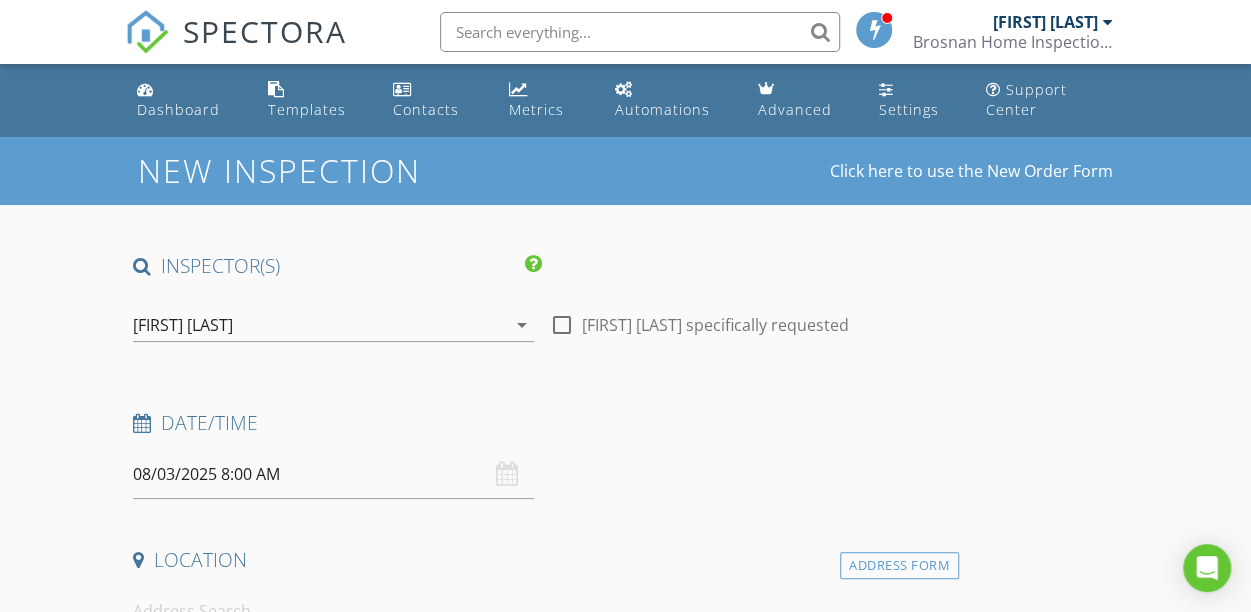 scroll, scrollTop: 200, scrollLeft: 0, axis: vertical 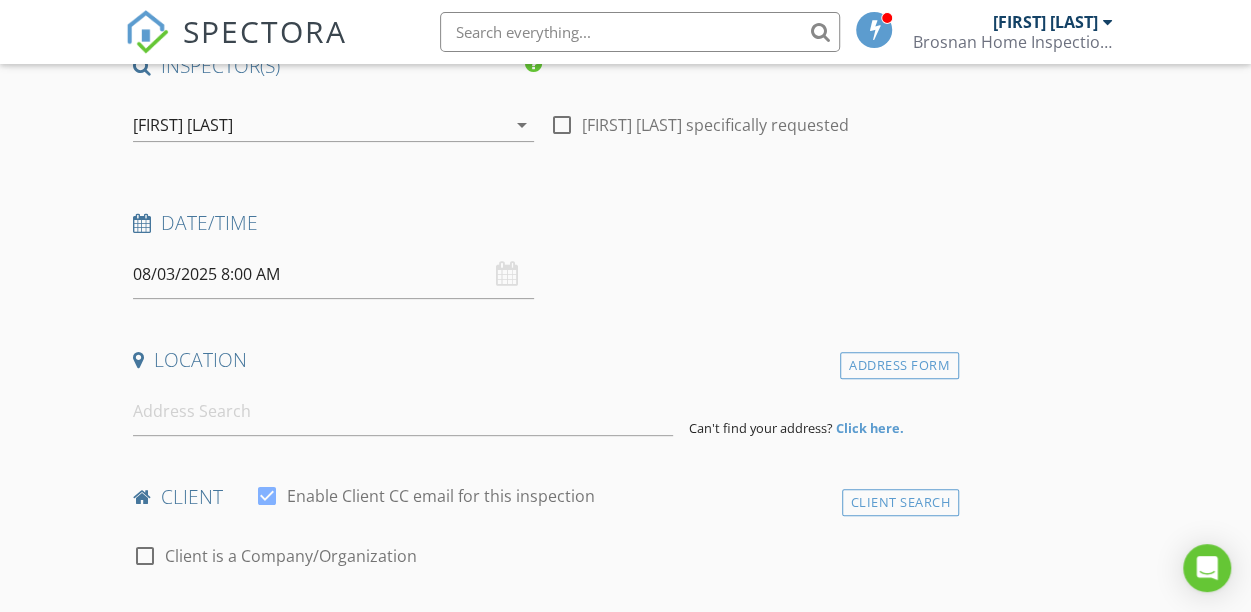 click on "08/03/2025 8:00 AM" at bounding box center [333, 274] 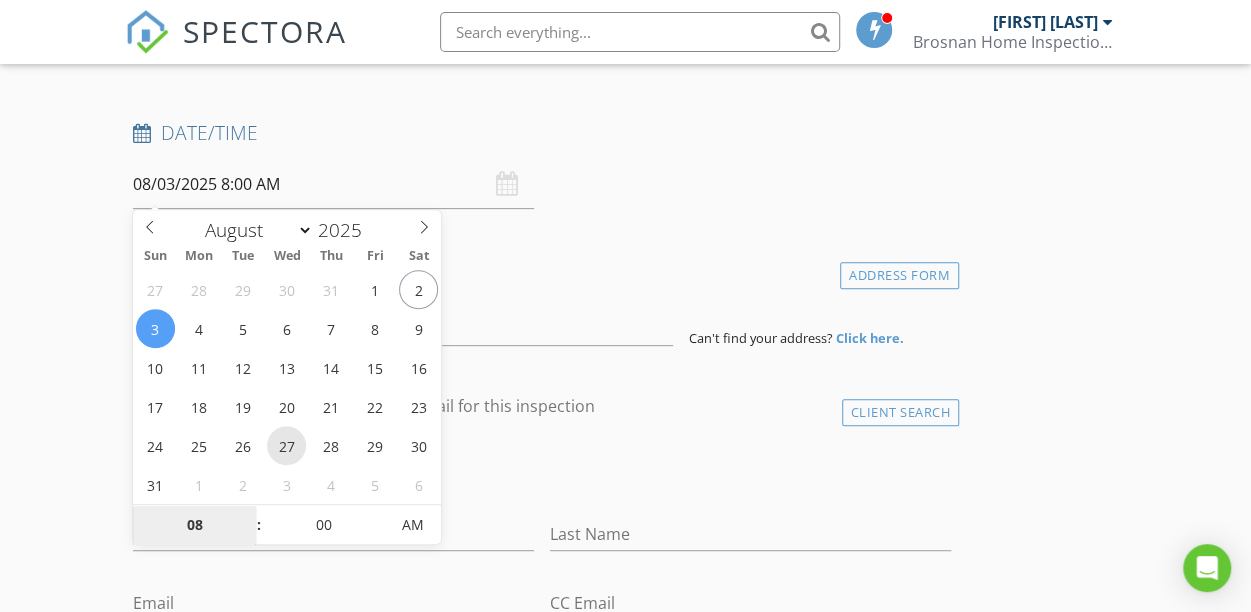 scroll, scrollTop: 322, scrollLeft: 0, axis: vertical 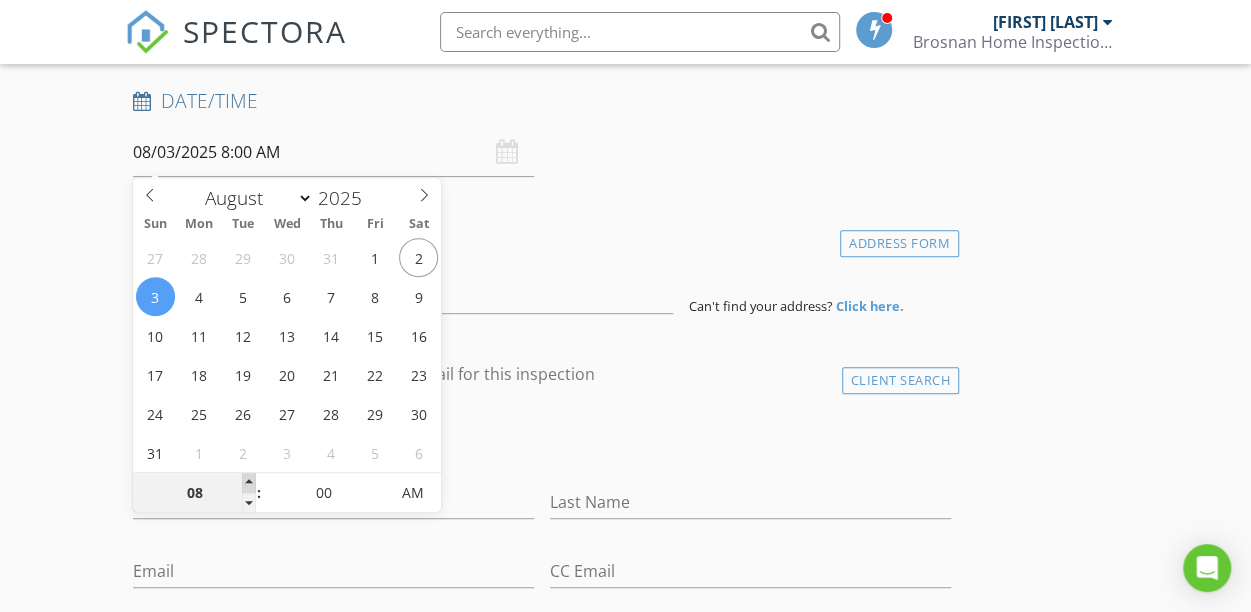 type on "09" 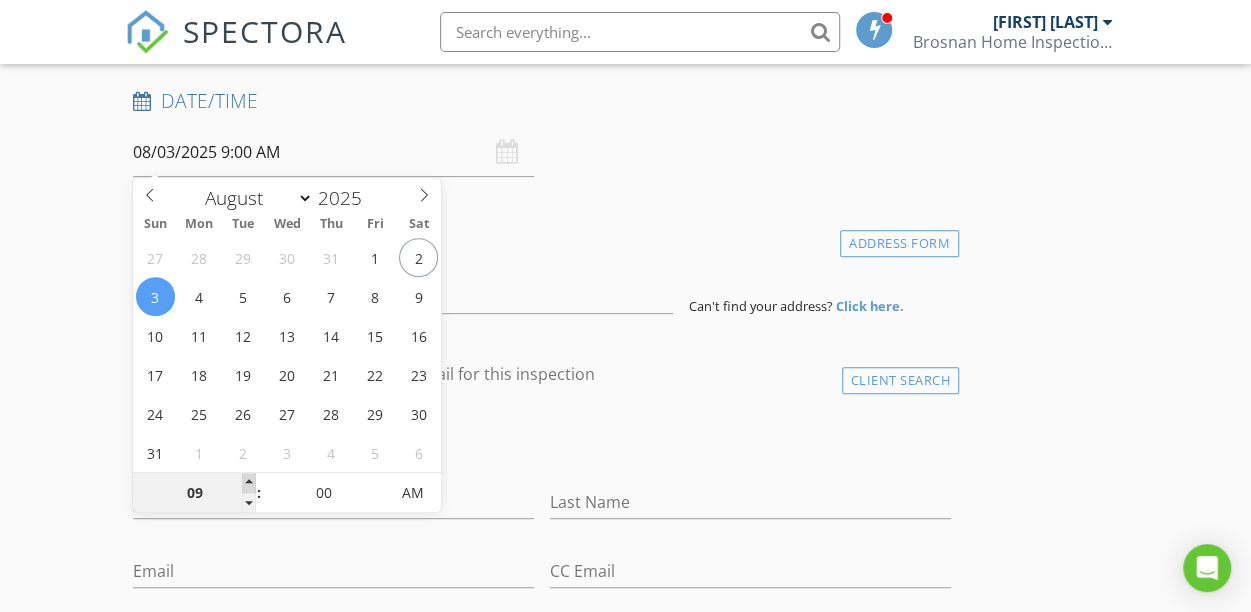 click at bounding box center [249, 483] 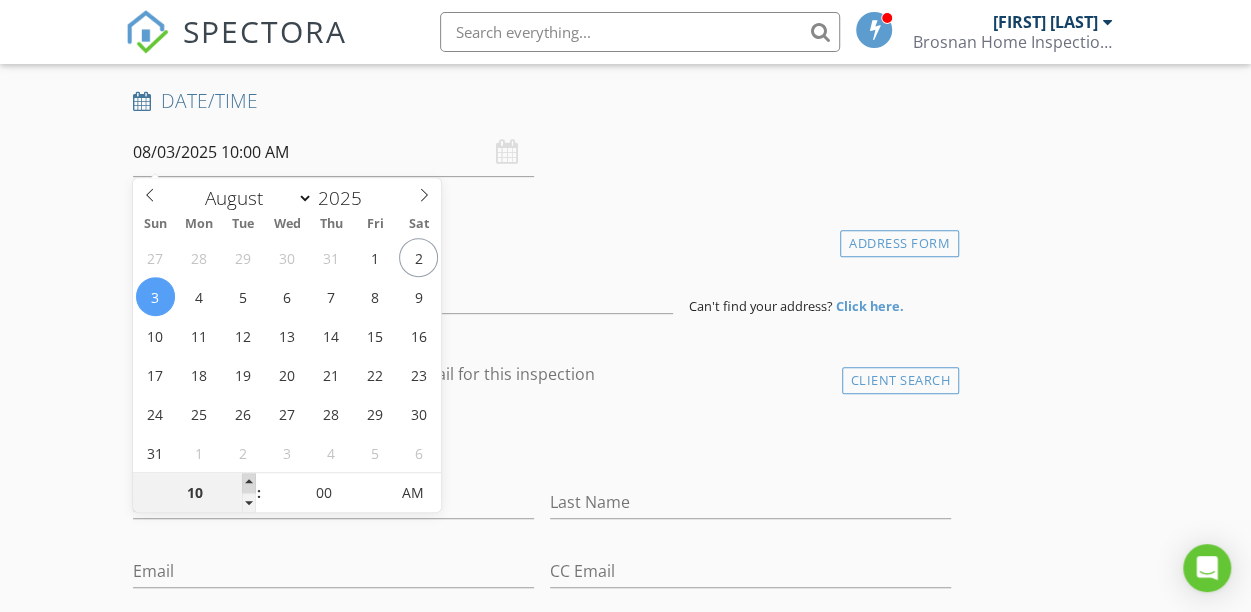 click at bounding box center (249, 483) 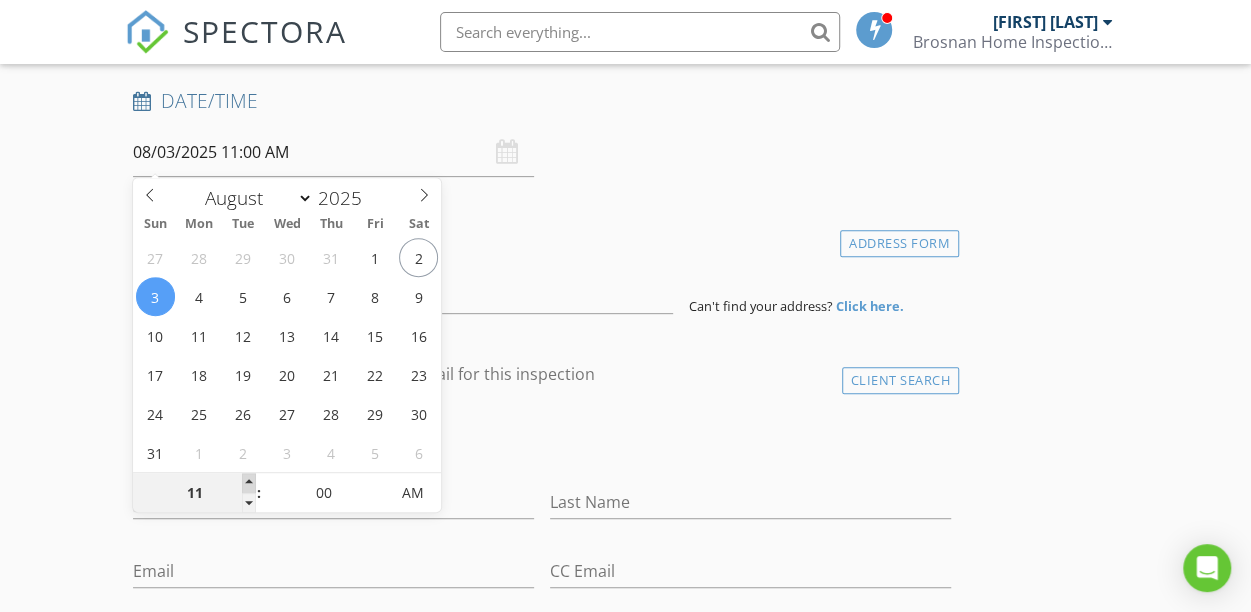 click at bounding box center (249, 483) 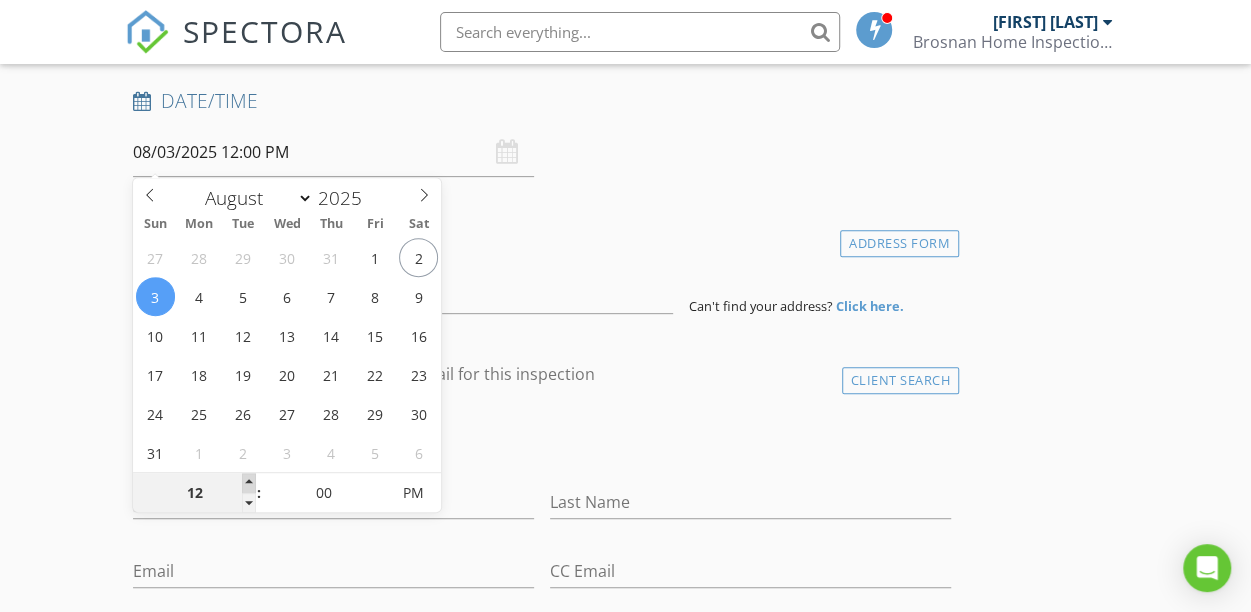 click at bounding box center [249, 483] 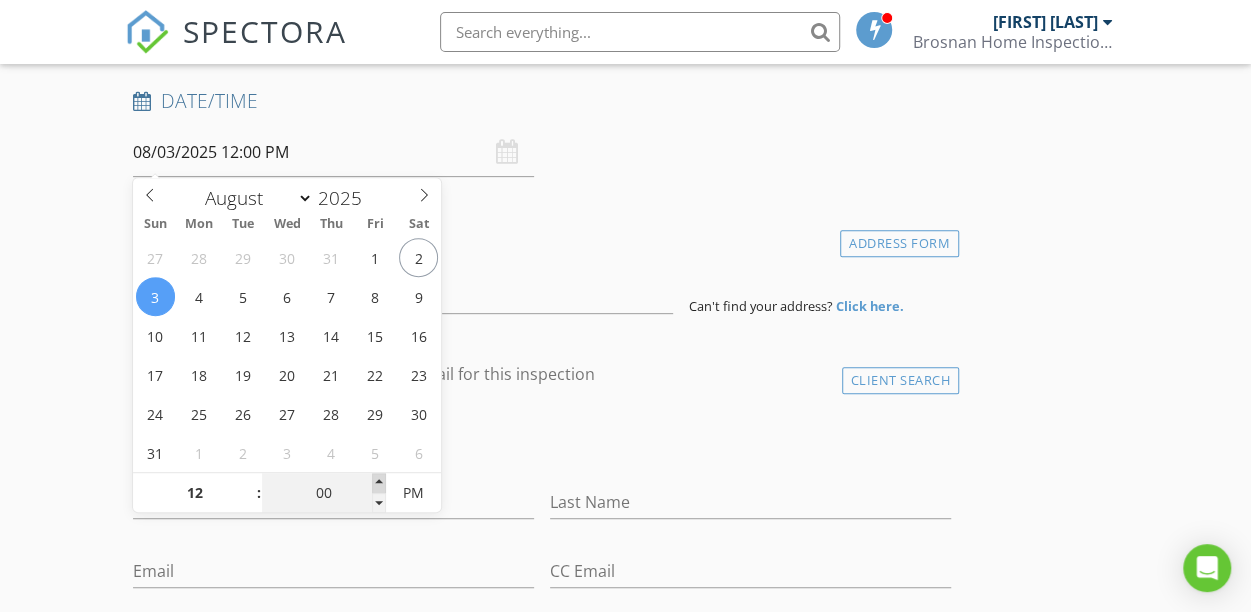 type on "05" 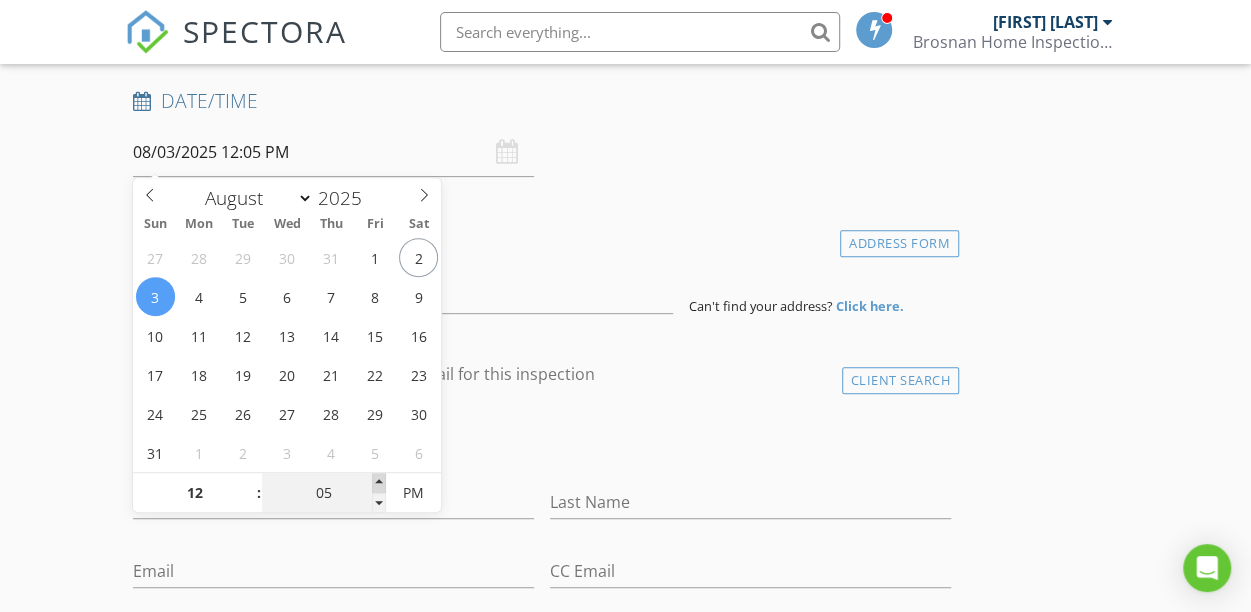 click at bounding box center (379, 483) 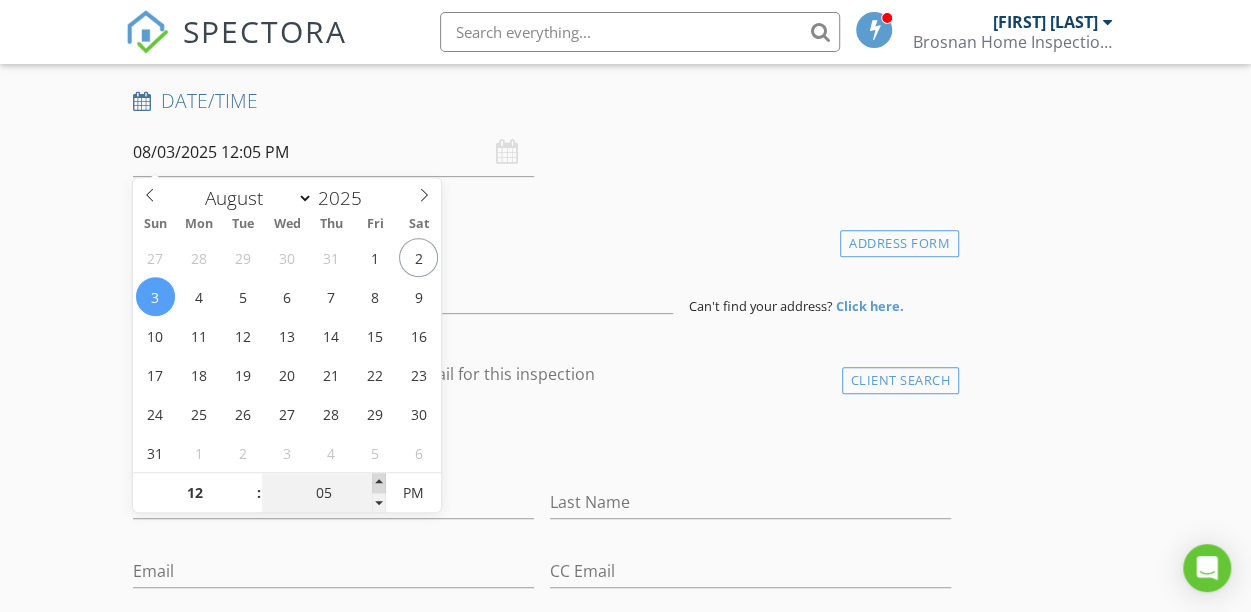 type on "10" 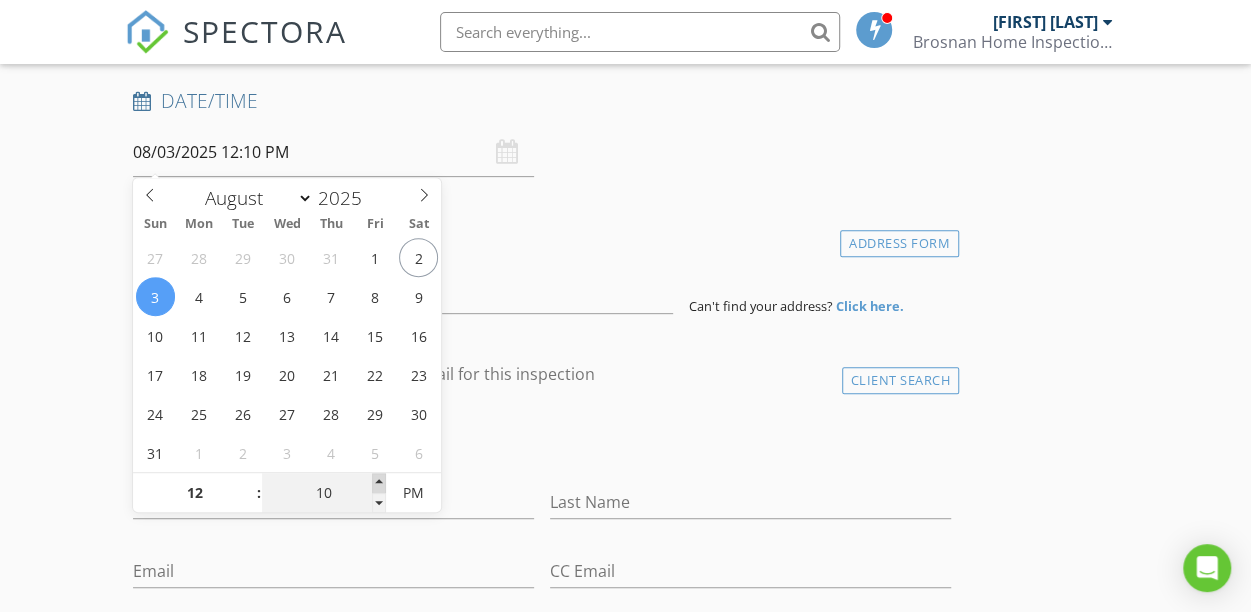 click at bounding box center (379, 483) 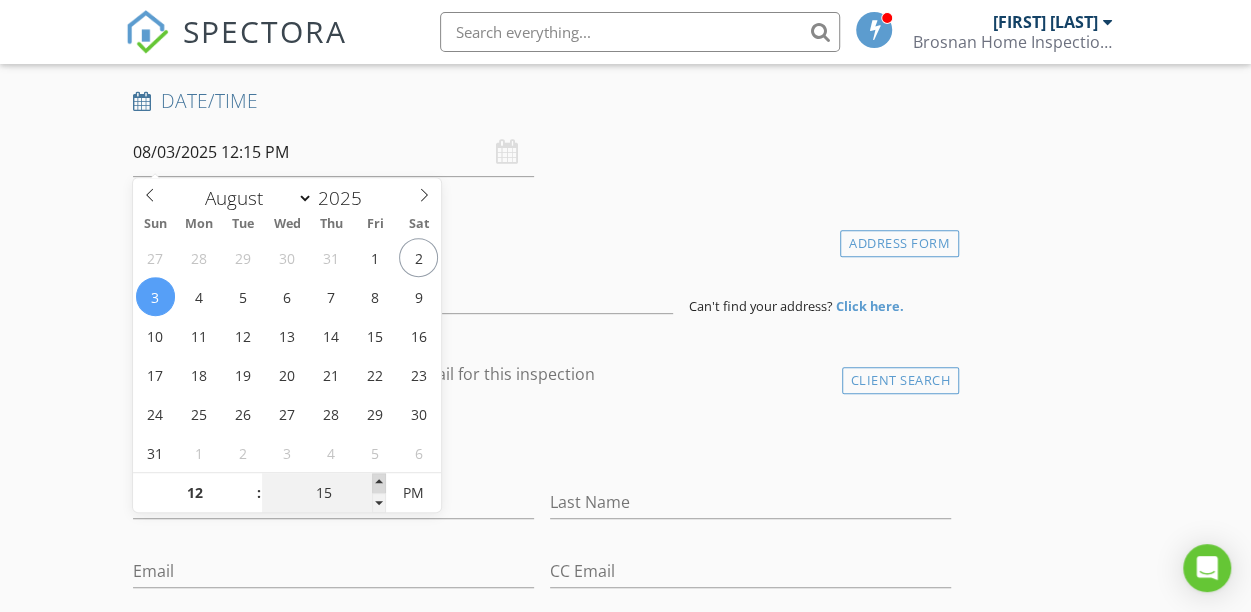 click at bounding box center (379, 483) 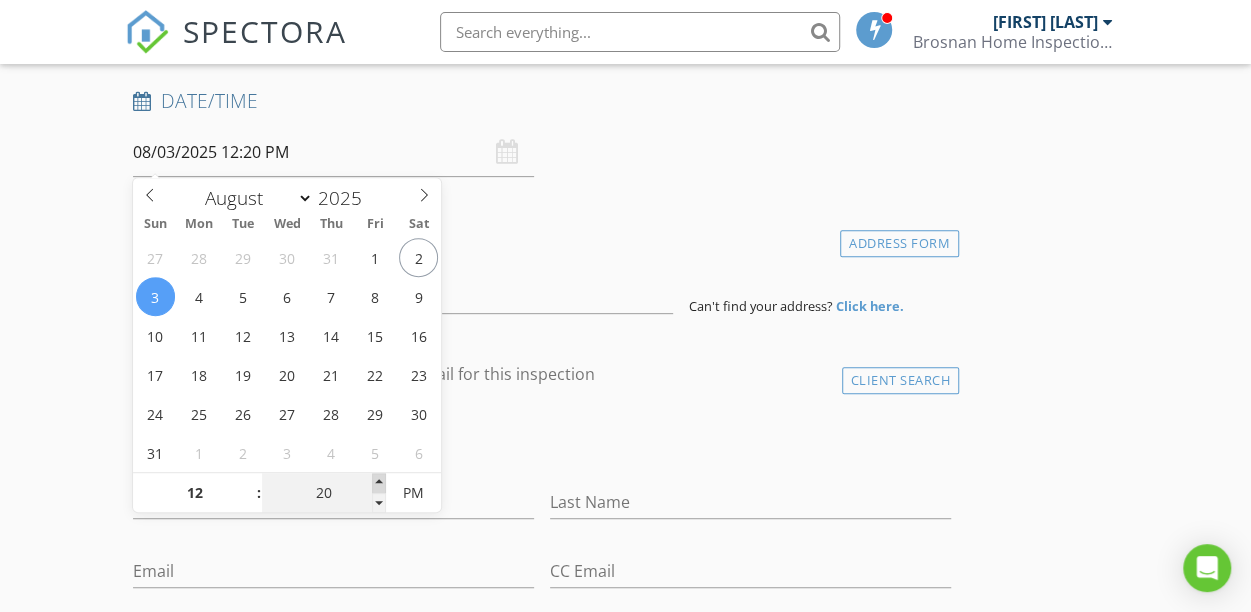 click at bounding box center [379, 483] 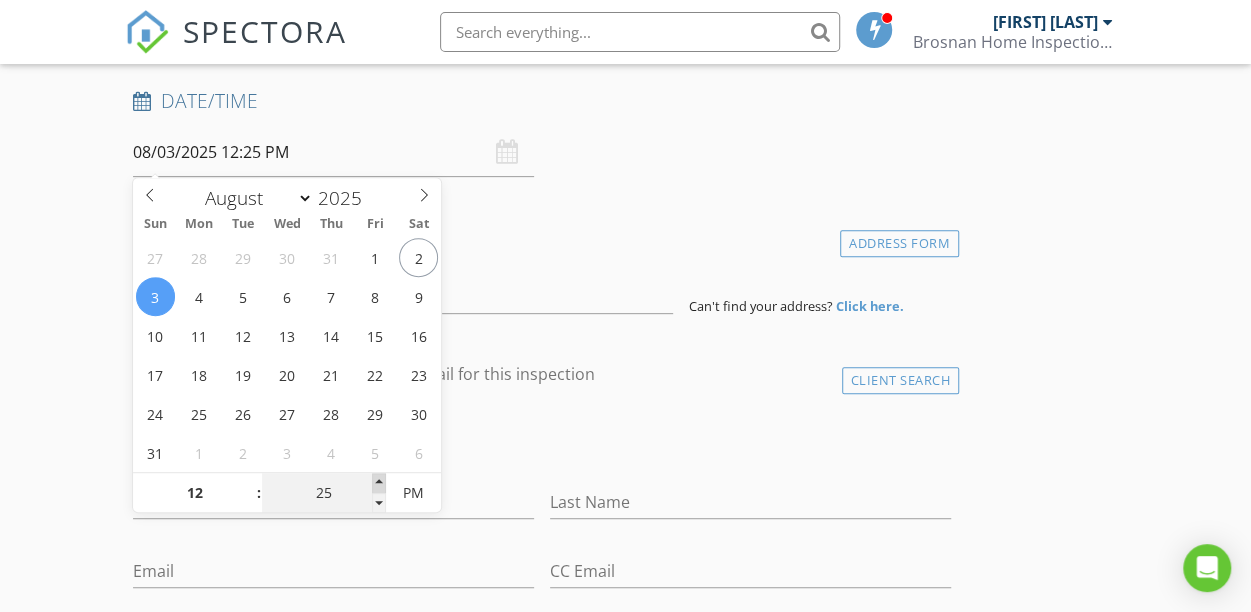 click at bounding box center (379, 483) 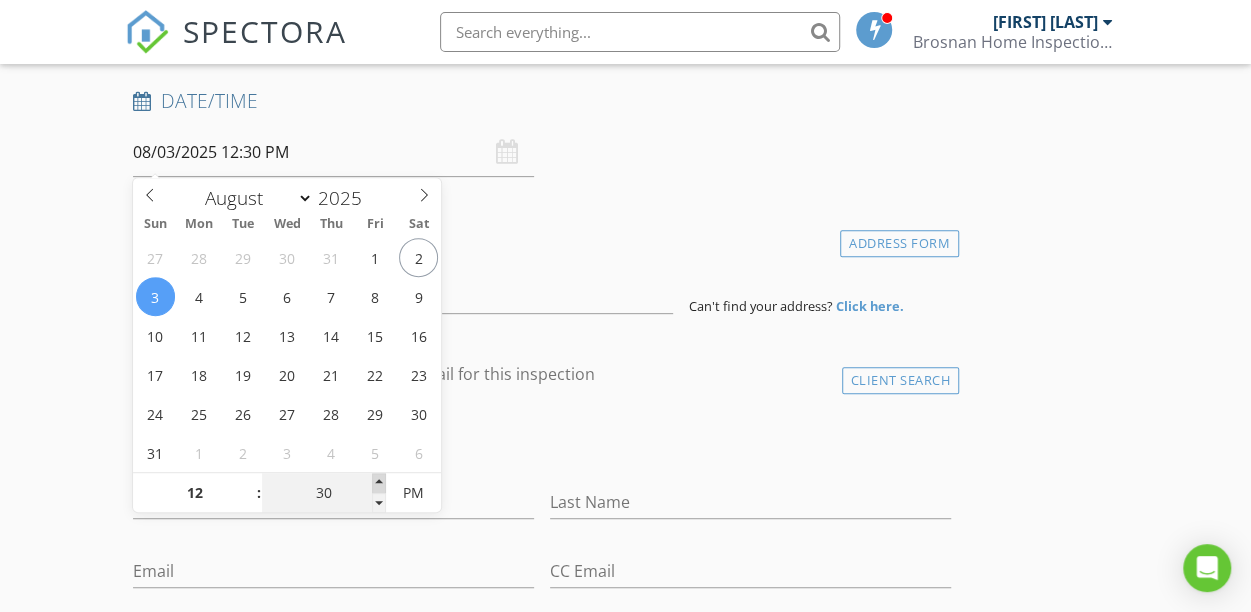 click at bounding box center [379, 483] 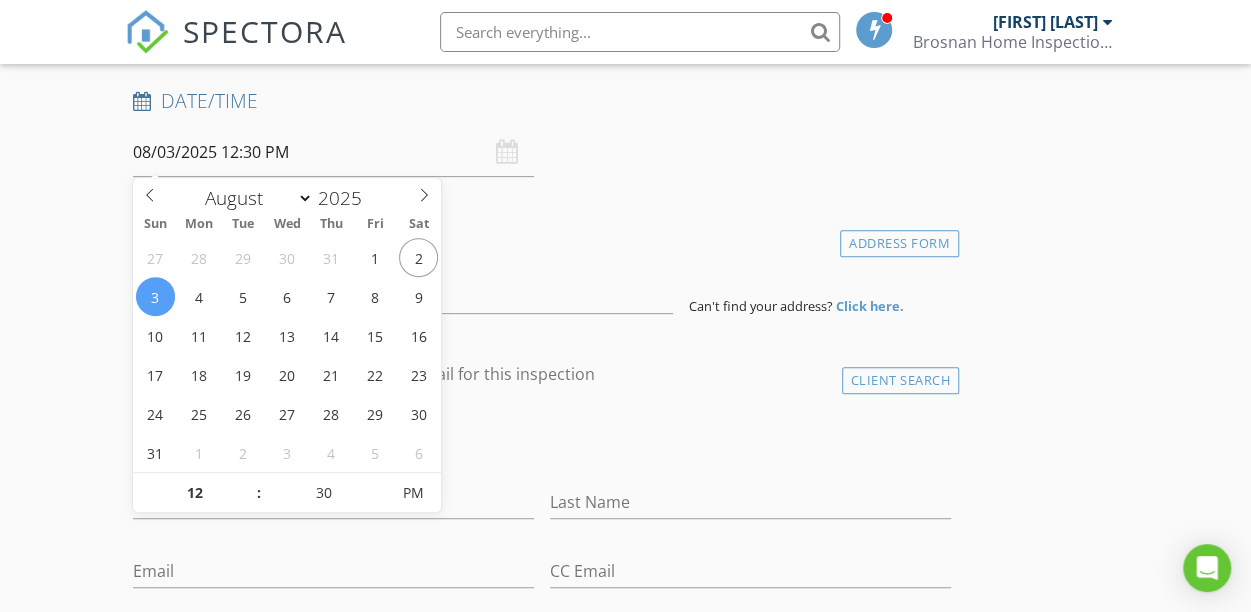 click on "New Inspection
Click here to use the New Order Form
INSPECTOR(S)
check_box   Bryan Brosnan   PRIMARY   Bryan Brosnan arrow_drop_down   check_box_outline_blank Bryan Brosnan specifically requested
Date/Time
08/03/2025 12:30 PM
Location
Address Form       Can't find your address?   Click here.
client
check_box Enable Client CC email for this inspection   Client Search     check_box_outline_blank Client is a Company/Organization     First Name   Last Name   Email   CC Email   Phone           Notes   Private Notes
ADD ADDITIONAL client
SERVICES
check_box_outline_blank   Pre Drywall Inspection   check_box_outline_blank   Walk and Talk Consultation   No Report Provided check_box_outline_blank   Wood Destroying Organisms Inspection   WDO Inspection     arrow_drop_down" at bounding box center [625, 1331] 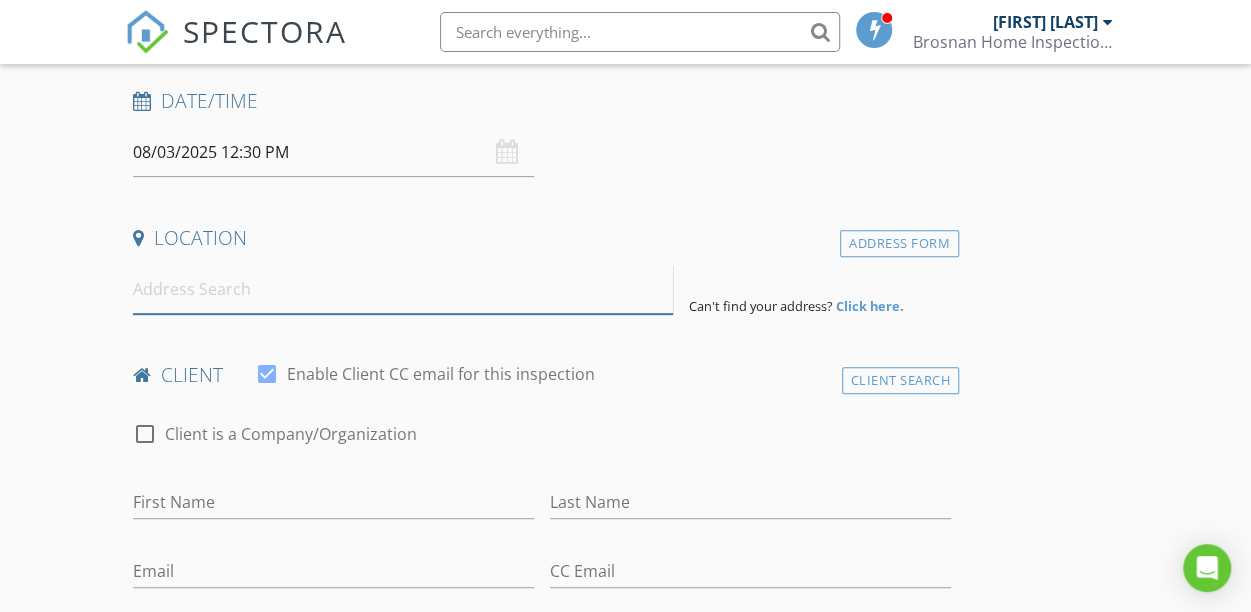click at bounding box center [403, 289] 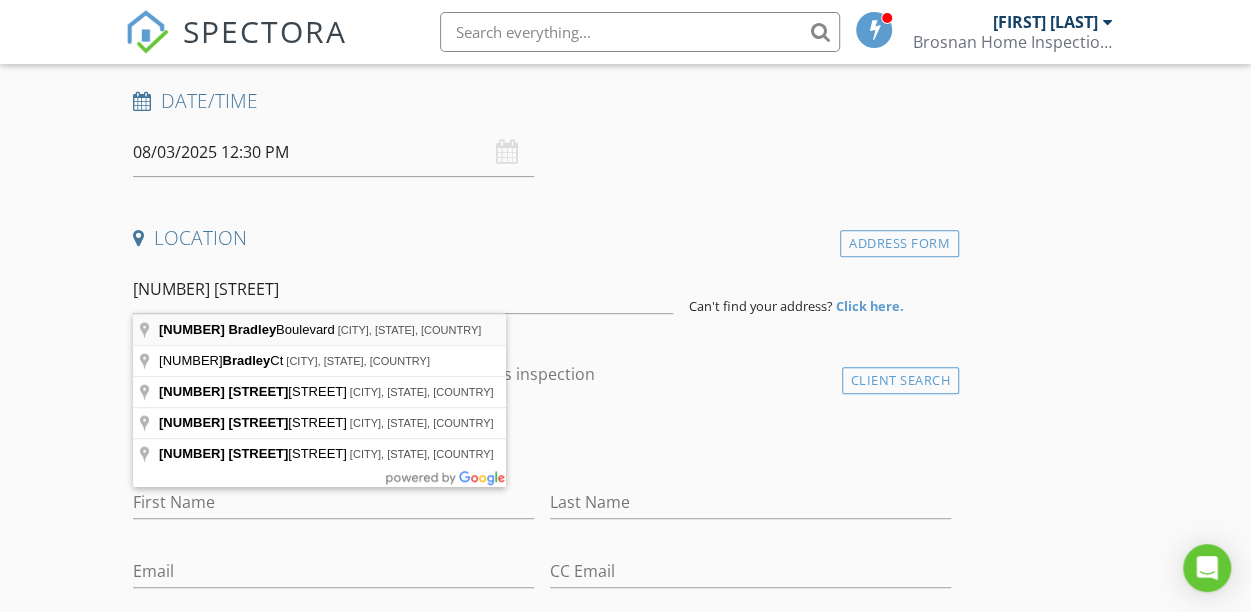 type on "8430 Bradley Boulevard, Bethesda, MD, USA" 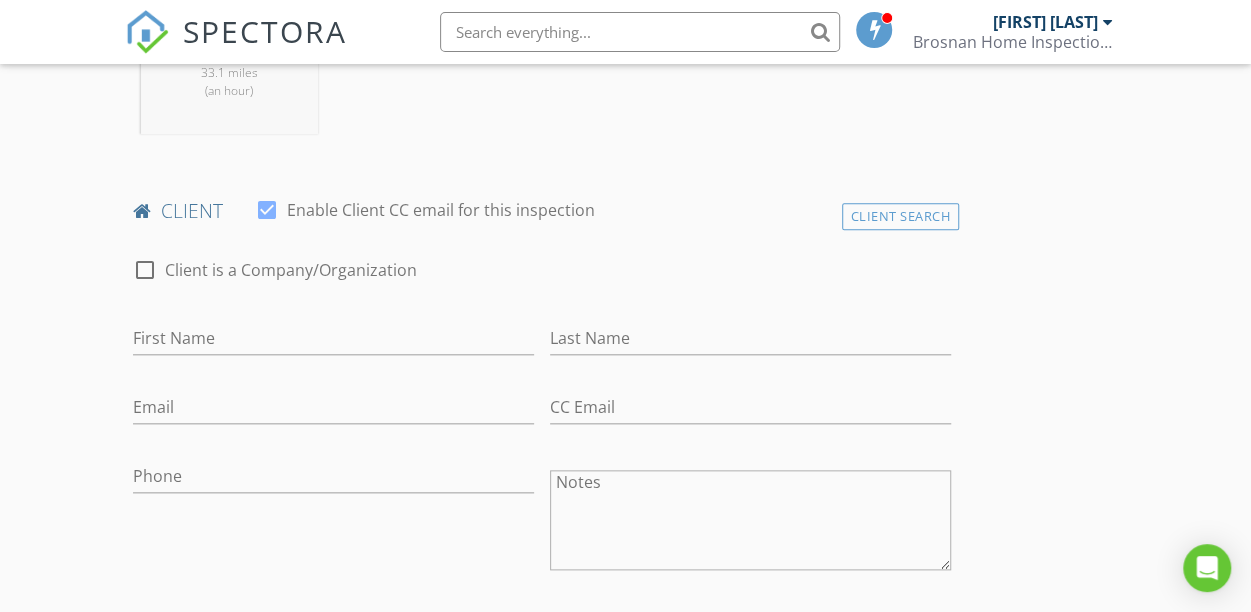 scroll, scrollTop: 922, scrollLeft: 0, axis: vertical 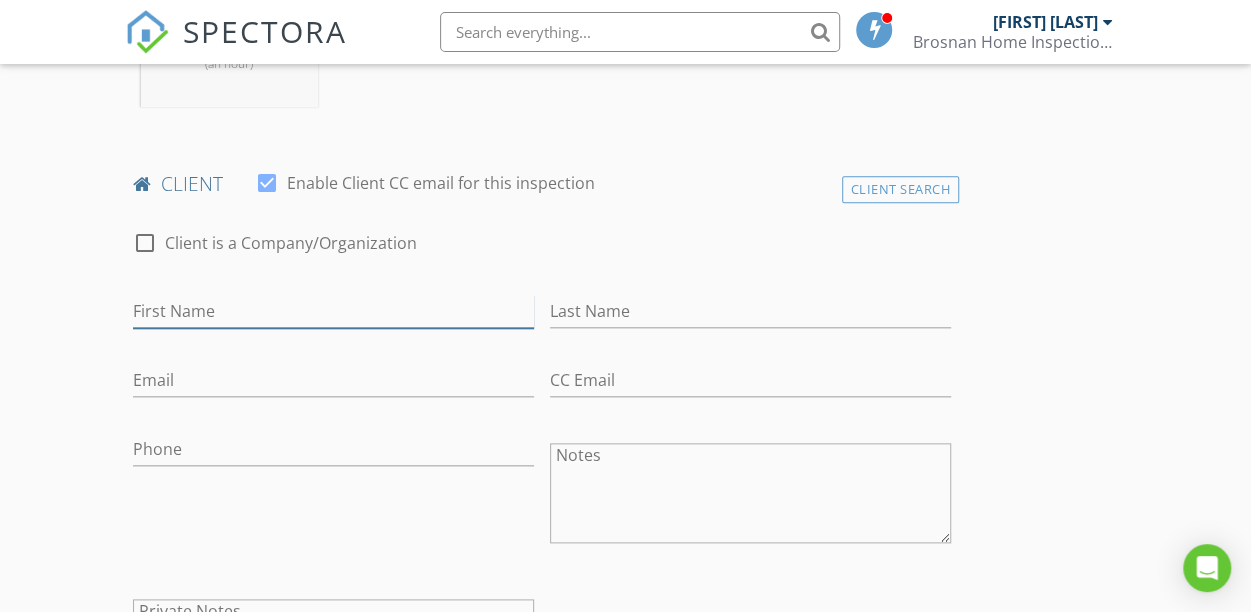click on "First Name" at bounding box center (333, 311) 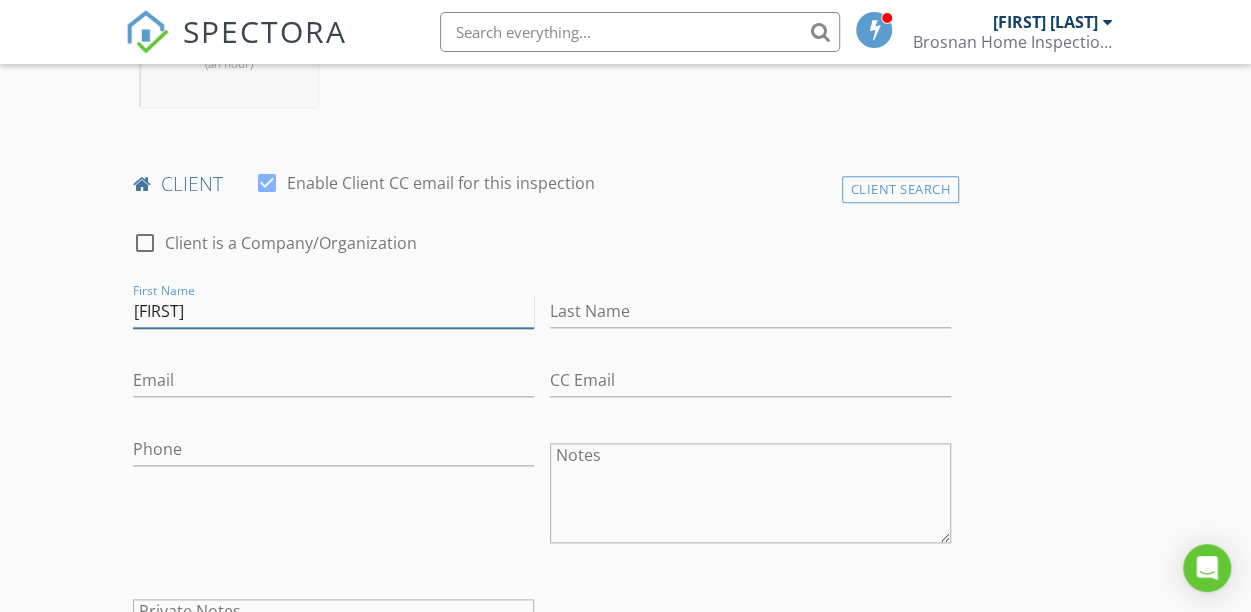 type on "[FIRST]" 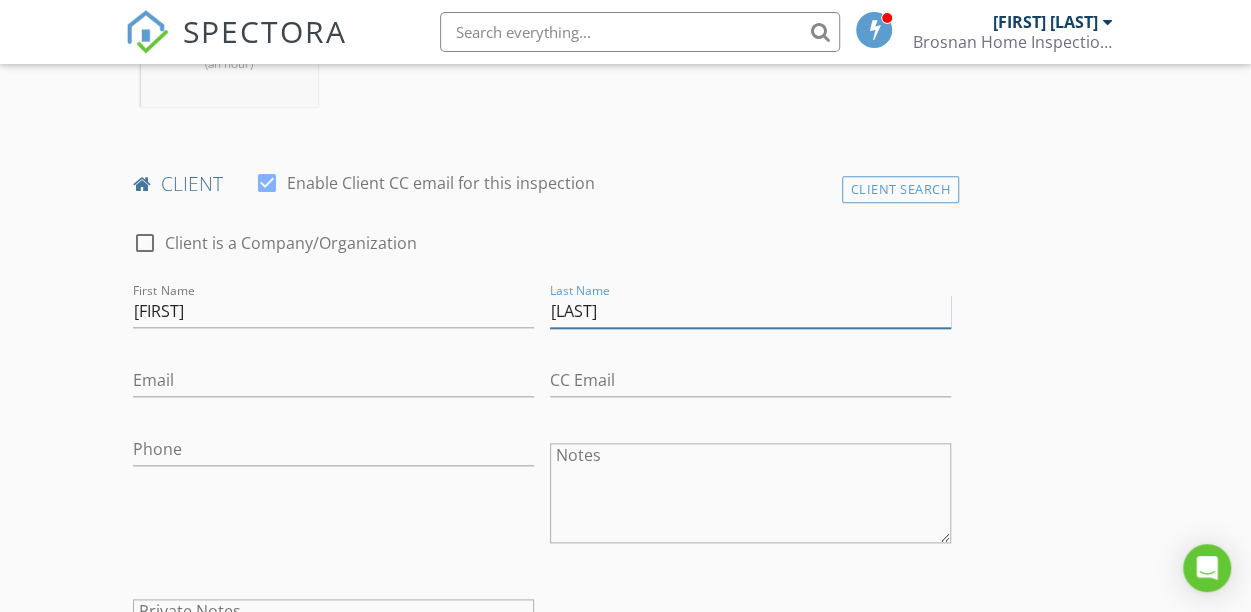 type on "[LAST]" 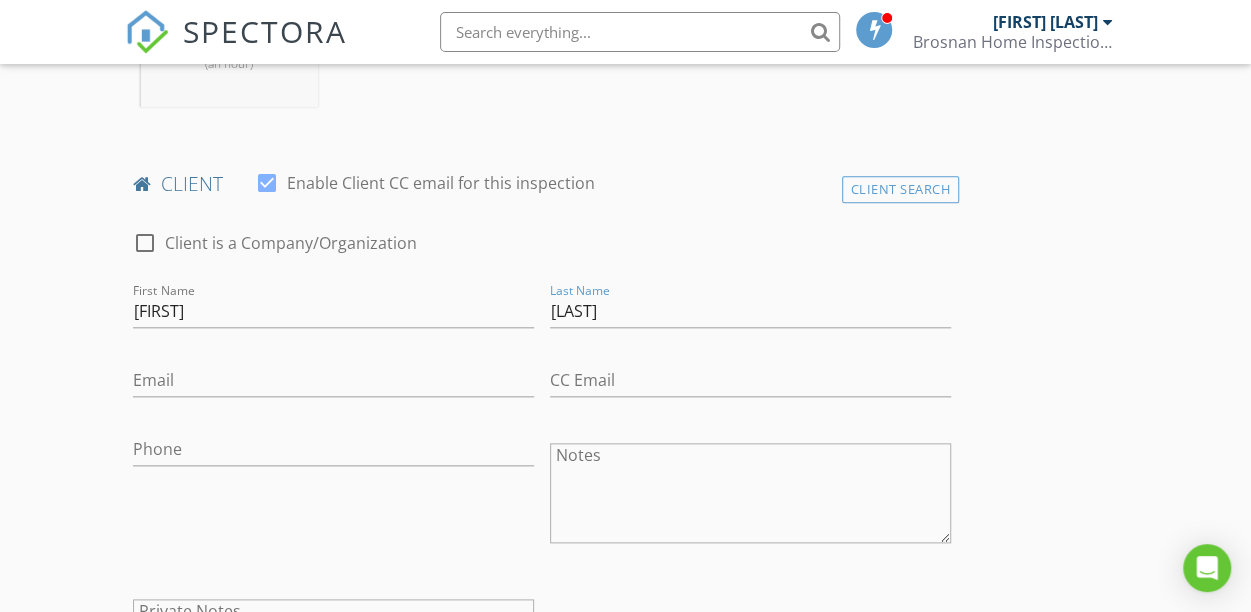 click on "INSPECTOR(S)
check_box   Bryan Brosnan   PRIMARY   Bryan Brosnan arrow_drop_down   check_box_outline_blank Bryan Brosnan specifically requested
Date/Time
08/03/2025 12:30 PM
Location
Address Search       Address 8430 Bradley Blvd   Unit   City Bethesda   State MD   Zip 20817   County Montgomery     Square Feet 4766   Year Built 2001   Foundation arrow_drop_down     Bryan Brosnan     33.1 miles     (an hour)
client
check_box Enable Client CC email for this inspection   Client Search     check_box_outline_blank Client is a Company/Organization     First Name Arslan   Last Name Almas   Email   CC Email   Phone           Notes   Private Notes
ADD ADDITIONAL client
SERVICES
check_box_outline_blank   Pre Drywall Inspection   check_box_outline_blank   Walk and Talk Consultation" at bounding box center [625, 970] 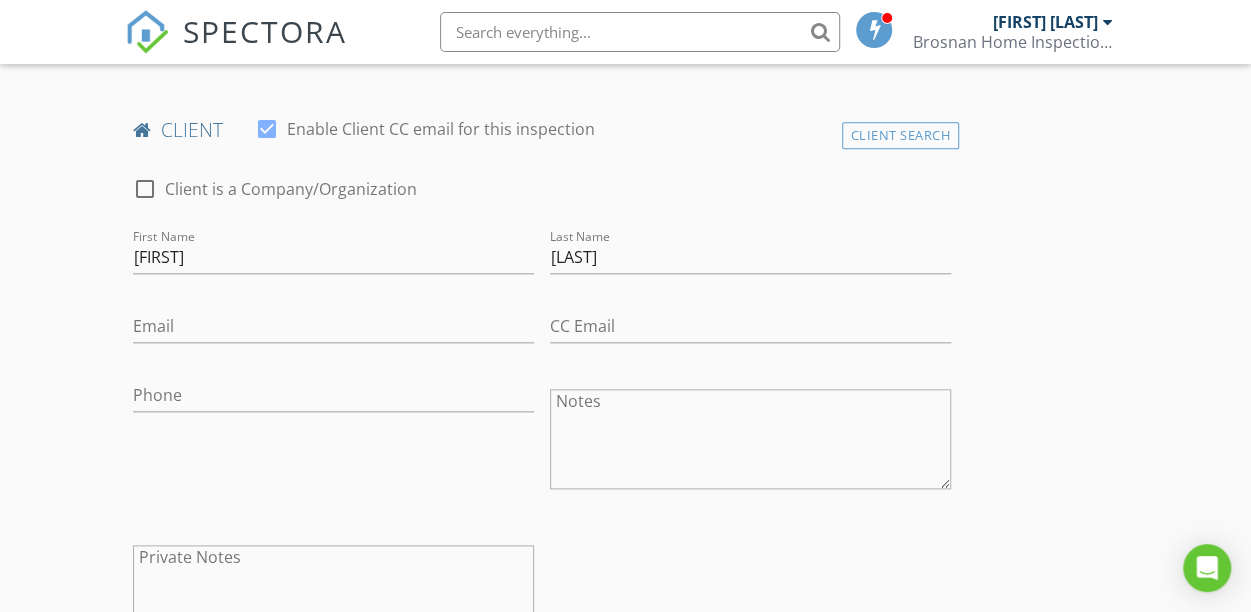 scroll, scrollTop: 1022, scrollLeft: 0, axis: vertical 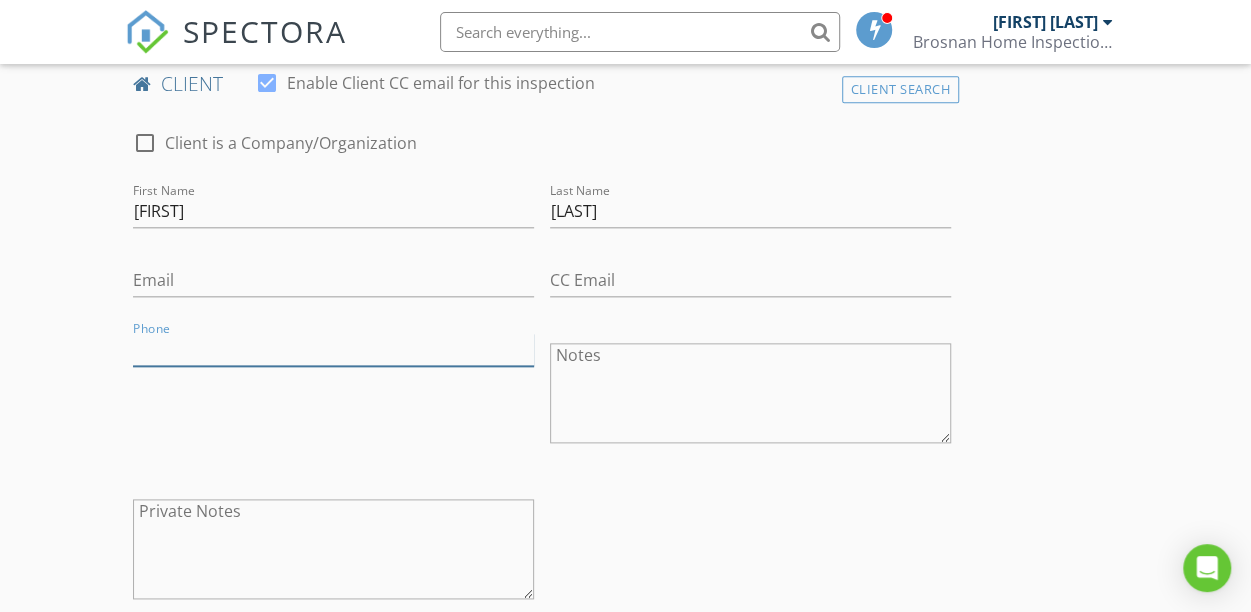 click on "Phone" at bounding box center (333, 349) 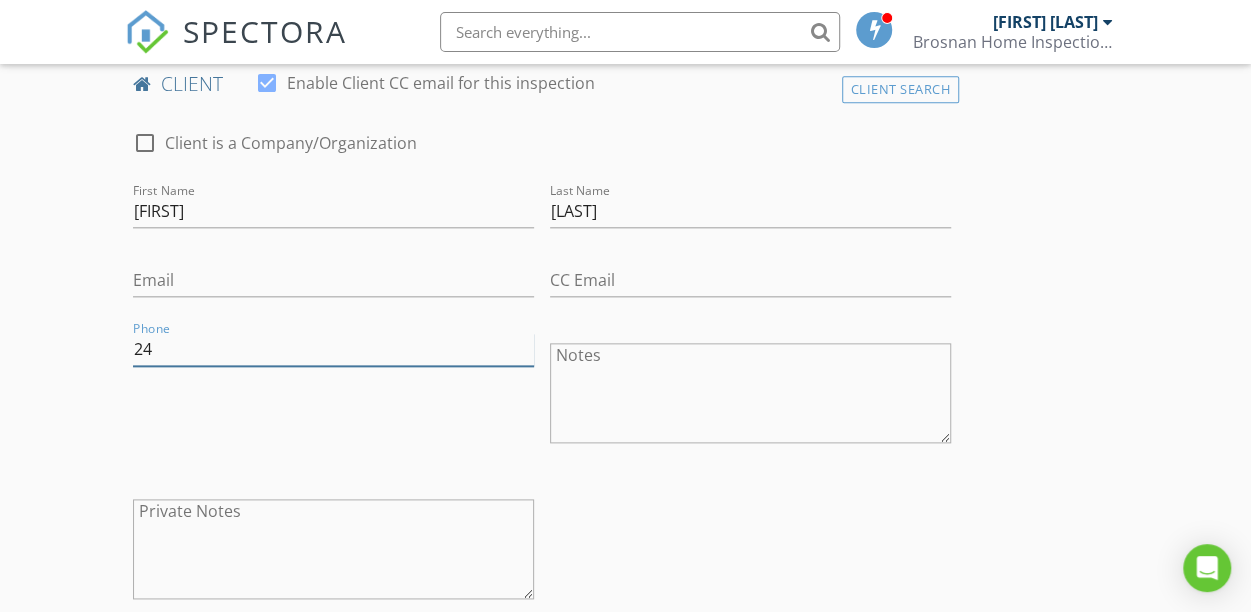 type on "2" 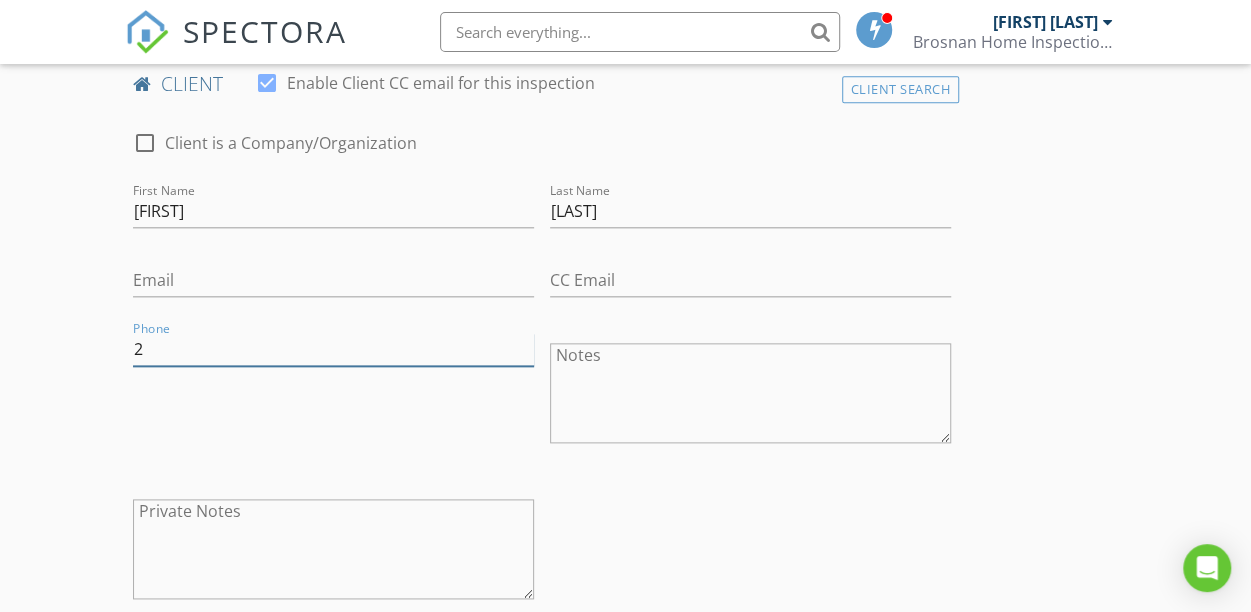 type 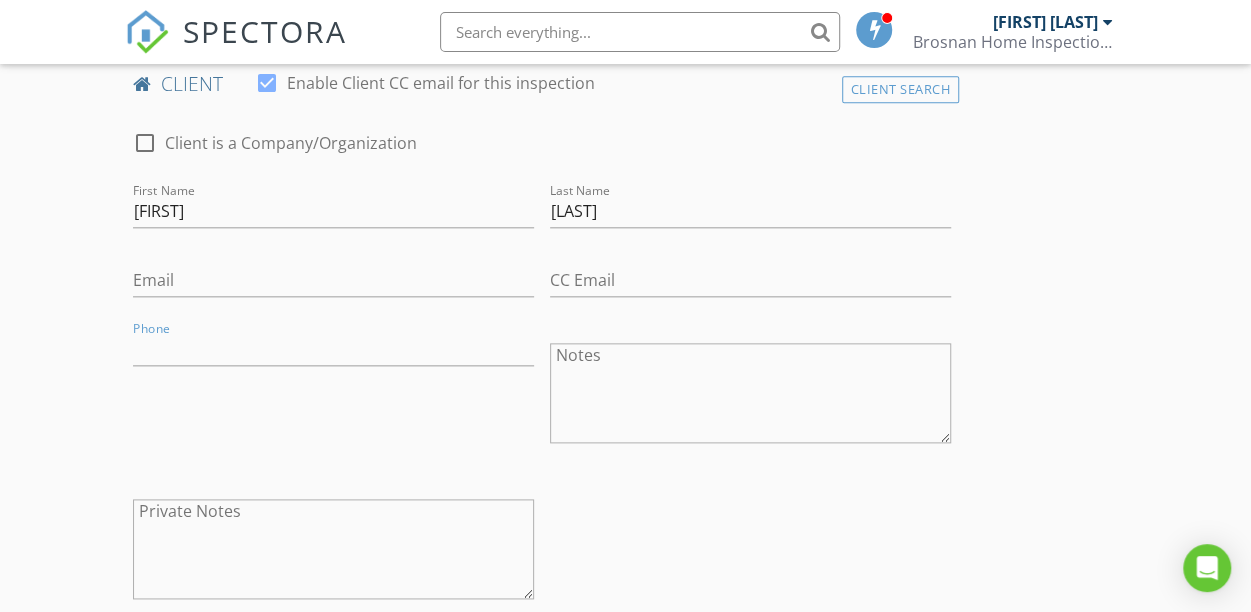 click on "INSPECTOR(S)
check_box   Bryan Brosnan   PRIMARY   Bryan Brosnan arrow_drop_down   check_box_outline_blank Bryan Brosnan specifically requested
Date/Time
08/03/2025 12:30 PM
Location
Address Search       Address 8430 Bradley Blvd   Unit   City Bethesda   State MD   Zip 20817   County Montgomery     Square Feet 4766   Year Built 2001   Foundation arrow_drop_down     Bryan Brosnan     33.1 miles     (an hour)
client
check_box Enable Client CC email for this inspection   Client Search     check_box_outline_blank Client is a Company/Organization     First Name Arslan   Last Name Almas   Email   CC Email   Phone           Notes   Private Notes
ADD ADDITIONAL client
SERVICES
check_box_outline_blank   Pre Drywall Inspection   check_box_outline_blank   Walk and Talk Consultation" at bounding box center (625, 870) 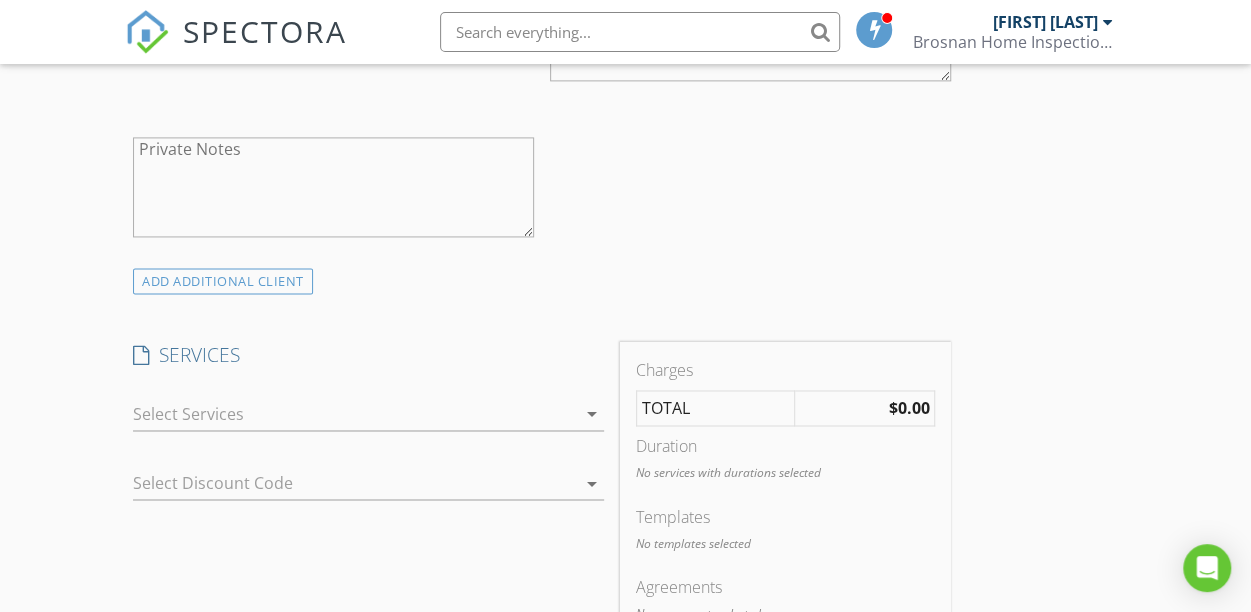 scroll, scrollTop: 1422, scrollLeft: 0, axis: vertical 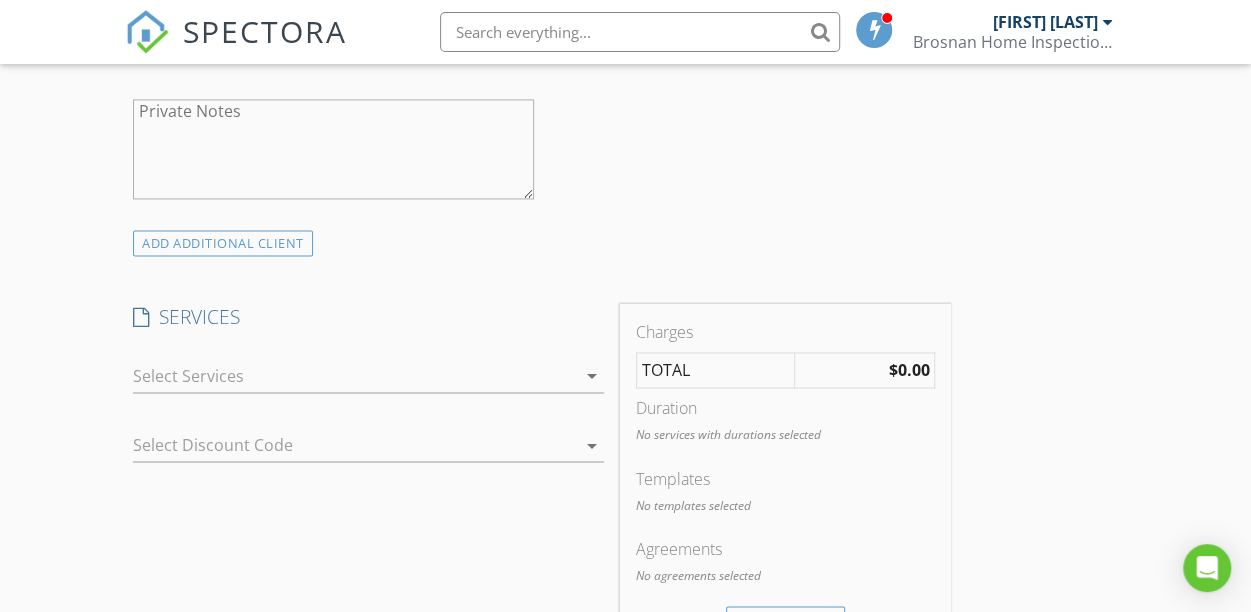 click at bounding box center (354, 376) 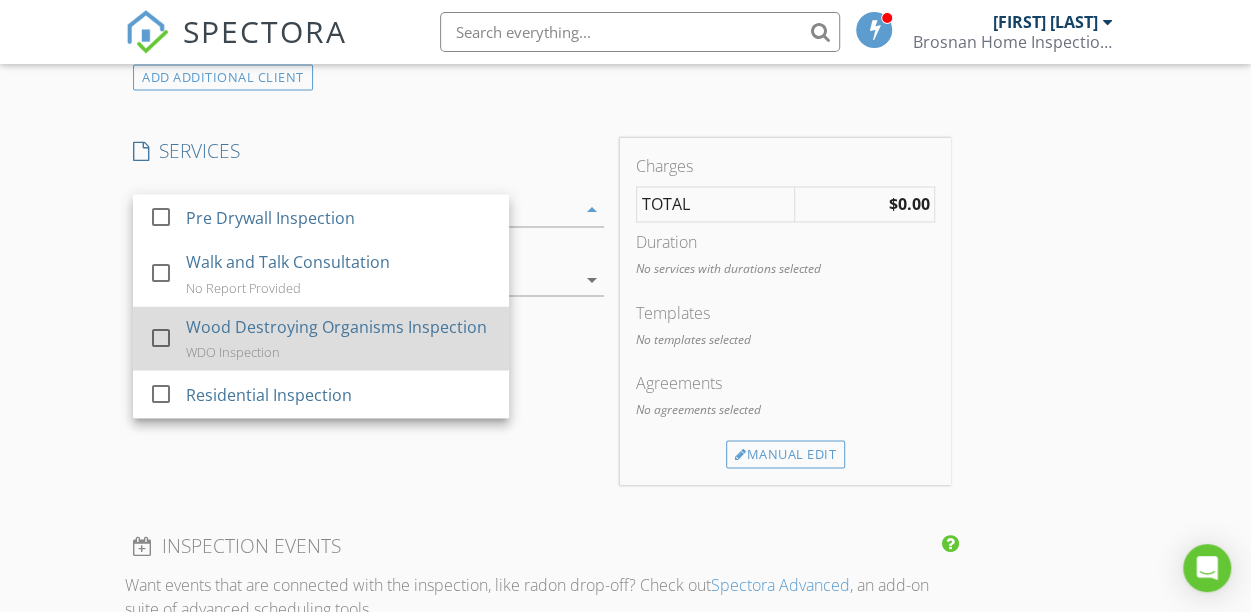 scroll, scrollTop: 1622, scrollLeft: 0, axis: vertical 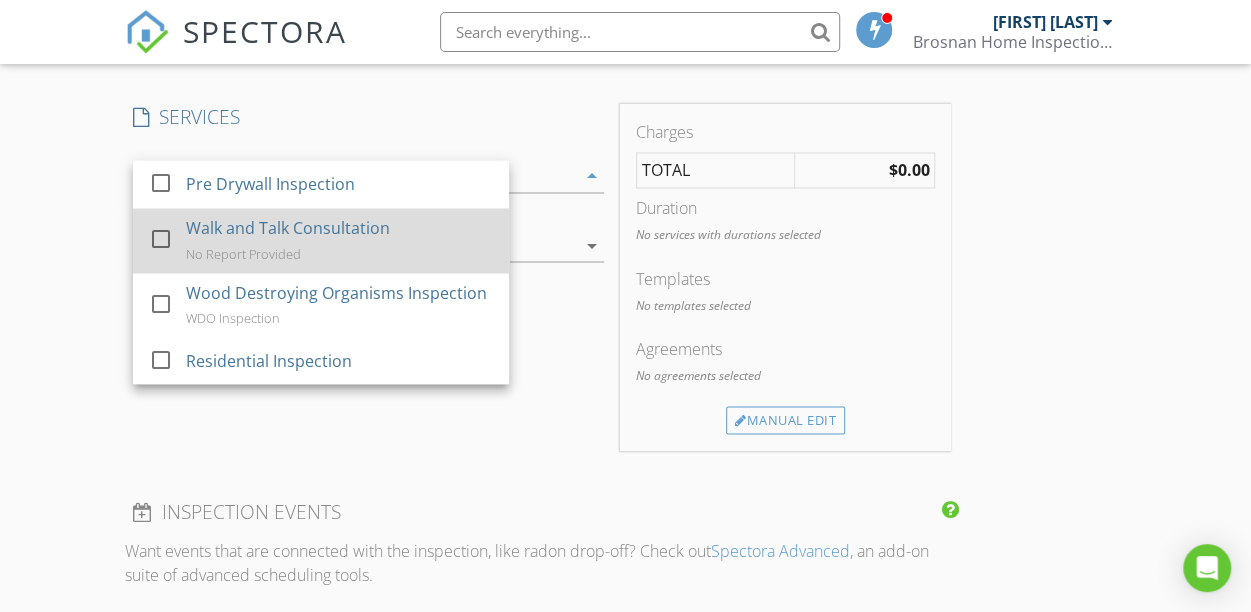 click on "Walk and Talk Consultation" at bounding box center (288, 228) 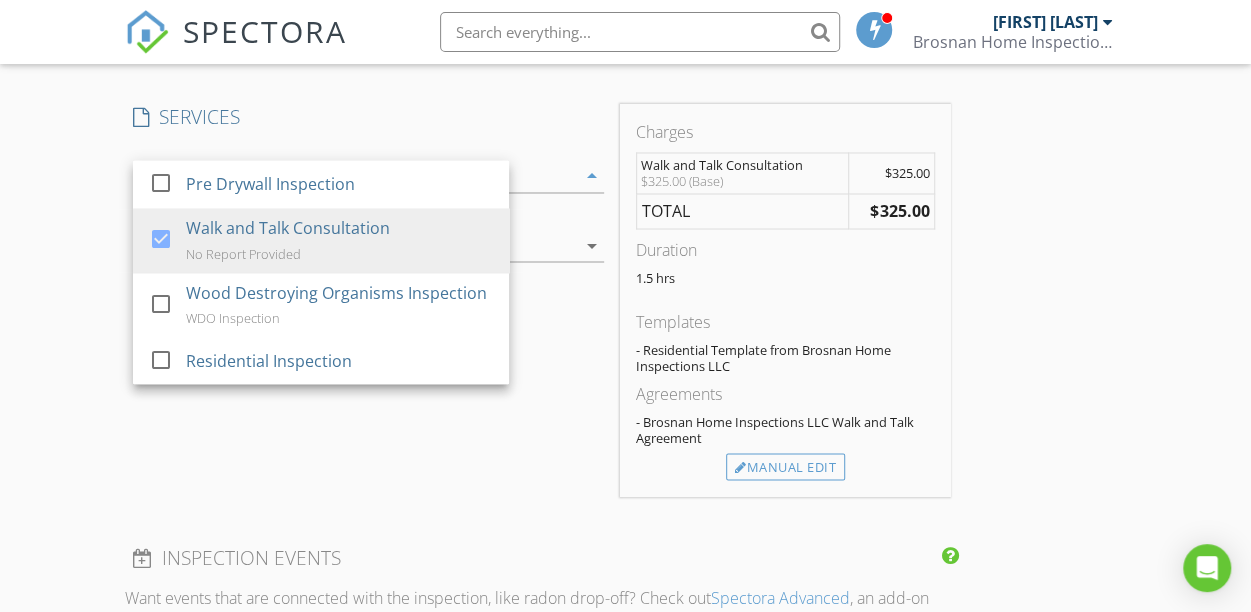 click on "INSPECTOR(S)
check_box   Bryan Brosnan   PRIMARY   Bryan Brosnan arrow_drop_down   check_box_outline_blank Bryan Brosnan specifically requested
Date/Time
08/03/2025 12:30 PM
Location
Address Search       Address 8430 Bradley Blvd   Unit   City Bethesda   State MD   Zip 20817   County Montgomery     Square Feet 4766   Year Built 2001   Foundation arrow_drop_down     Bryan Brosnan     33.1 miles     (an hour)
client
check_box Enable Client CC email for this inspection   Client Search     check_box_outline_blank Client is a Company/Organization     First Name Arslan   Last Name Almas   Email   CC Email   Phone           Notes   Private Notes
ADD ADDITIONAL client
SERVICES
check_box_outline_blank   Pre Drywall Inspection   check_box   Walk and Talk Consultation" at bounding box center (625, 293) 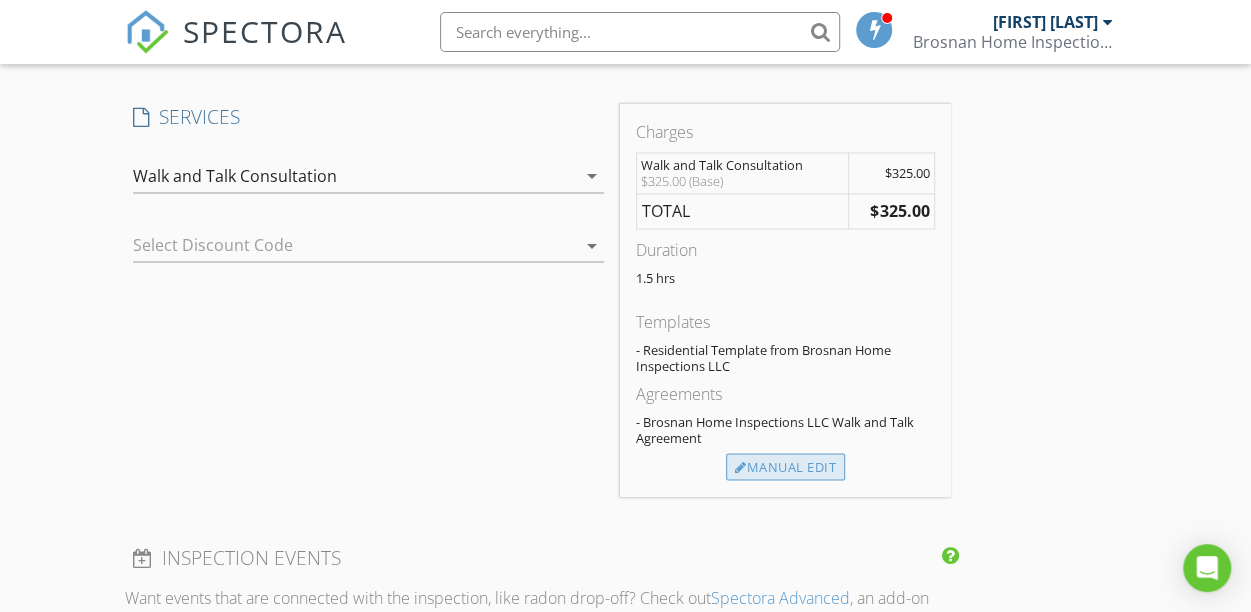 click on "Manual Edit" at bounding box center [785, 467] 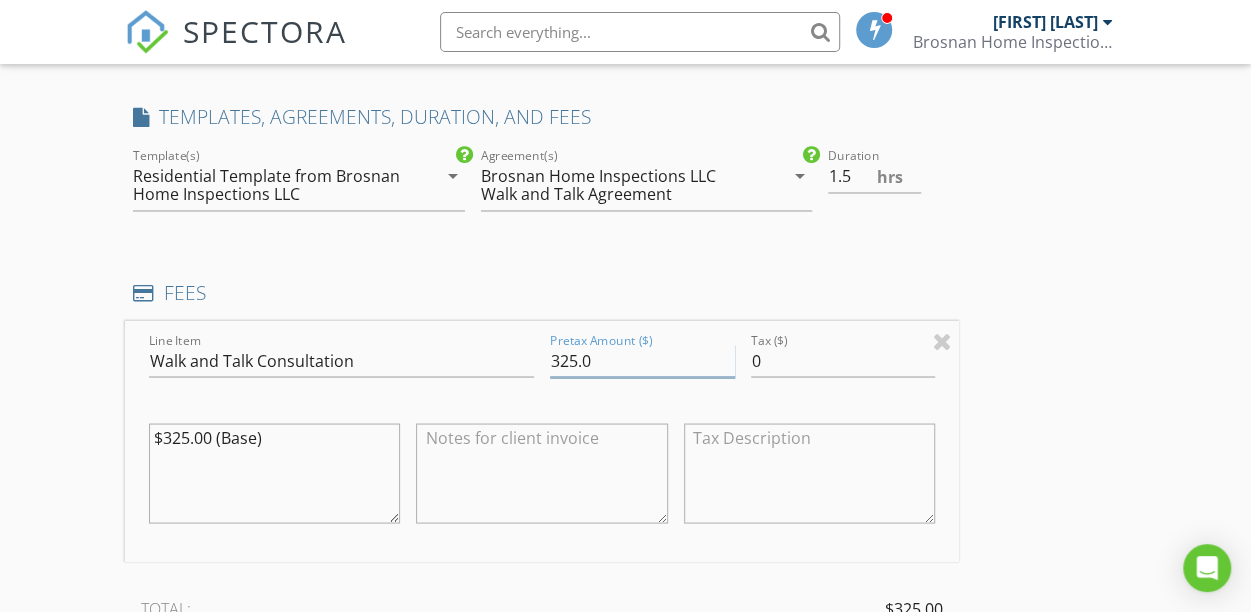 drag, startPoint x: 428, startPoint y: 391, endPoint x: 356, endPoint y: 385, distance: 72.249565 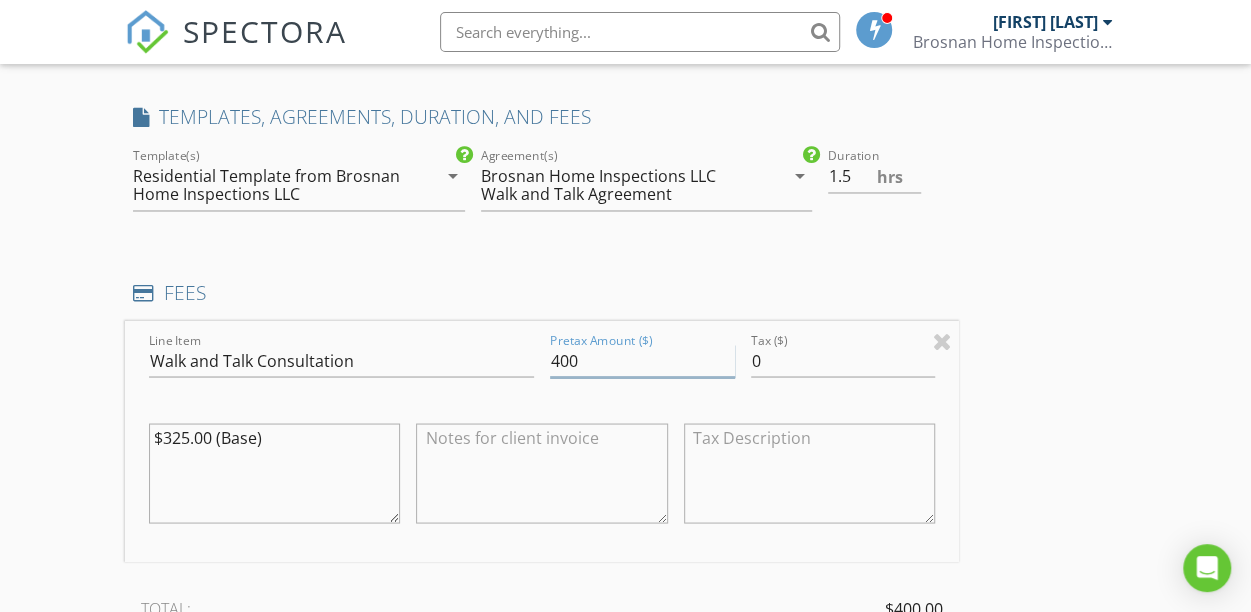 type on "400" 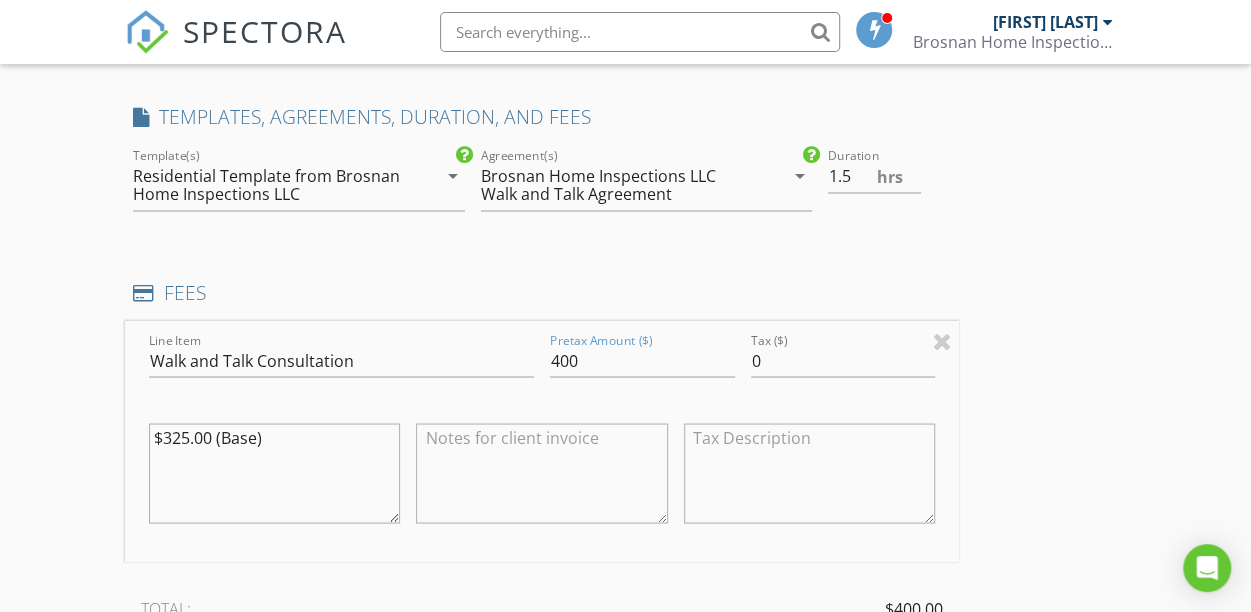 click on "INSPECTOR(S)
check_box   Bryan Brosnan   PRIMARY   Bryan Brosnan arrow_drop_down   check_box_outline_blank Bryan Brosnan specifically requested
Date/Time
08/03/2025 12:30 PM
Location
Address Search       Address 8430 Bradley Blvd   Unit   City Bethesda   State MD   Zip 20817   County Montgomery     Square Feet 4766   Year Built 2001   Foundation arrow_drop_down     Bryan Brosnan     33.1 miles     (an hour)
client
check_box Enable Client CC email for this inspection   Client Search     check_box_outline_blank Client is a Company/Organization     First Name Arslan   Last Name Almas   Email   CC Email   Phone           Notes   Private Notes
ADD ADDITIONAL client
SERVICES
check_box_outline_blank   Pre Drywall Inspection   check_box   Walk and Talk Consultation" at bounding box center [625, 388] 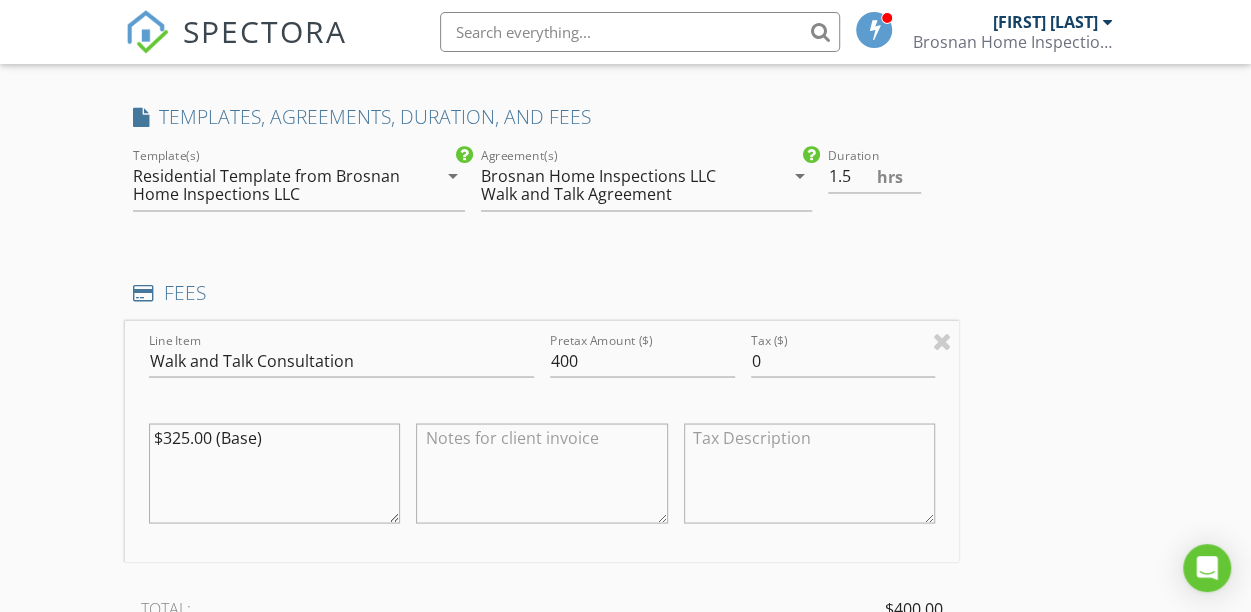 drag, startPoint x: 186, startPoint y: 463, endPoint x: 146, endPoint y: 460, distance: 40.112343 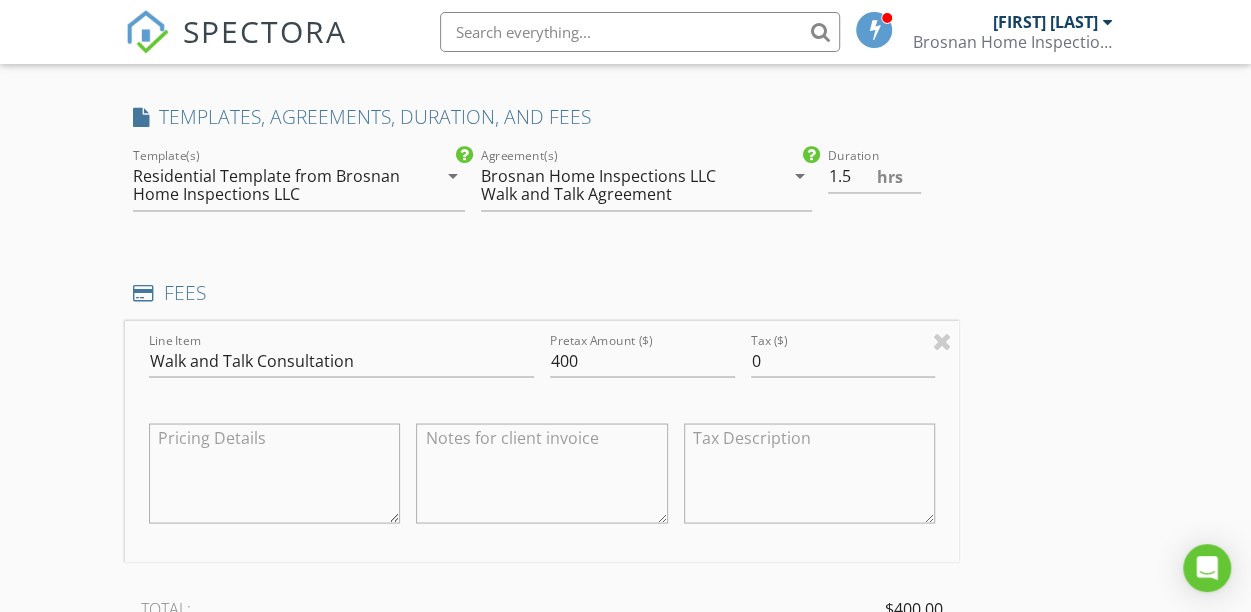type 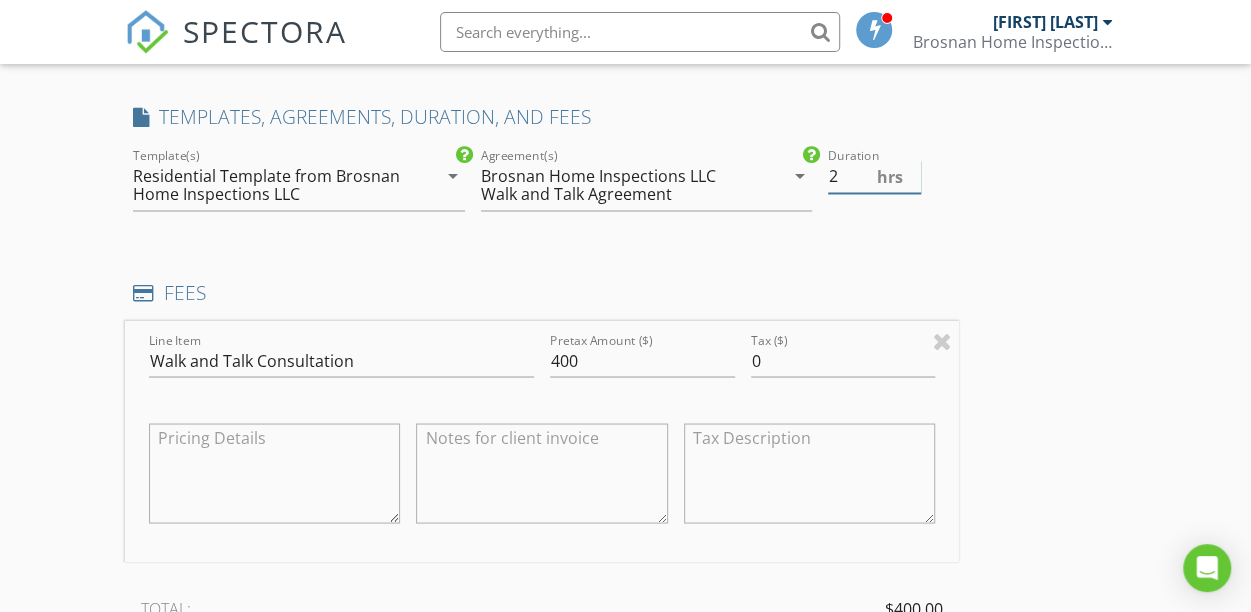 click on "2" at bounding box center [874, 176] 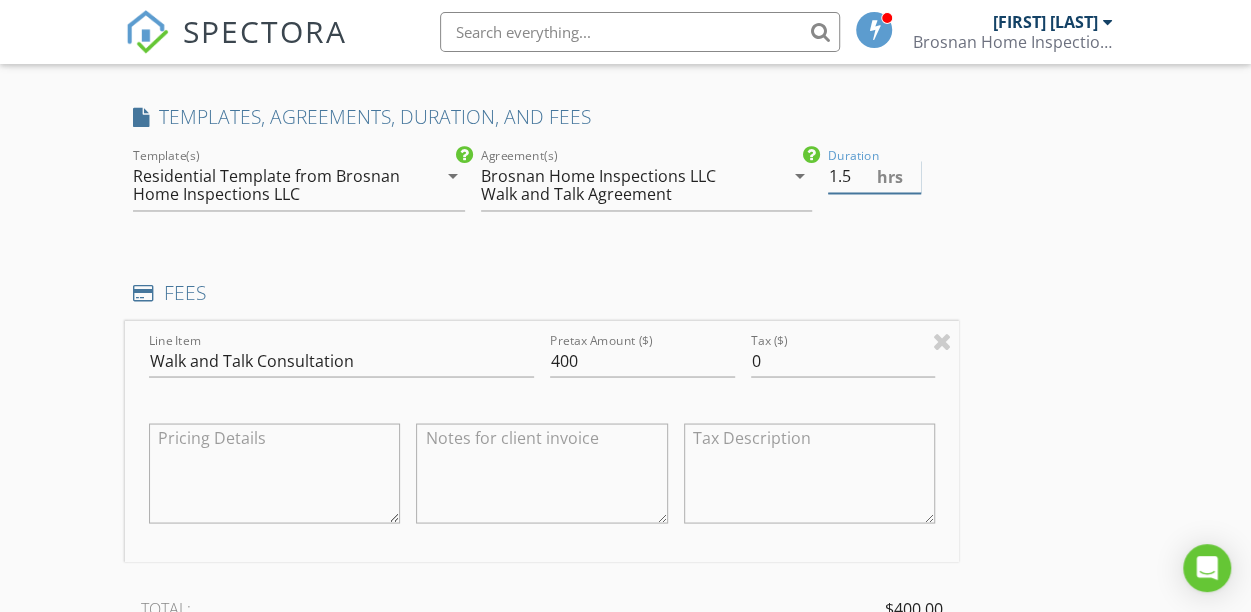 type on "1.5" 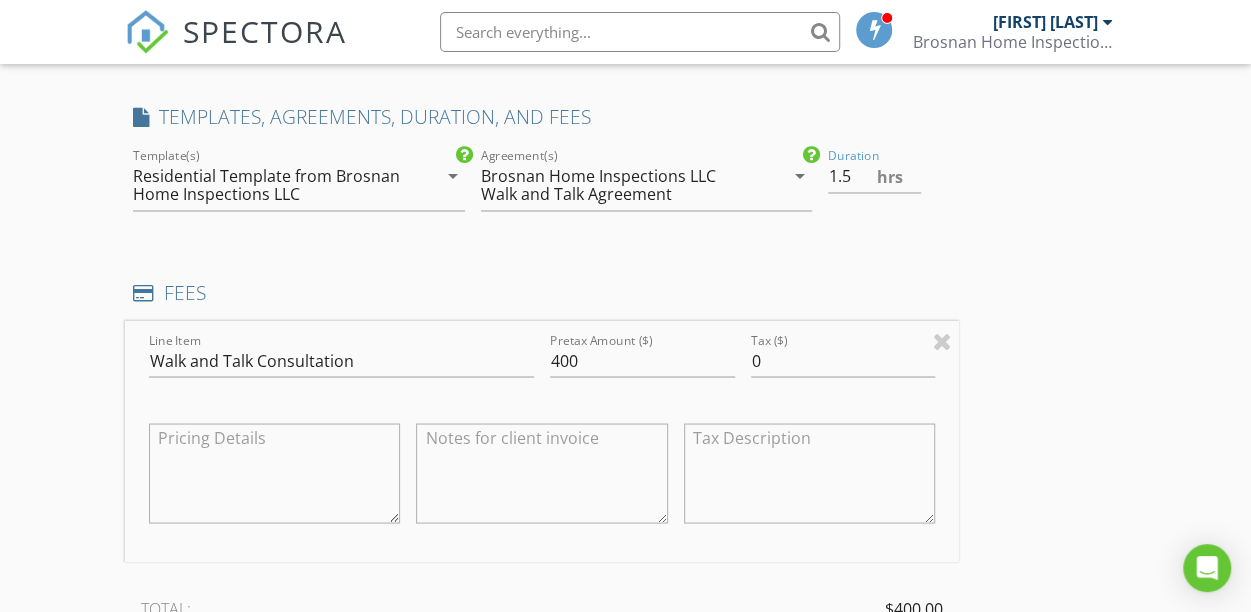 click on "INSPECTOR(S)
check_box   Bryan Brosnan   PRIMARY   Bryan Brosnan arrow_drop_down   check_box_outline_blank Bryan Brosnan specifically requested
Date/Time
08/03/2025 12:30 PM
Location
Address Search       Address 8430 Bradley Blvd   Unit   City Bethesda   State MD   Zip 20817   County Montgomery     Square Feet 4766   Year Built 2001   Foundation arrow_drop_down     Bryan Brosnan     33.1 miles     (an hour)
client
check_box Enable Client CC email for this inspection   Client Search     check_box_outline_blank Client is a Company/Organization     First Name Arslan   Last Name Almas   Email   CC Email   Phone           Notes   Private Notes
ADD ADDITIONAL client
SERVICES
check_box_outline_blank   Pre Drywall Inspection   check_box   Walk and Talk Consultation" at bounding box center [625, 388] 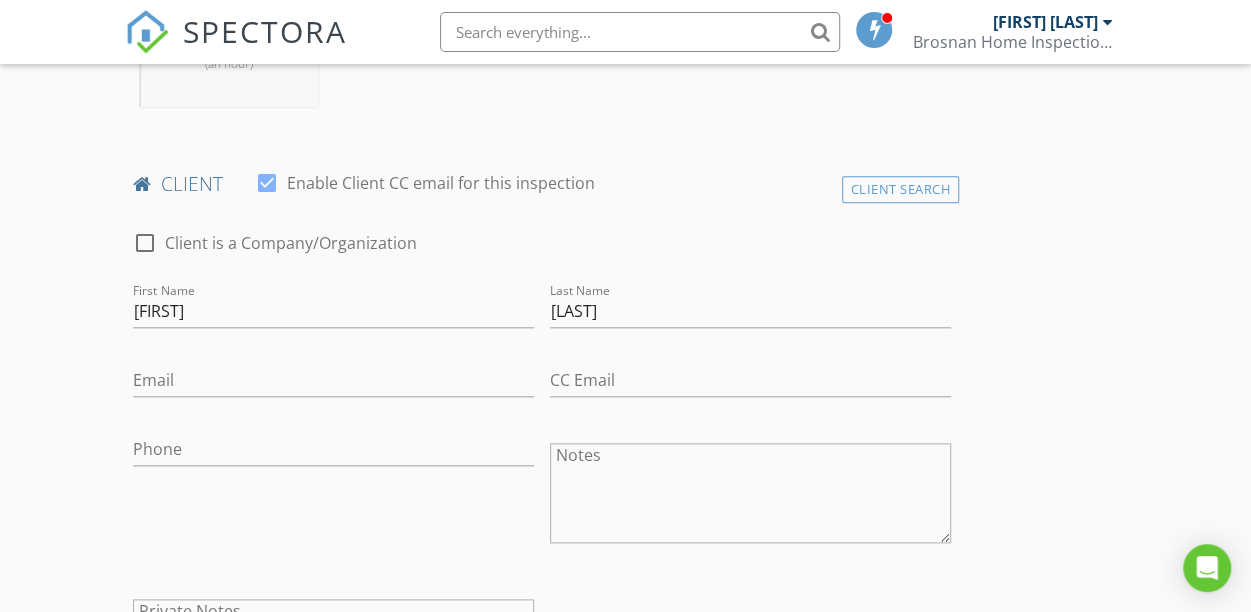 scroll, scrollTop: 1222, scrollLeft: 0, axis: vertical 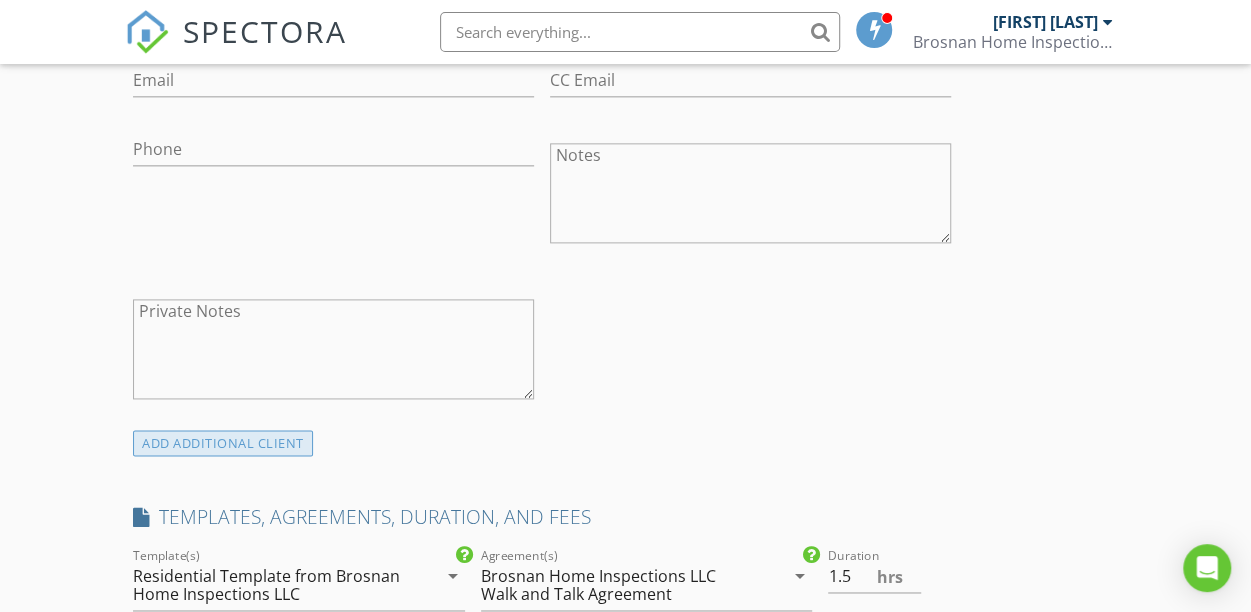click on "ADD ADDITIONAL client" at bounding box center [223, 443] 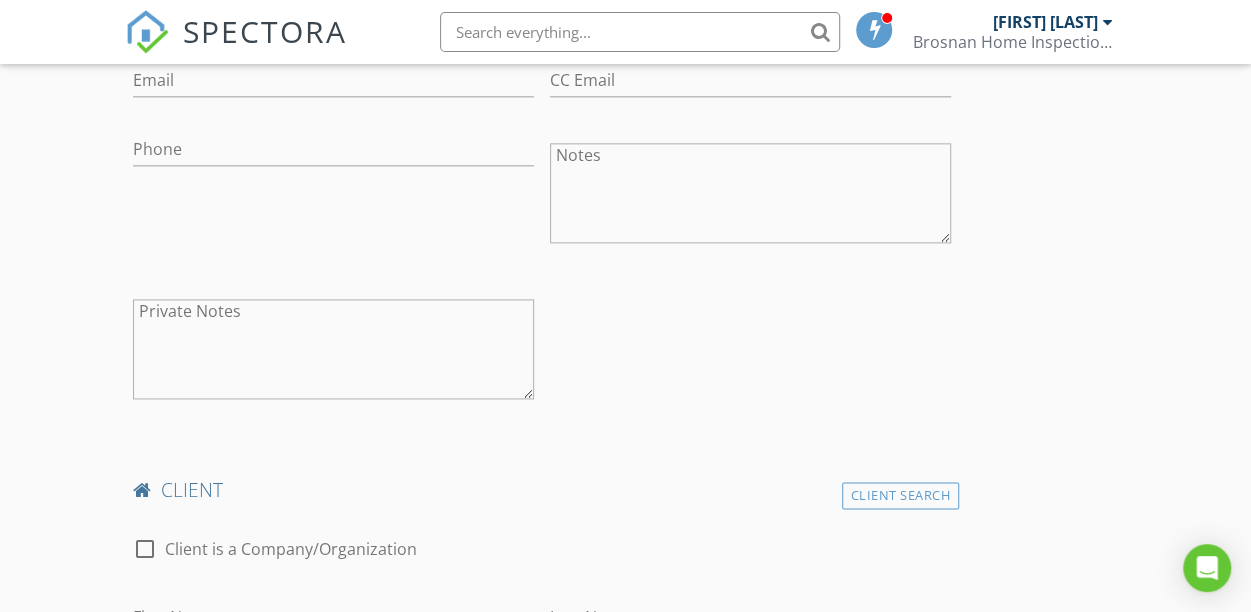 scroll, scrollTop: 1522, scrollLeft: 0, axis: vertical 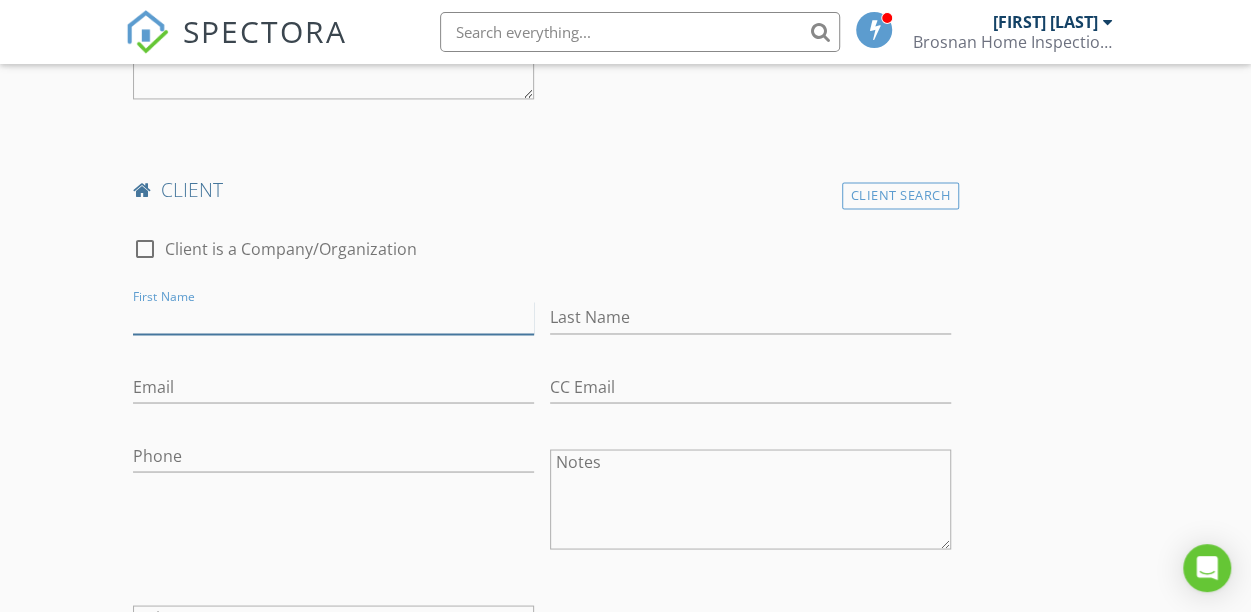 click on "First Name" at bounding box center (333, 317) 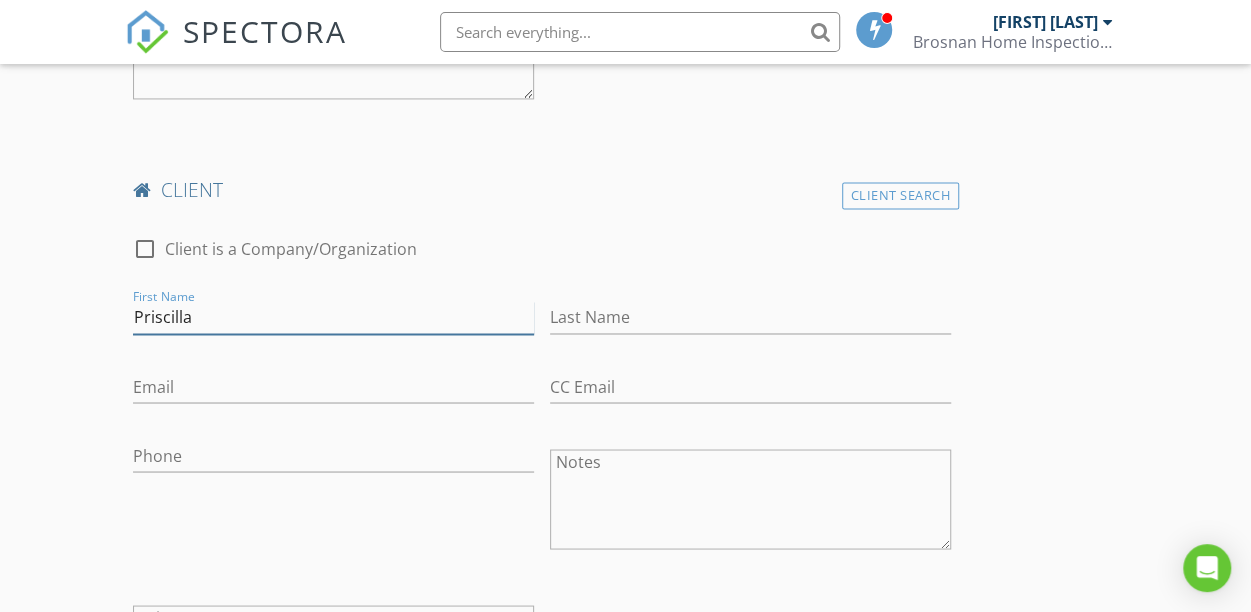 type on "Priscilla" 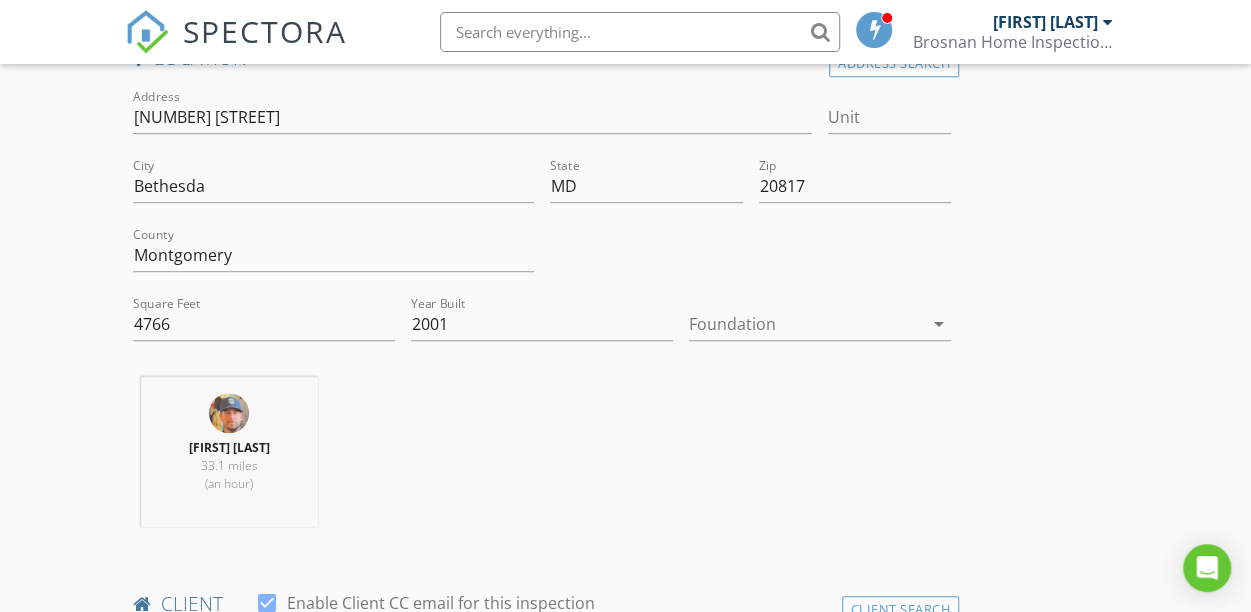 scroll, scrollTop: 622, scrollLeft: 0, axis: vertical 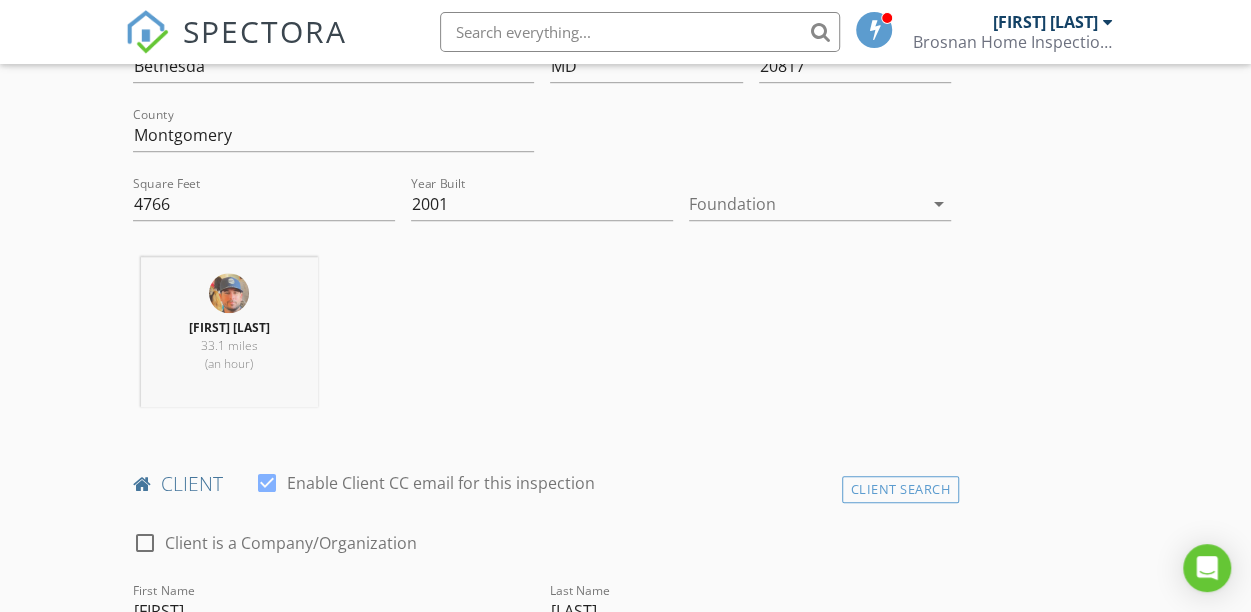type on "Paris" 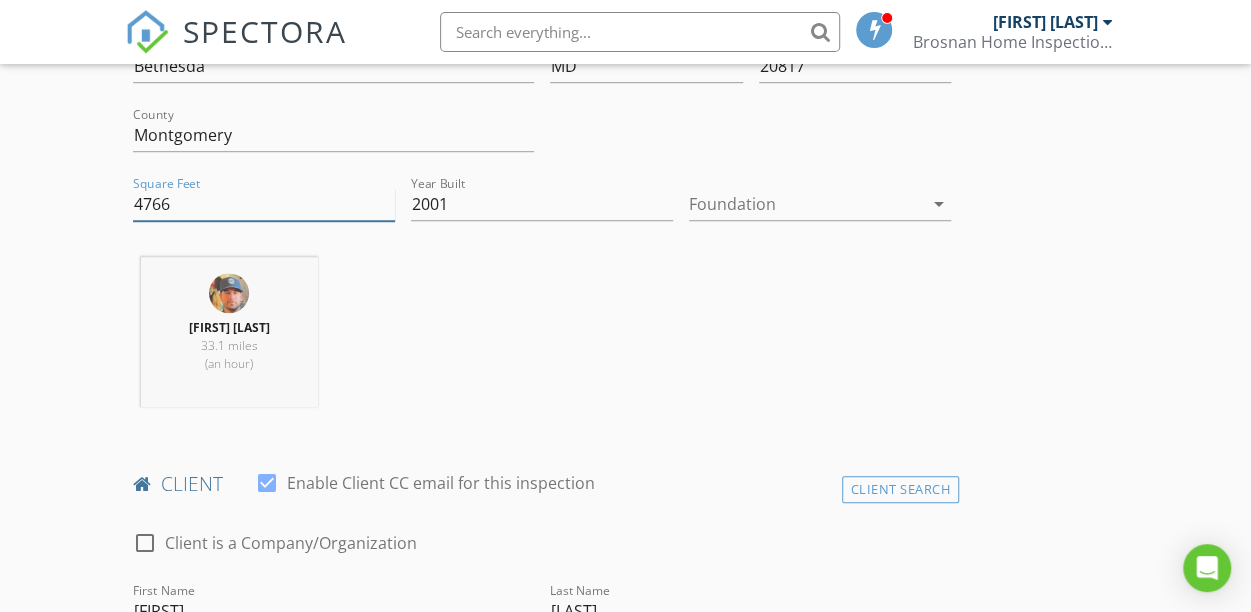 drag, startPoint x: 216, startPoint y: 185, endPoint x: 112, endPoint y: 185, distance: 104 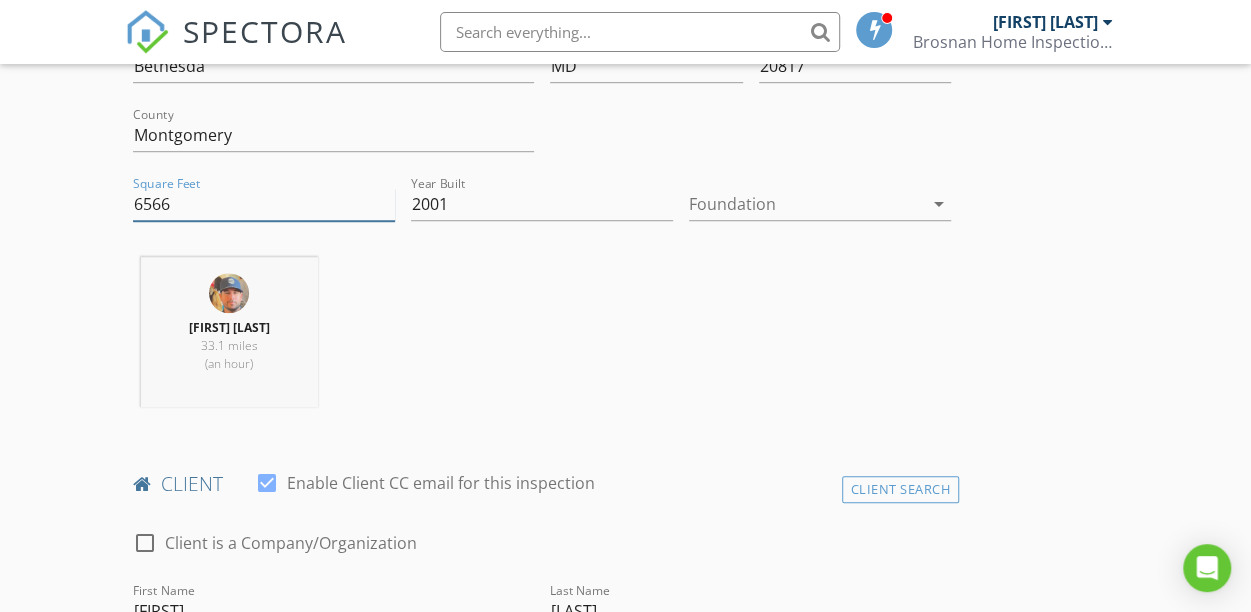 type on "6566" 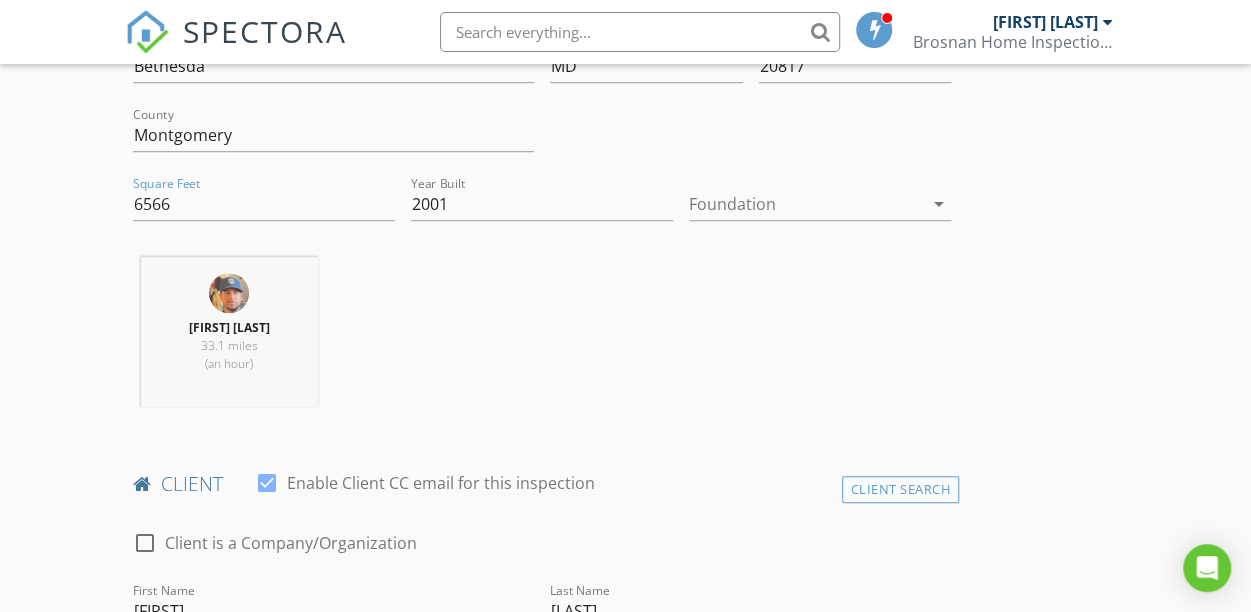 click on "INSPECTOR(S)
check_box   Bryan Brosnan   PRIMARY   Bryan Brosnan arrow_drop_down   check_box_outline_blank Bryan Brosnan specifically requested
Date/Time
08/03/2025 12:30 PM
Location
Address Search       Address 8430 Bradley Blvd   Unit   City Bethesda   State MD   Zip 20817   County Montgomery     Square Feet 6566   Year Built 2001   Foundation arrow_drop_down     Bryan Brosnan     33.1 miles     (an hour)
client
check_box Enable Client CC email for this inspection   Client Search     check_box_outline_blank Client is a Company/Organization     First Name Arslan   Last Name Almas   Email   CC Email   Phone           Notes   Private Notes
client
Client Search     check_box_outline_blank Client is a Company/Organization     First Name Priscilla   Last Name Paris   Email   CC Email   Phone           Notes   Private Notes" at bounding box center [625, 1678] 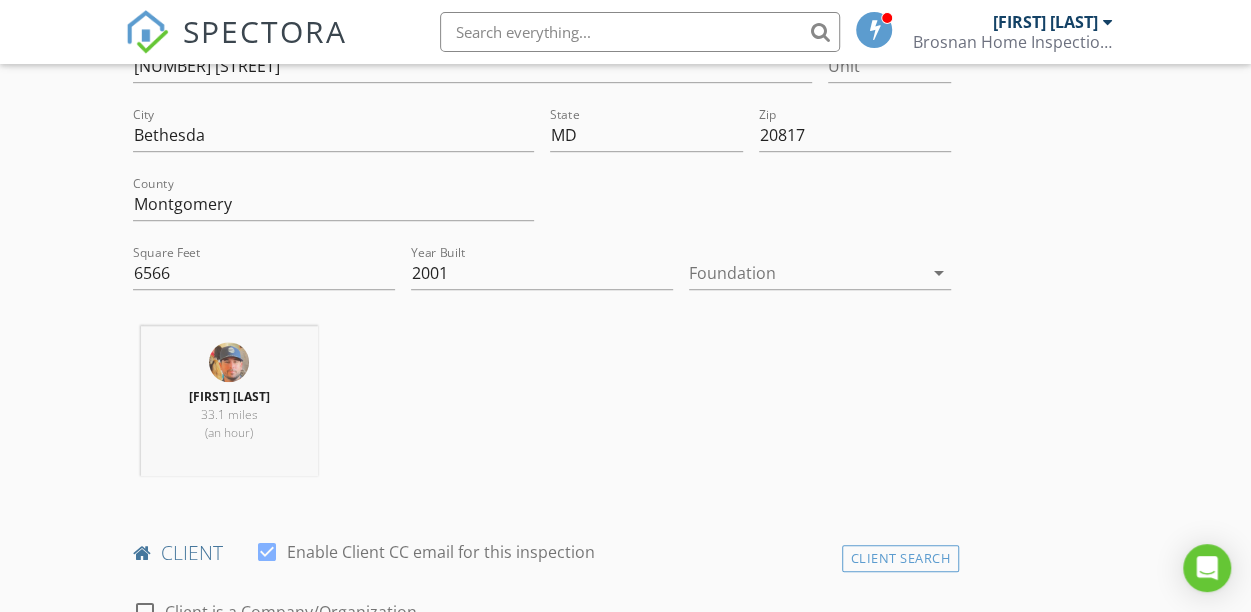 scroll, scrollTop: 522, scrollLeft: 0, axis: vertical 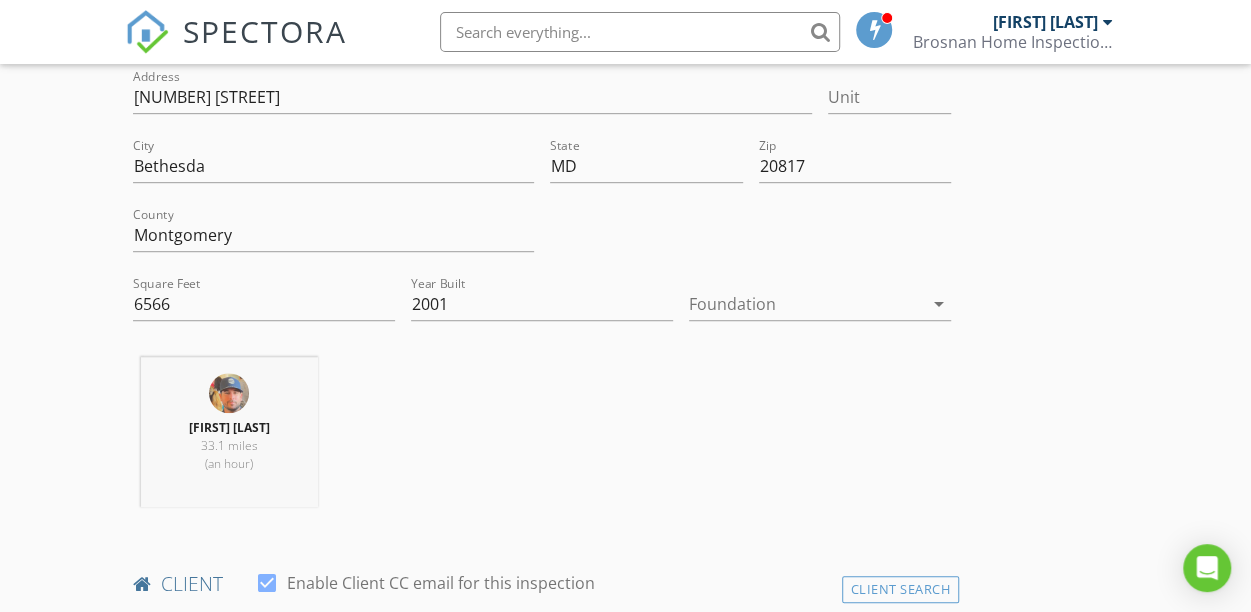 click at bounding box center (806, 304) 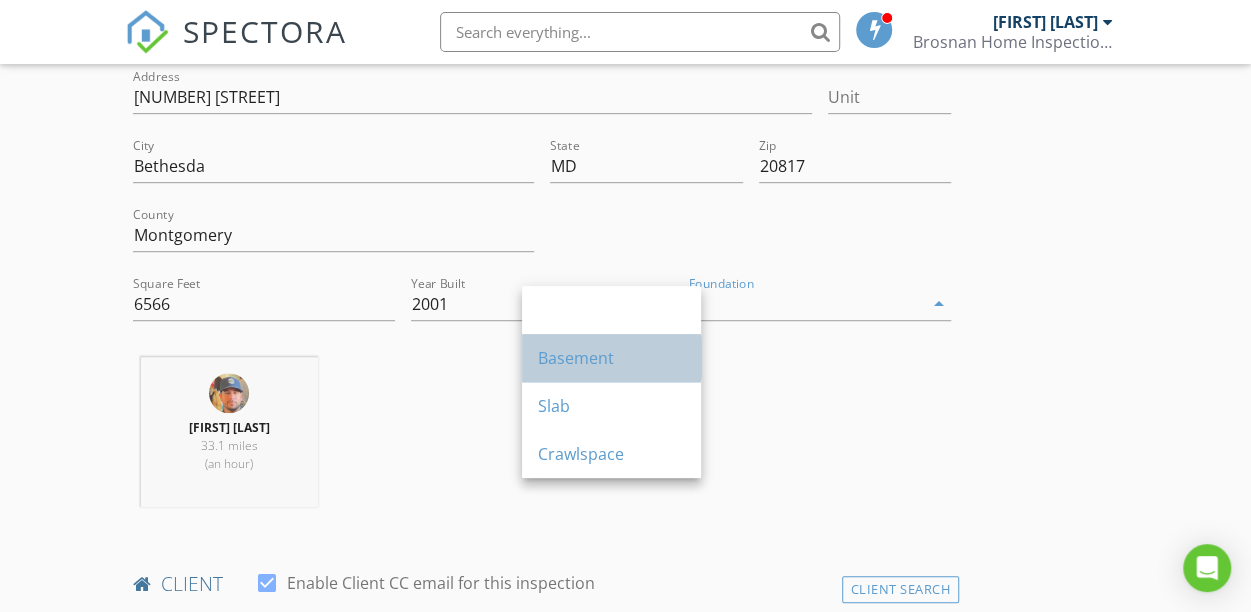 click on "Basement" at bounding box center [611, 358] 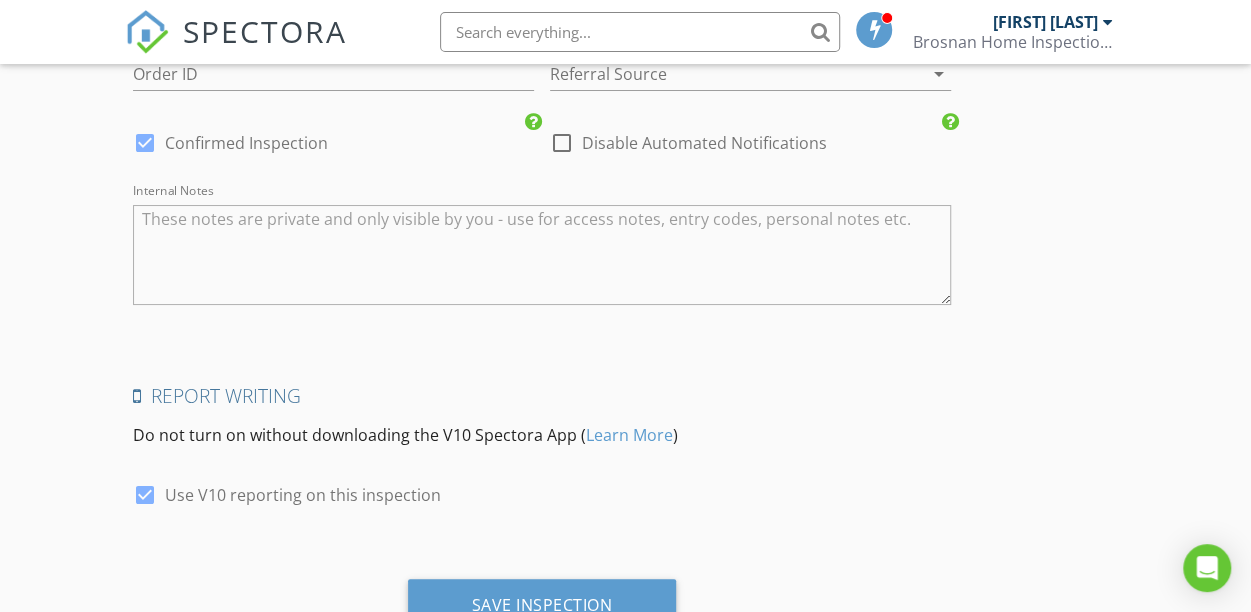 scroll, scrollTop: 3812, scrollLeft: 0, axis: vertical 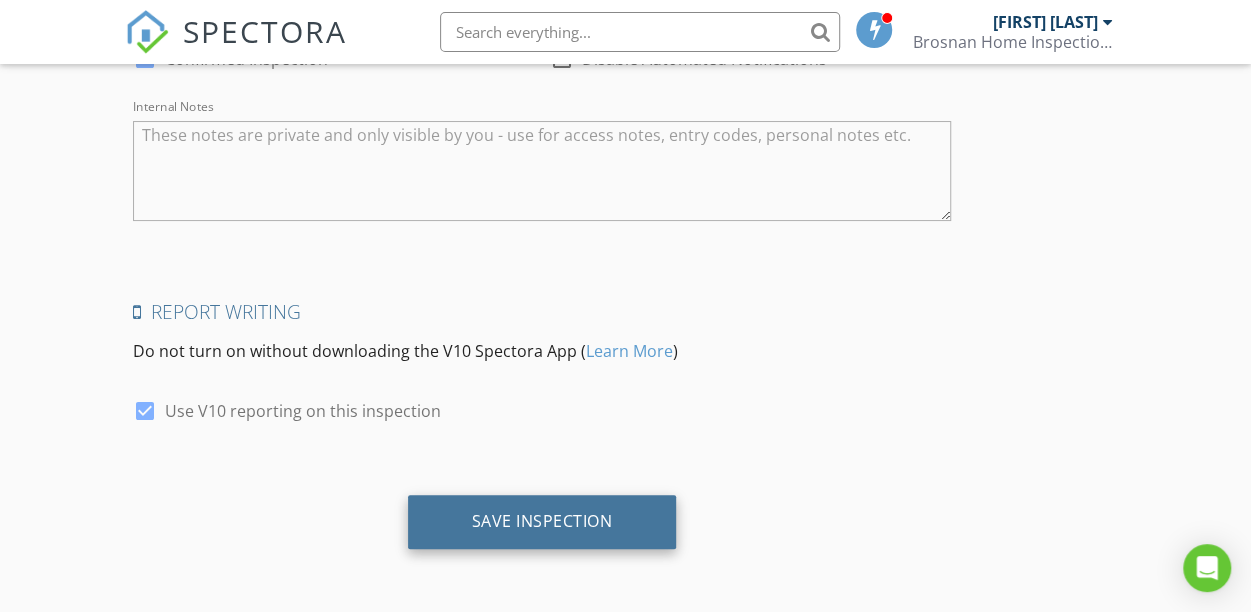 click on "Save Inspection" at bounding box center (542, 522) 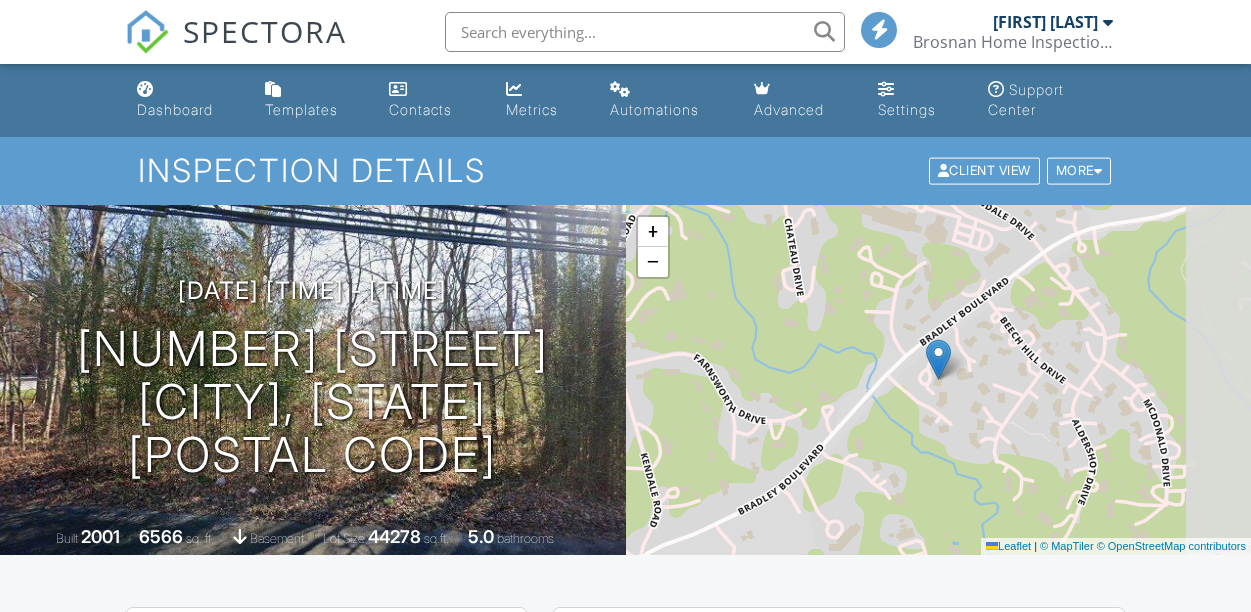 scroll, scrollTop: 0, scrollLeft: 0, axis: both 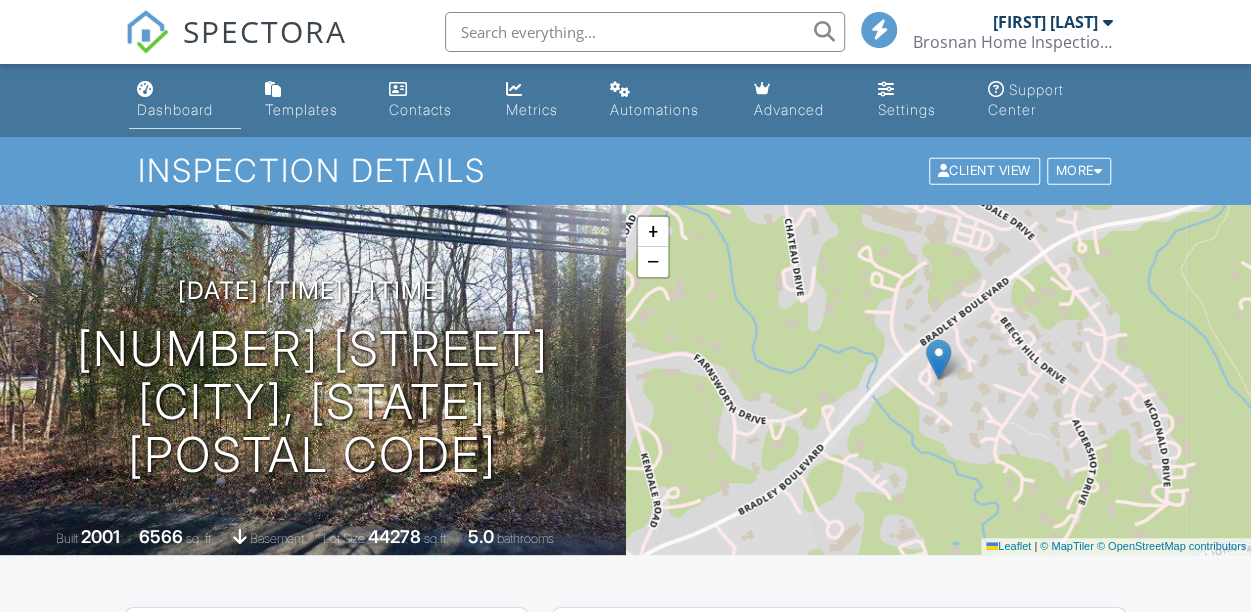 click on "Dashboard" at bounding box center (175, 109) 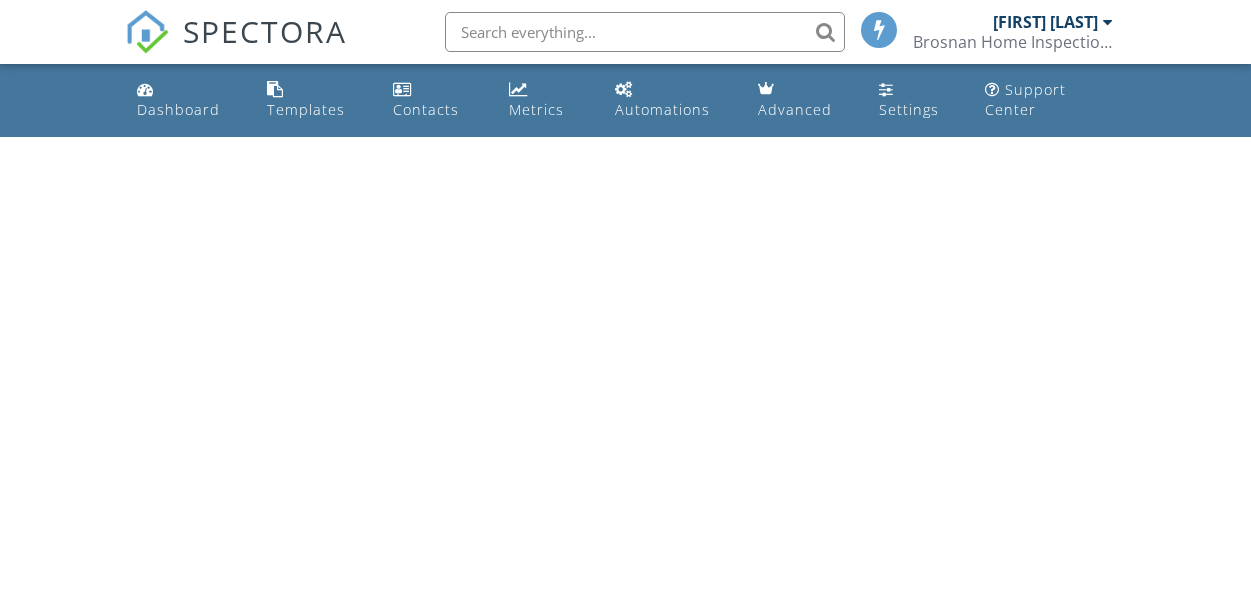 scroll, scrollTop: 0, scrollLeft: 0, axis: both 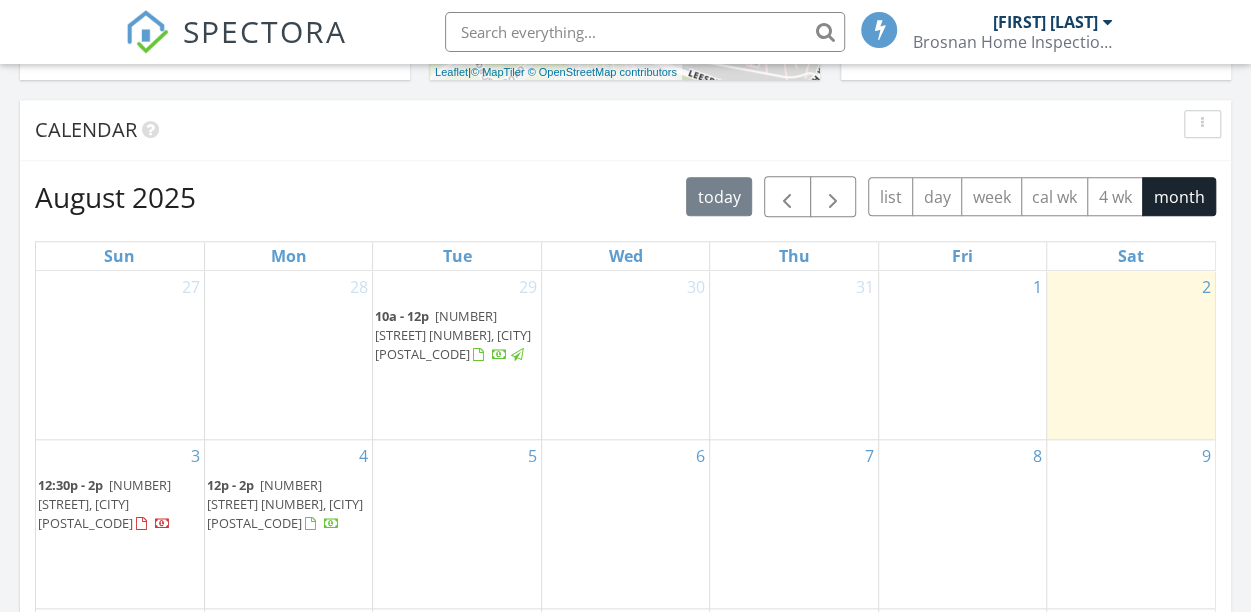 click on "[NUMBER] [STREET] [NUMBER], [CITY] [POSTAL_CODE]" at bounding box center [453, 335] 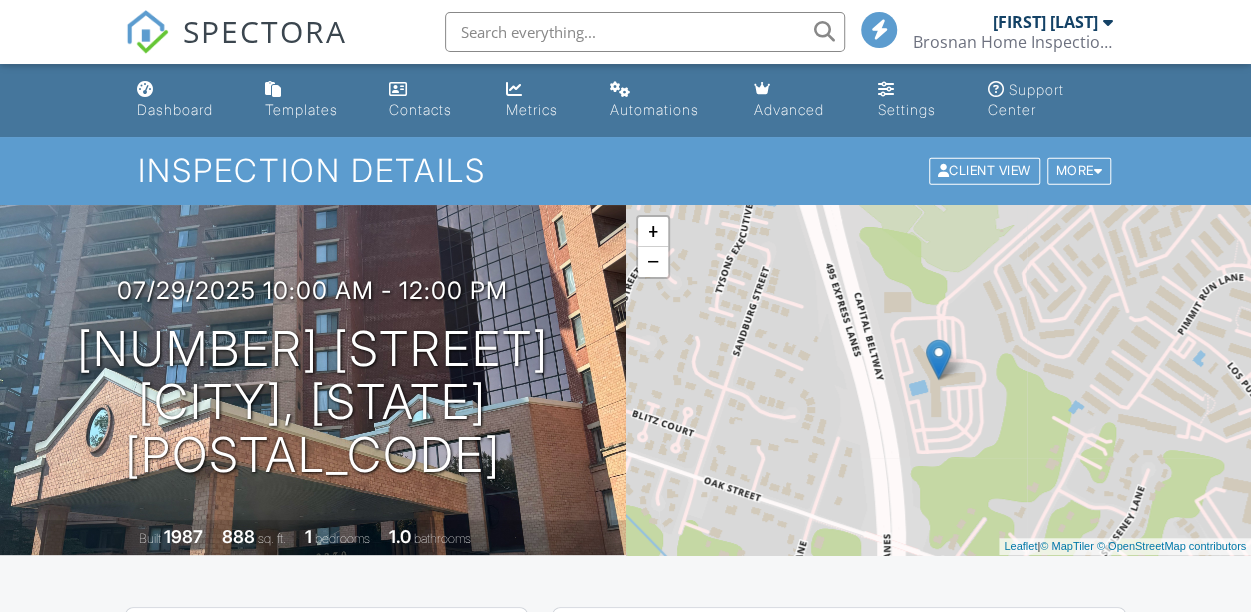 scroll, scrollTop: 1000, scrollLeft: 0, axis: vertical 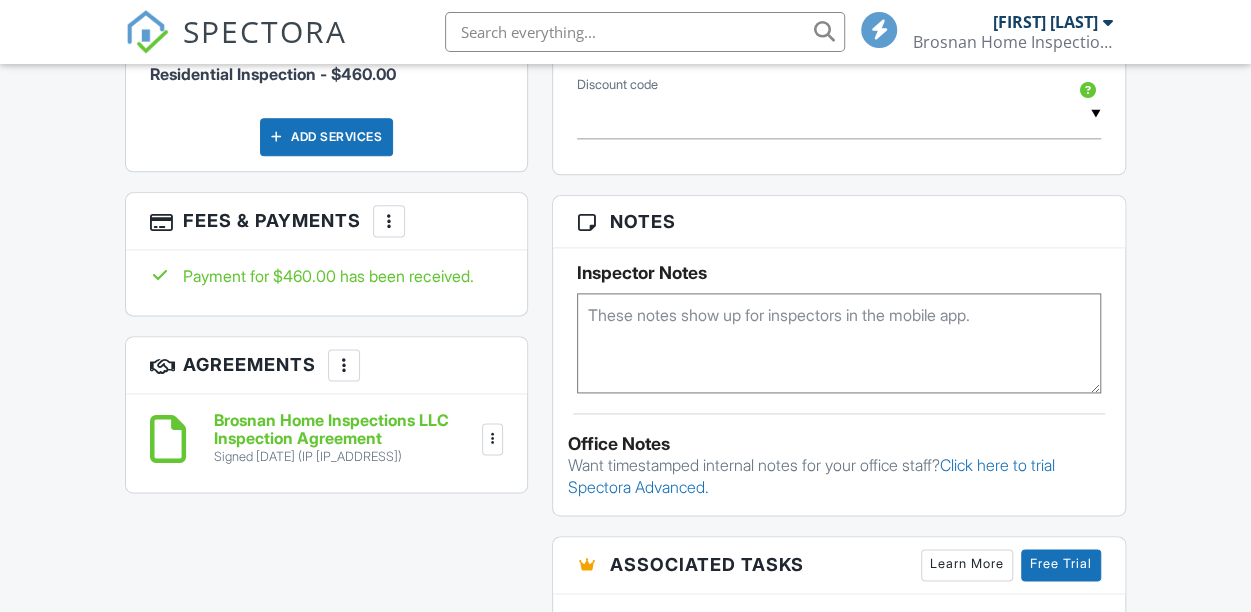 click at bounding box center (389, 221) 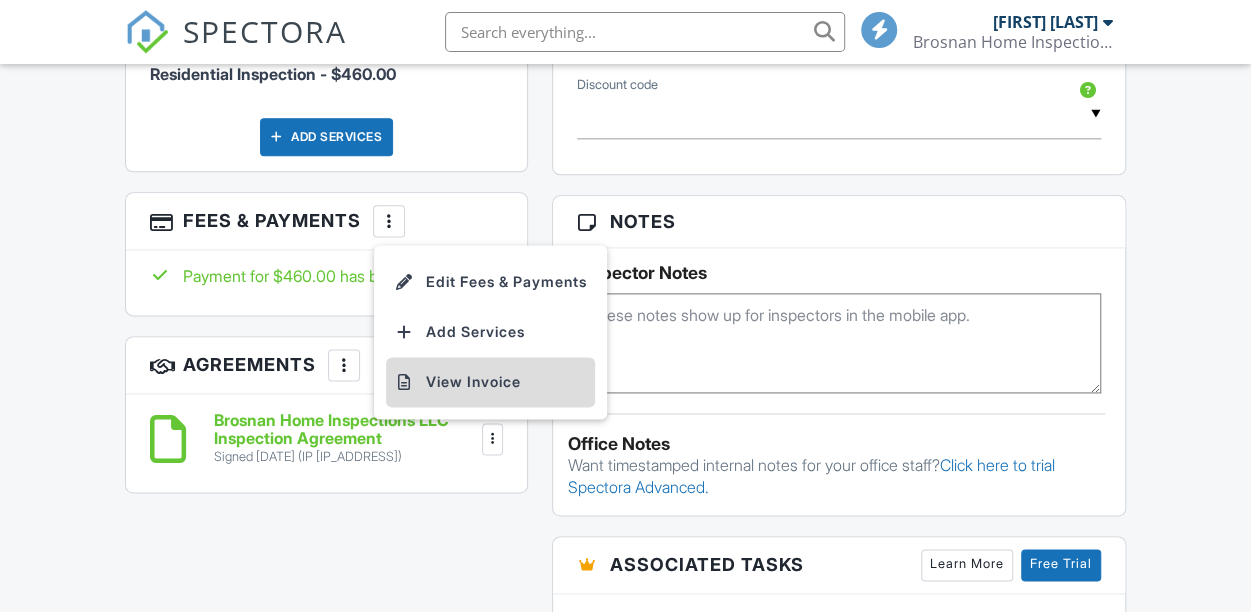 click on "View Invoice" at bounding box center (490, 382) 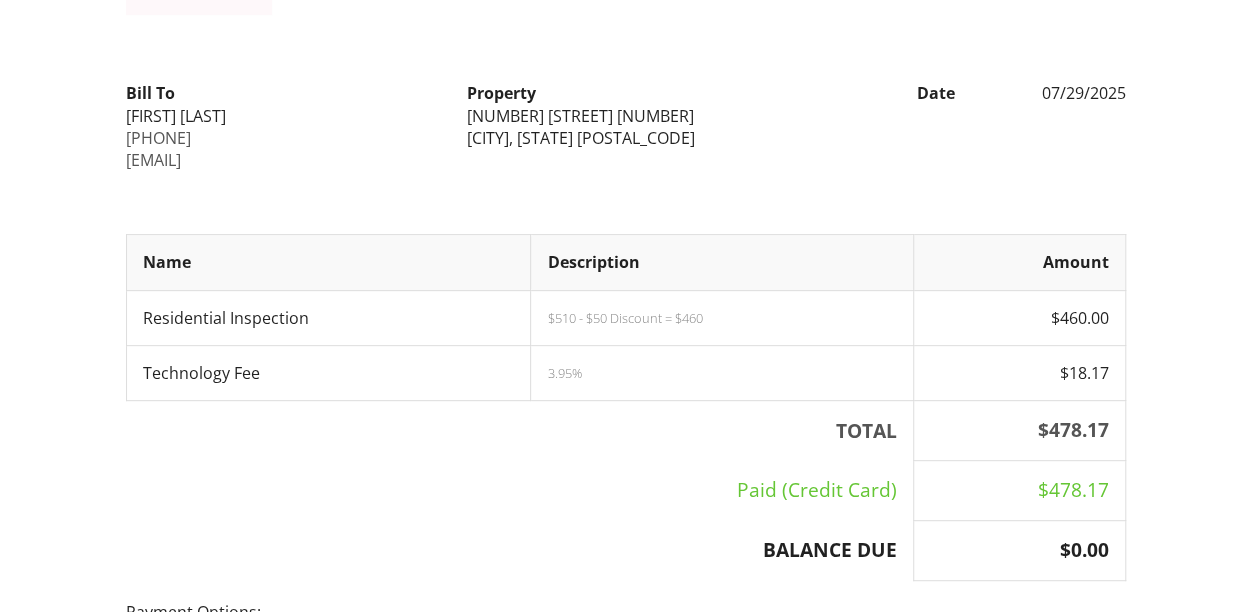 scroll, scrollTop: 0, scrollLeft: 0, axis: both 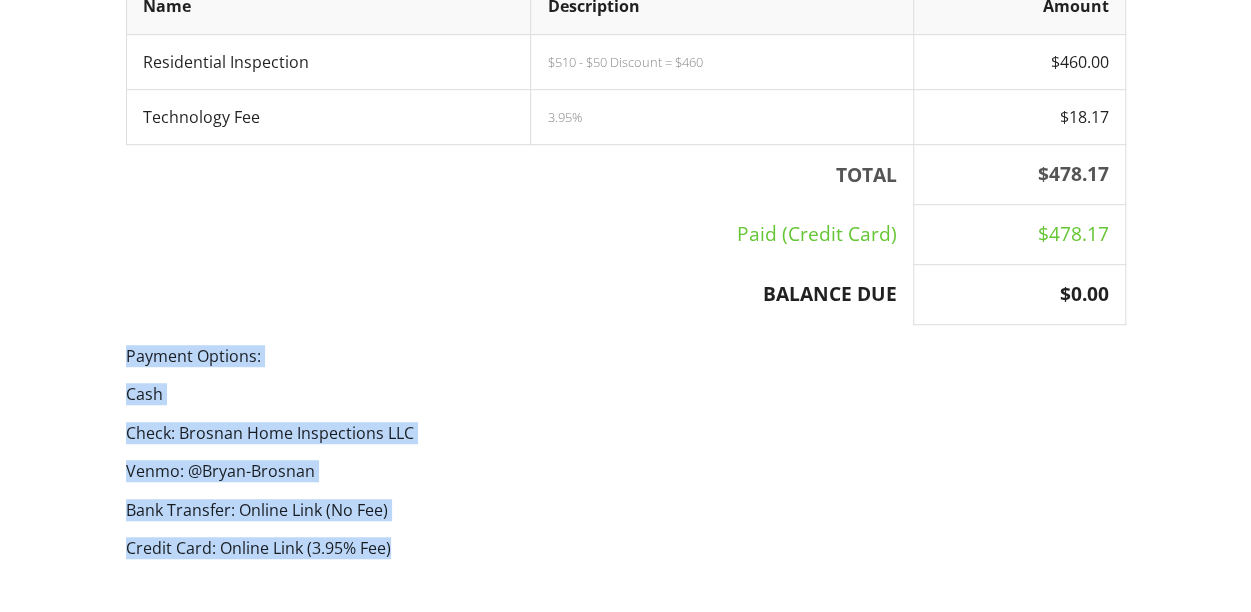 drag, startPoint x: 422, startPoint y: 535, endPoint x: 112, endPoint y: 333, distance: 370.0054 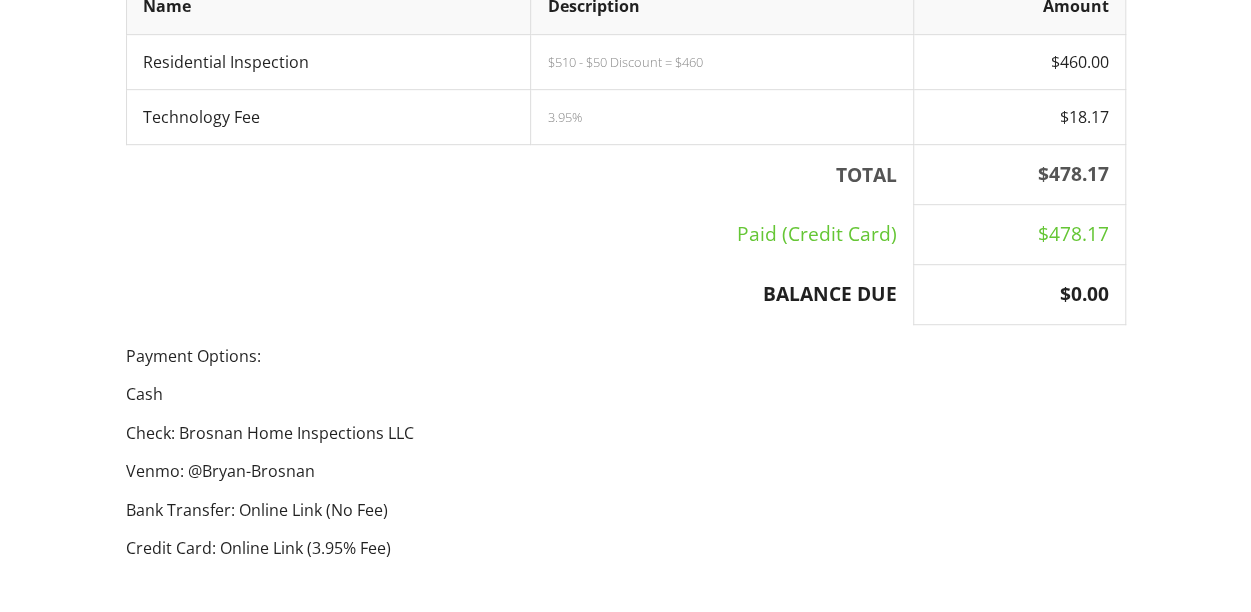 click on "BALANCE DUE" at bounding box center [519, 295] 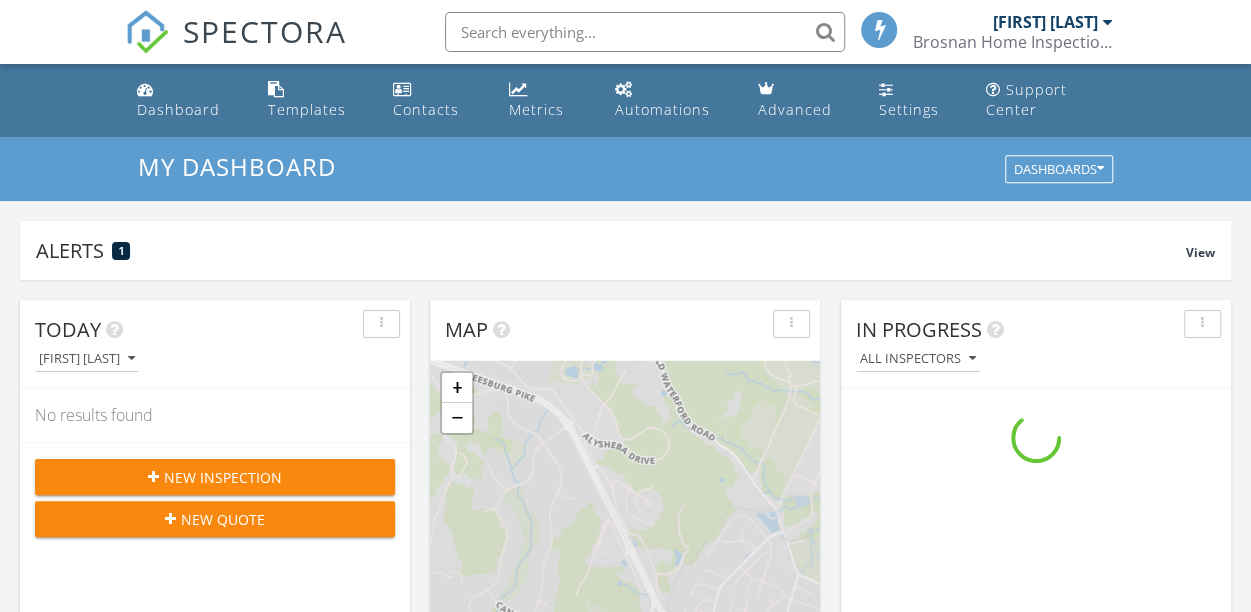 scroll, scrollTop: 800, scrollLeft: 0, axis: vertical 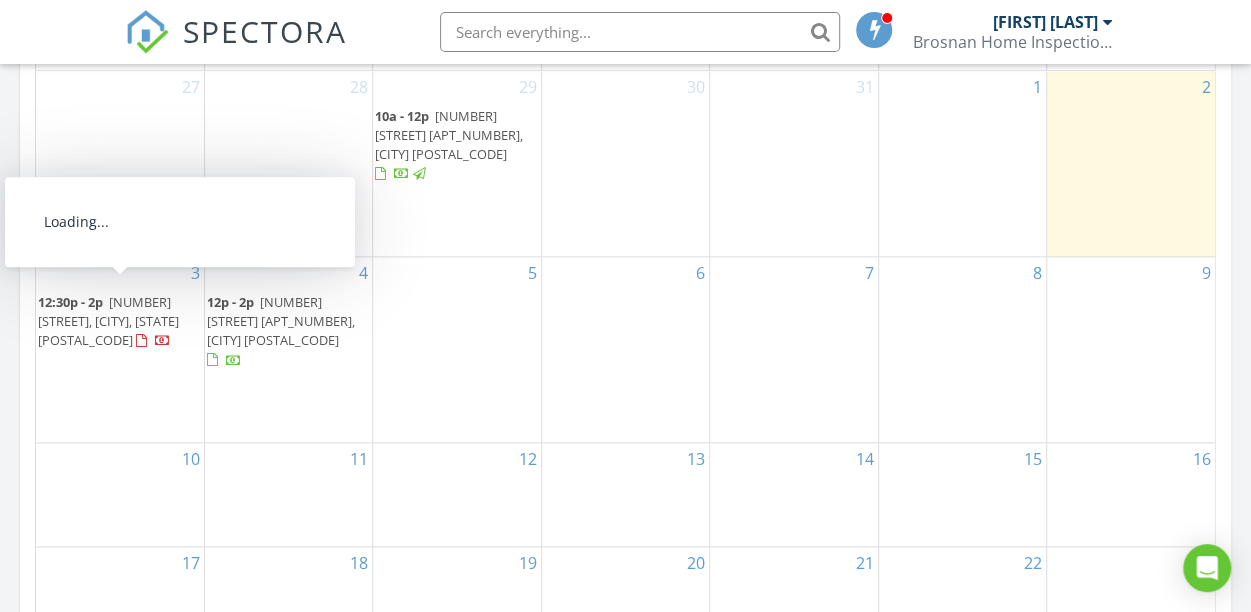click on "[NUMBER] [STREET], [CITY], [STATE] [POSTAL_CODE]" at bounding box center [108, 321] 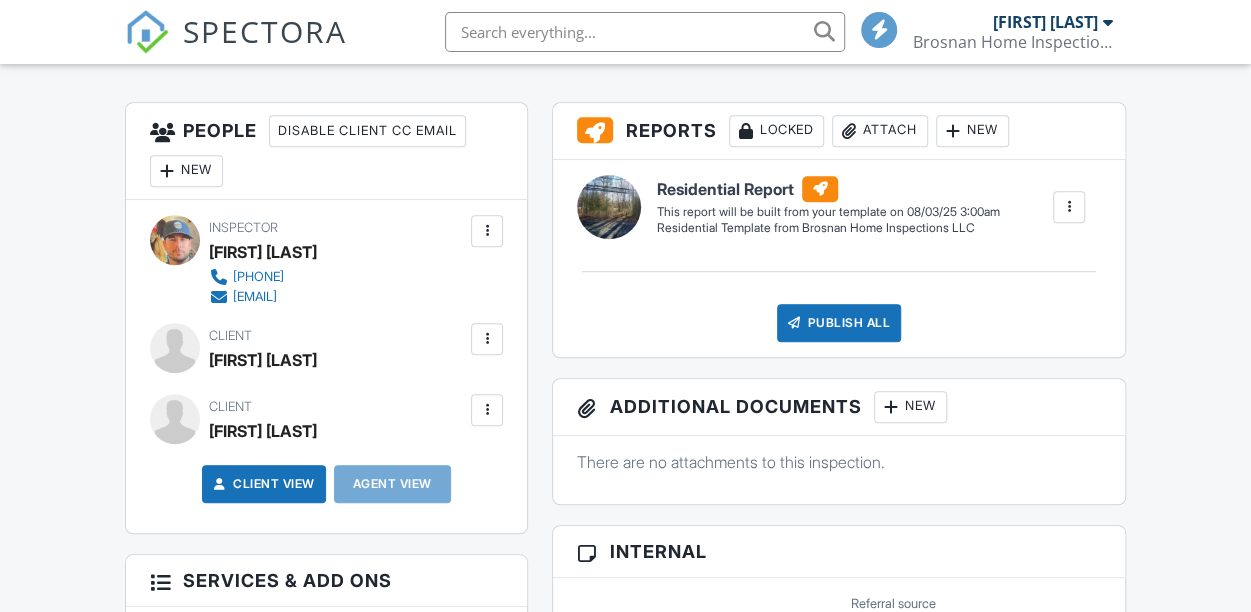 scroll, scrollTop: 900, scrollLeft: 0, axis: vertical 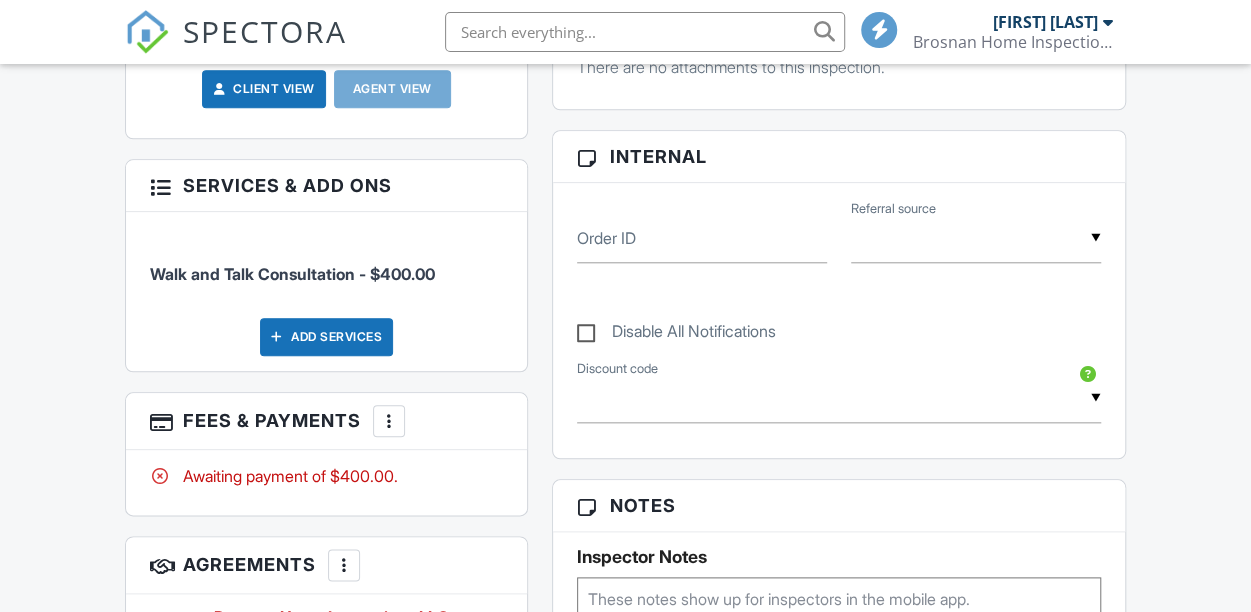 click at bounding box center [389, 421] 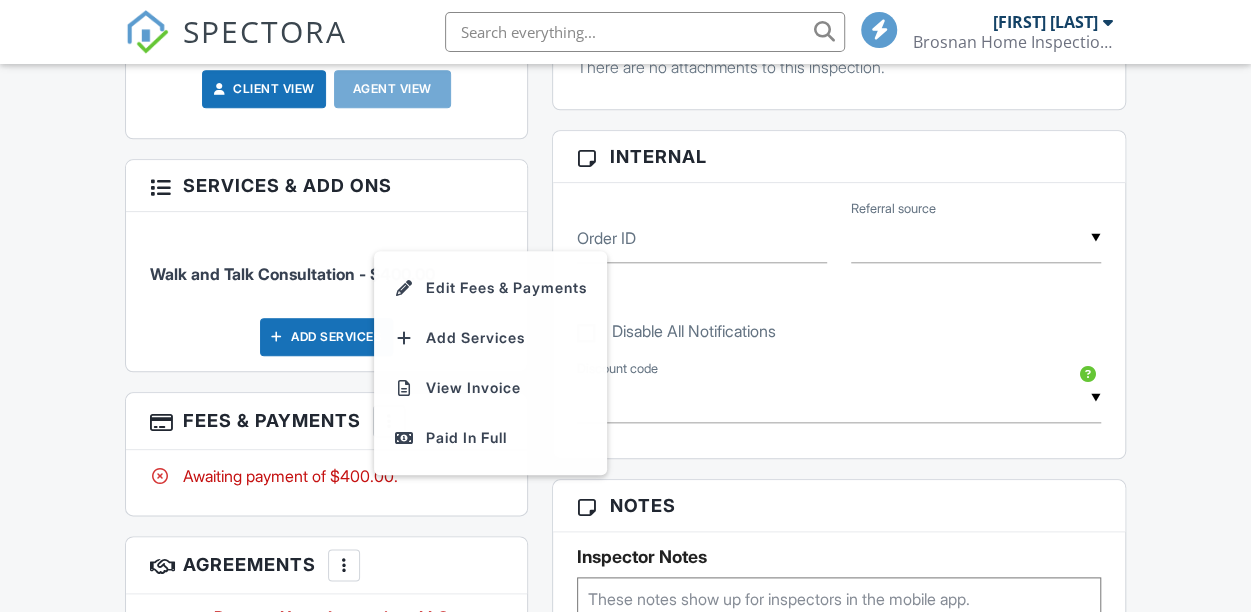 scroll, scrollTop: 0, scrollLeft: 0, axis: both 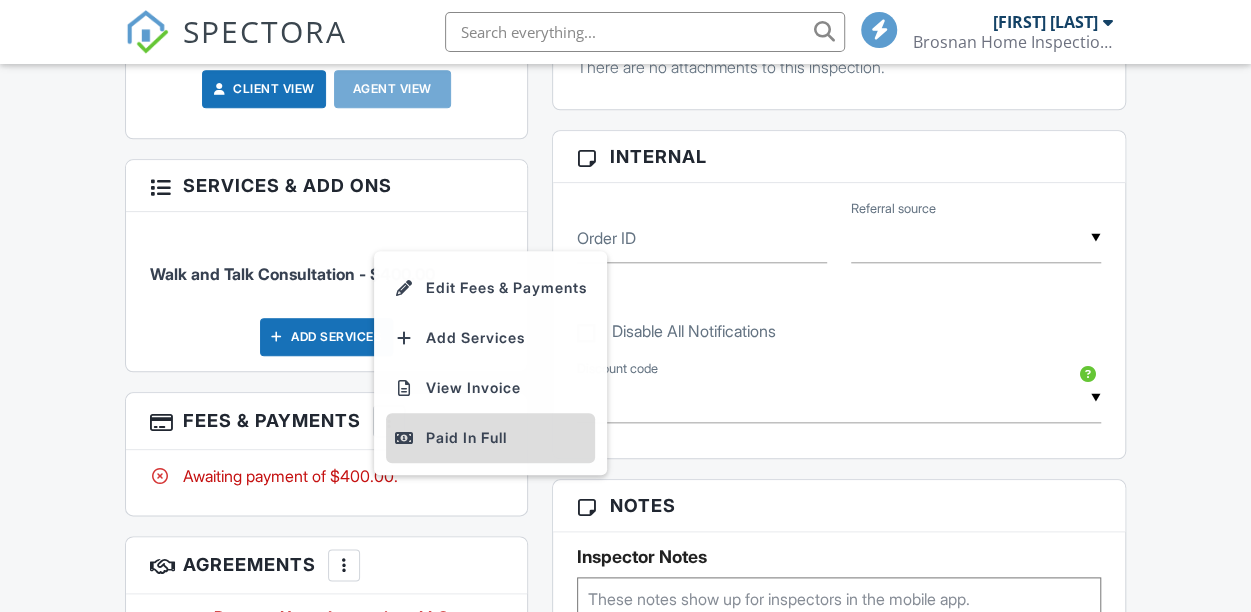 click on "Paid In Full" at bounding box center [490, 438] 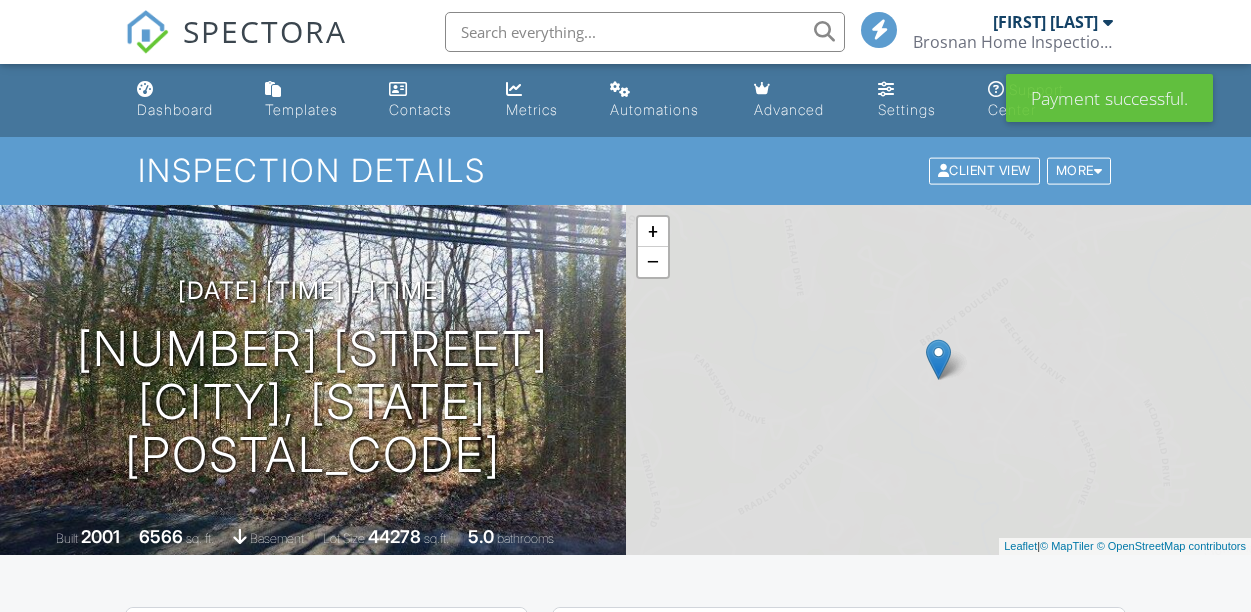 scroll, scrollTop: 600, scrollLeft: 0, axis: vertical 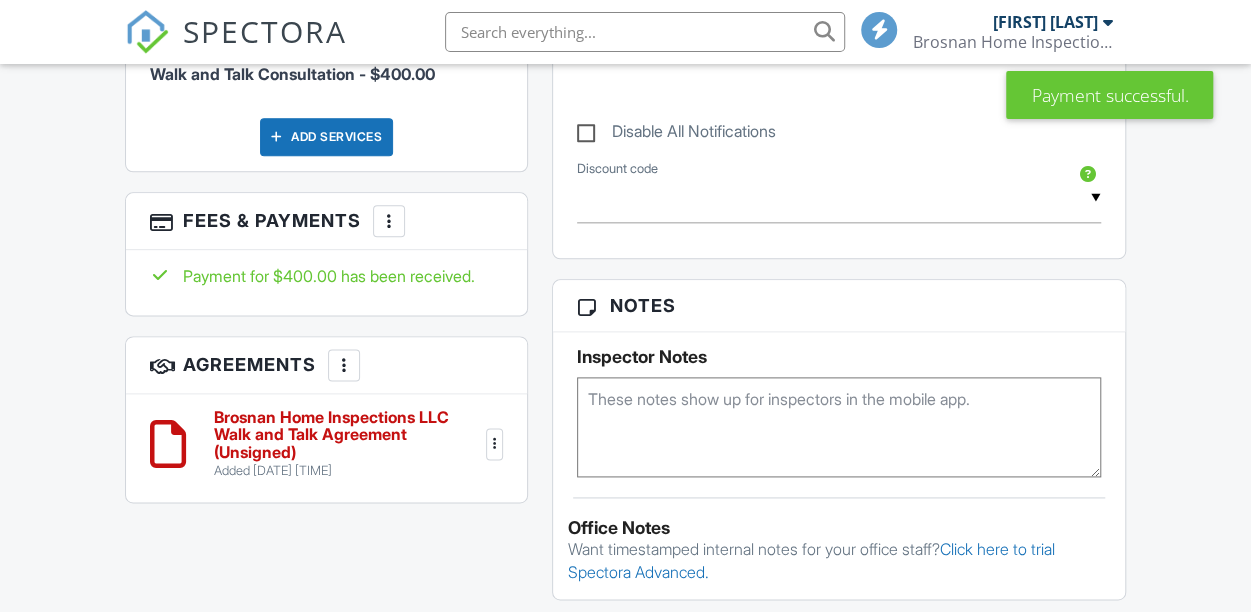 click at bounding box center (389, 221) 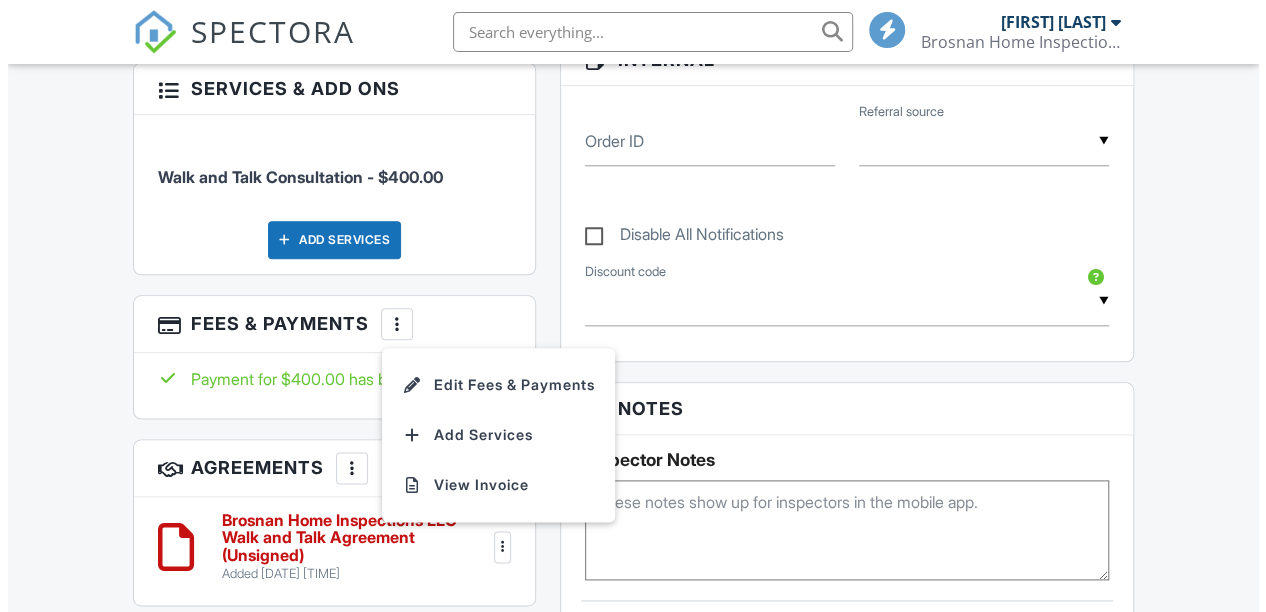 scroll, scrollTop: 1100, scrollLeft: 0, axis: vertical 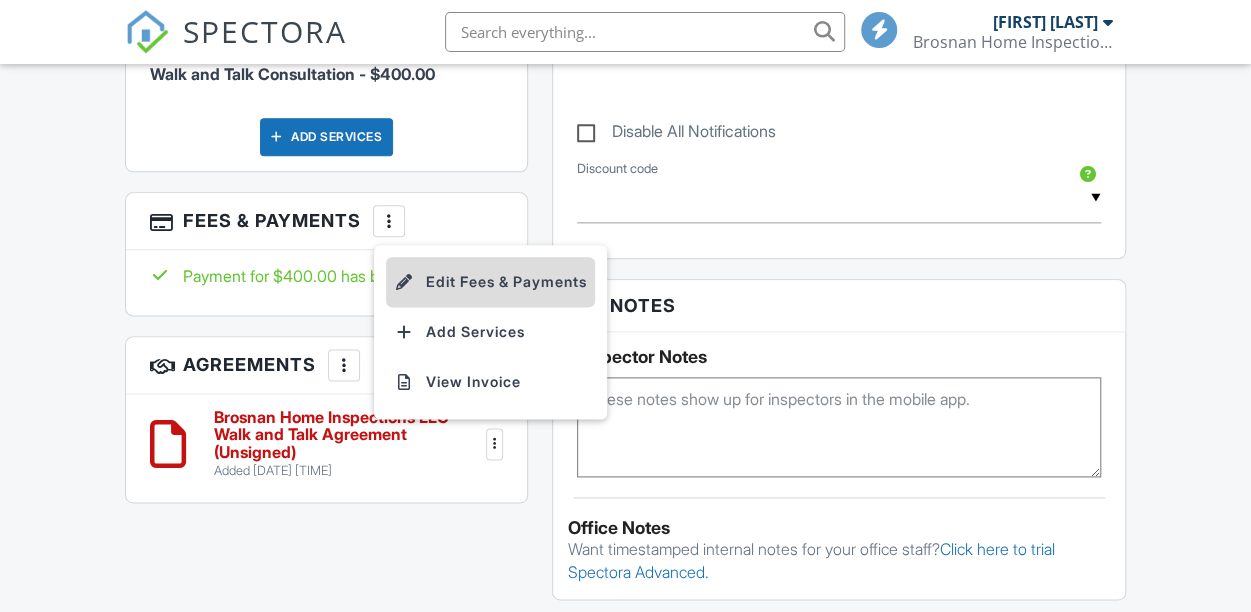 click on "Edit Fees & Payments" at bounding box center [490, 282] 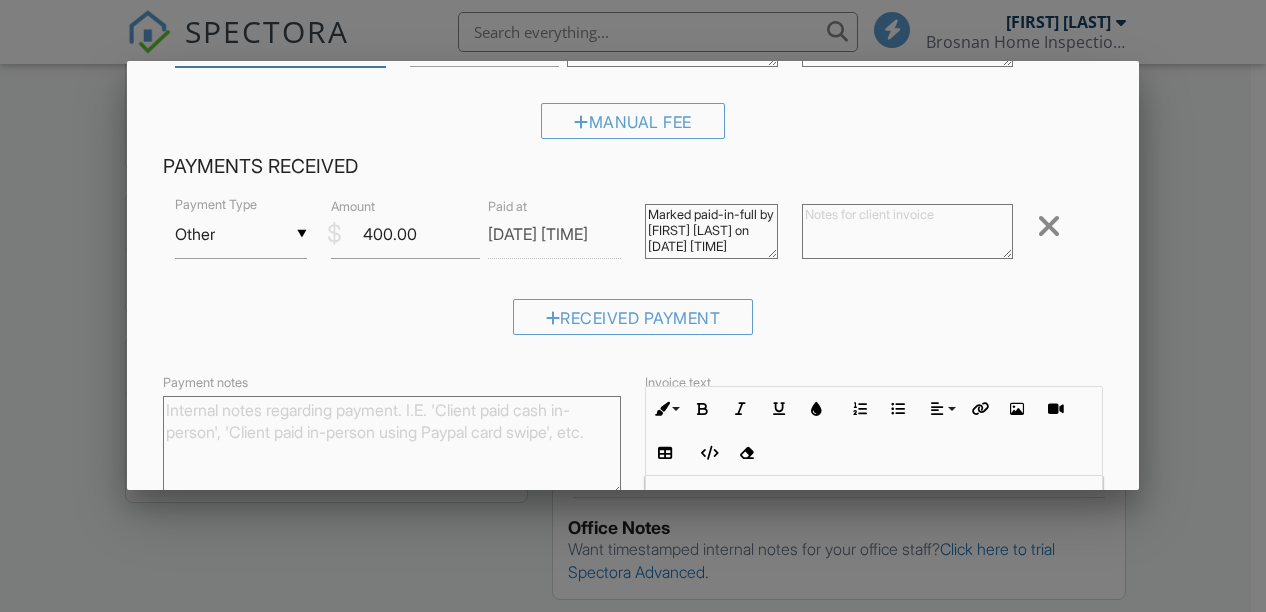 scroll, scrollTop: 100, scrollLeft: 0, axis: vertical 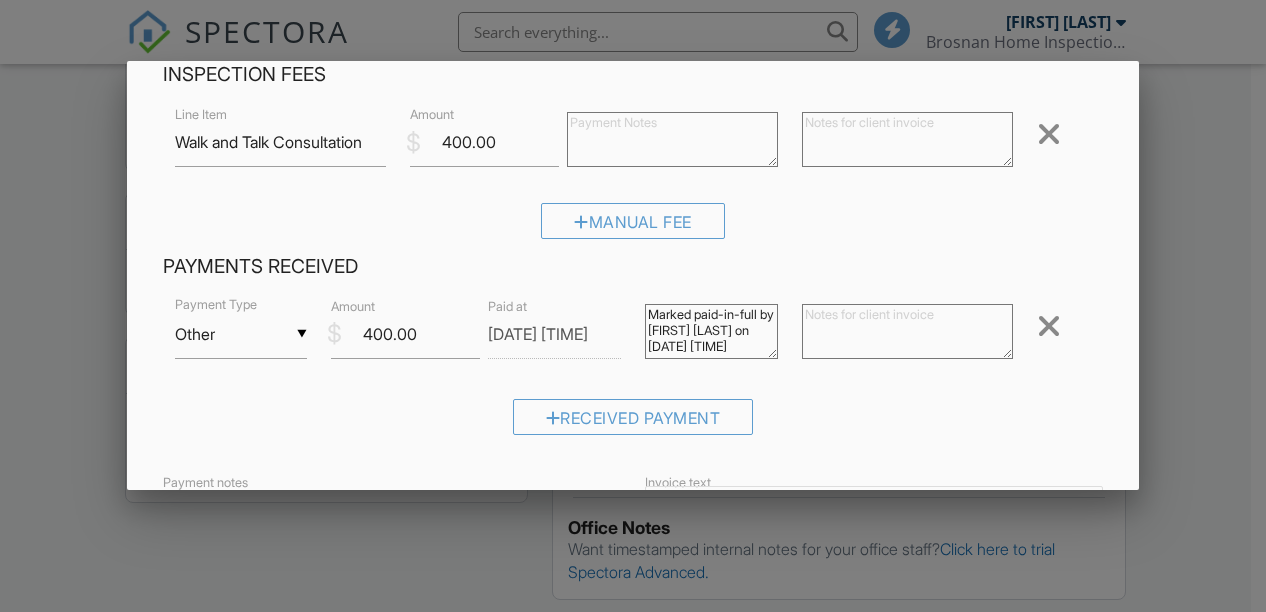 click at bounding box center (1049, 326) 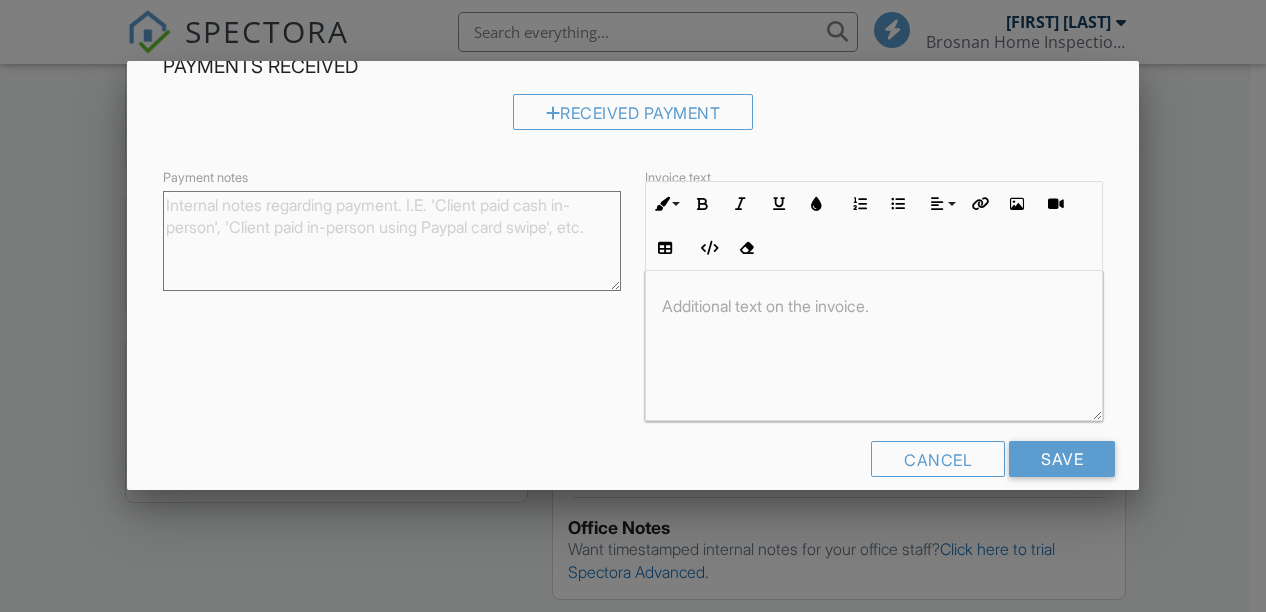 scroll, scrollTop: 325, scrollLeft: 0, axis: vertical 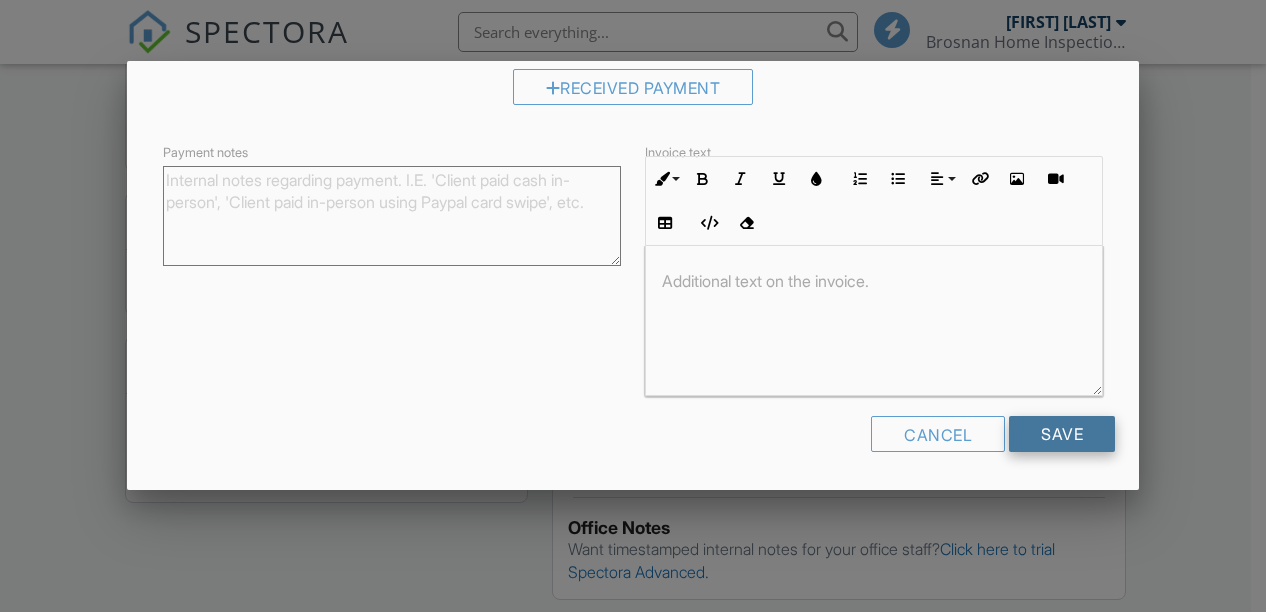 click on "Save" at bounding box center [1062, 434] 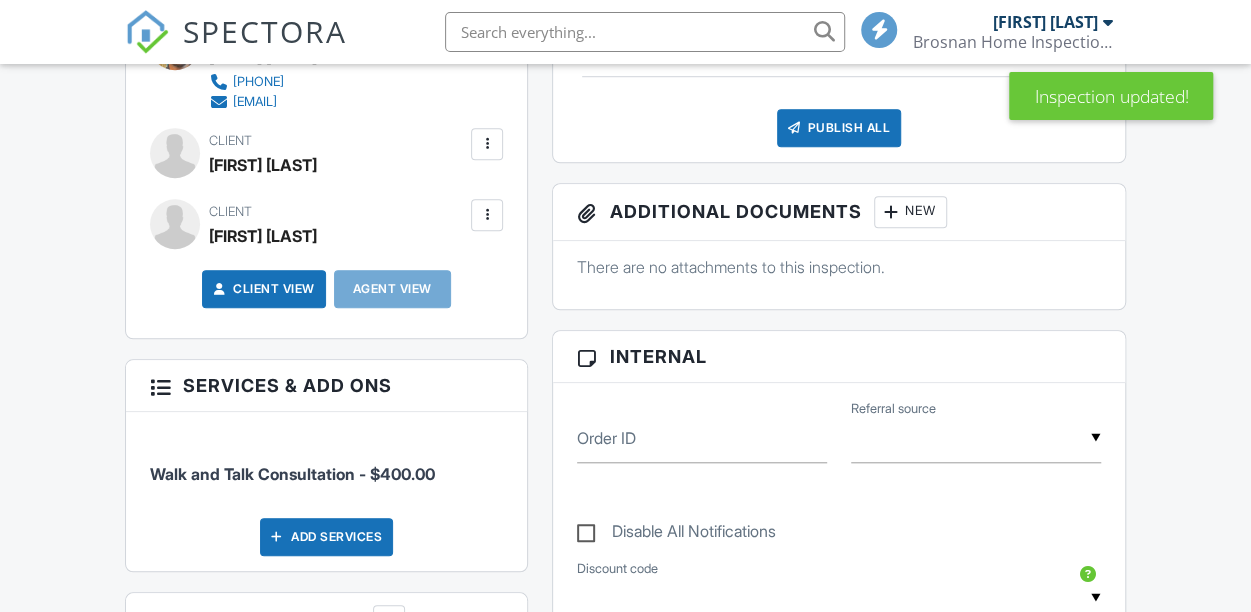 scroll, scrollTop: 900, scrollLeft: 0, axis: vertical 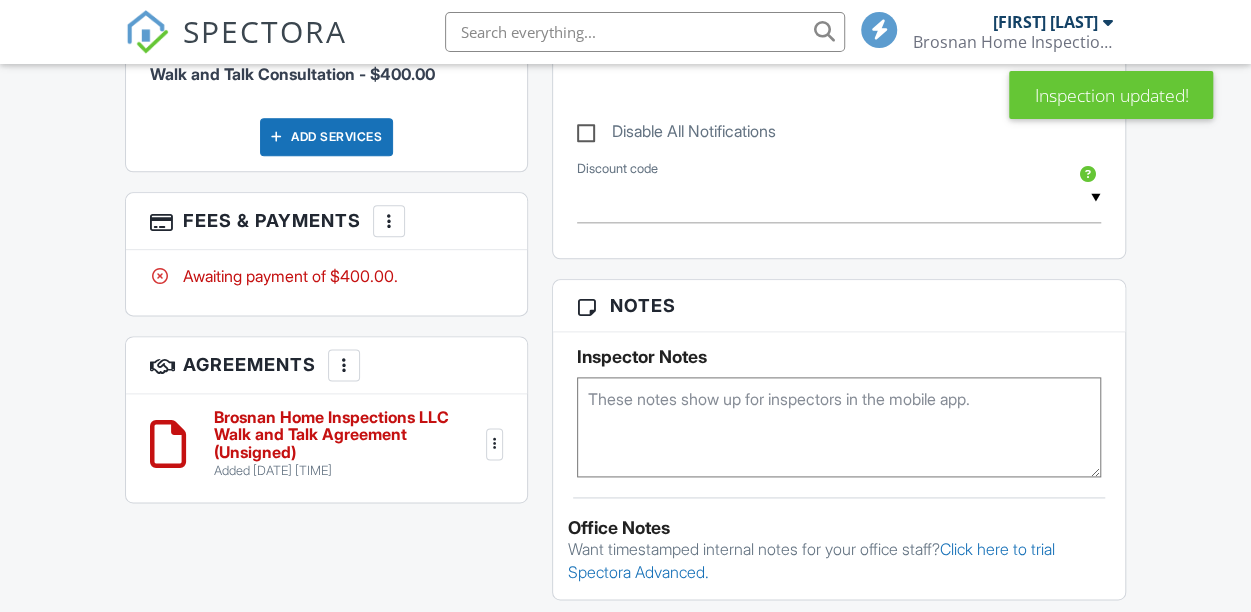 click on "More" at bounding box center [389, 221] 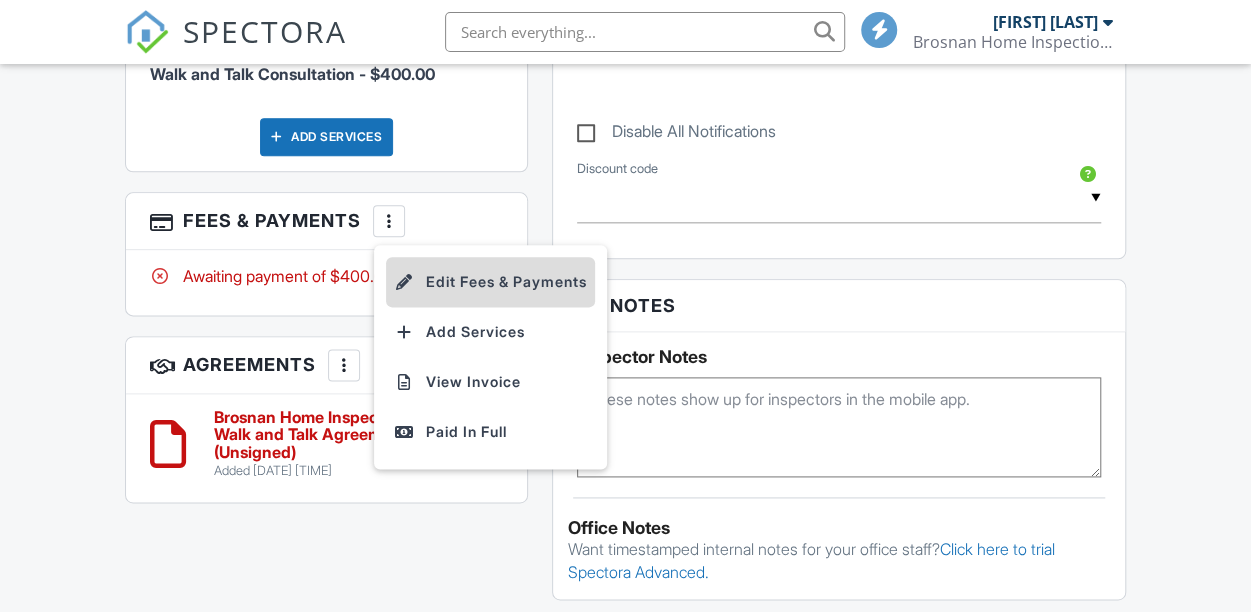 click on "Edit Fees & Payments" at bounding box center [490, 282] 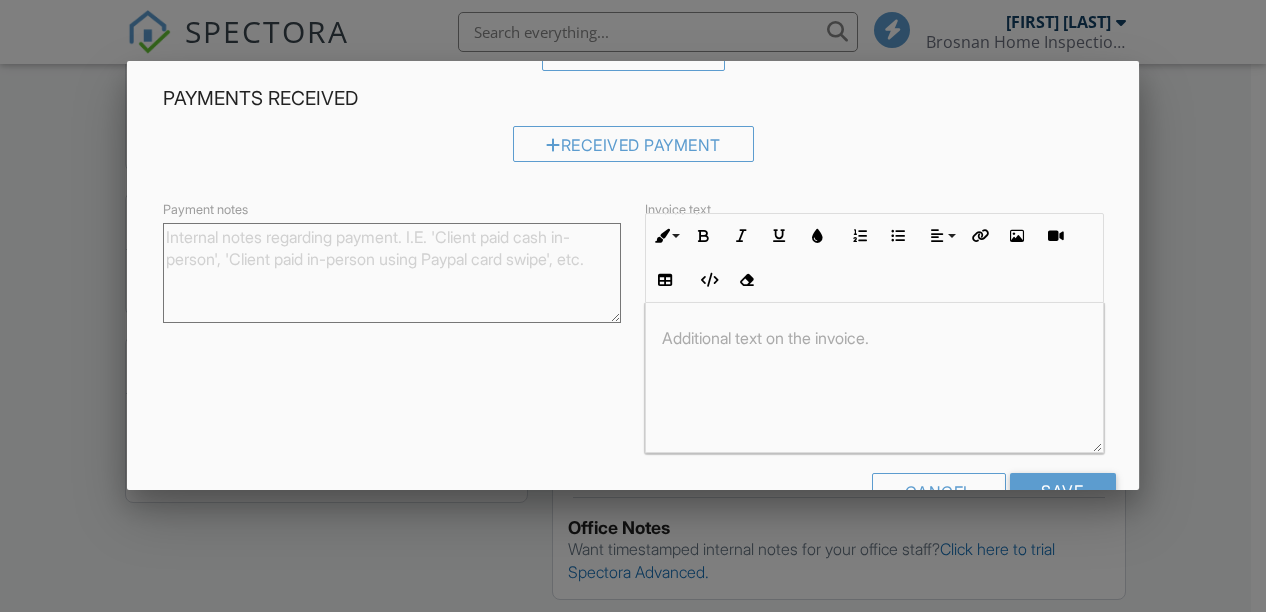 scroll, scrollTop: 300, scrollLeft: 0, axis: vertical 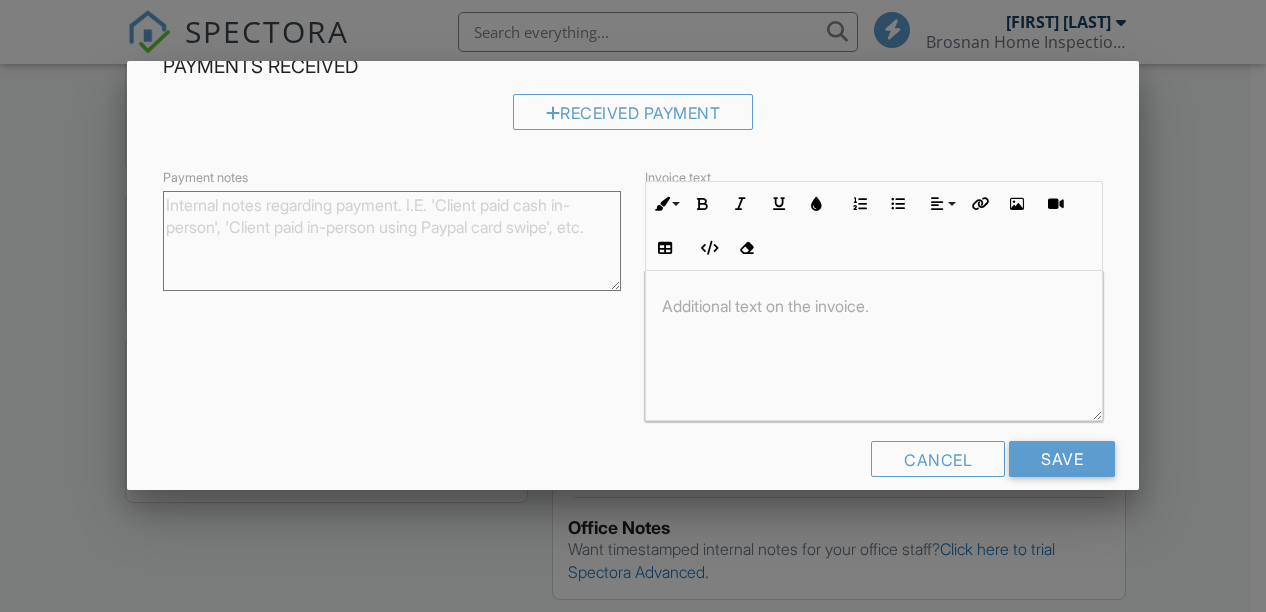 click at bounding box center (874, 346) 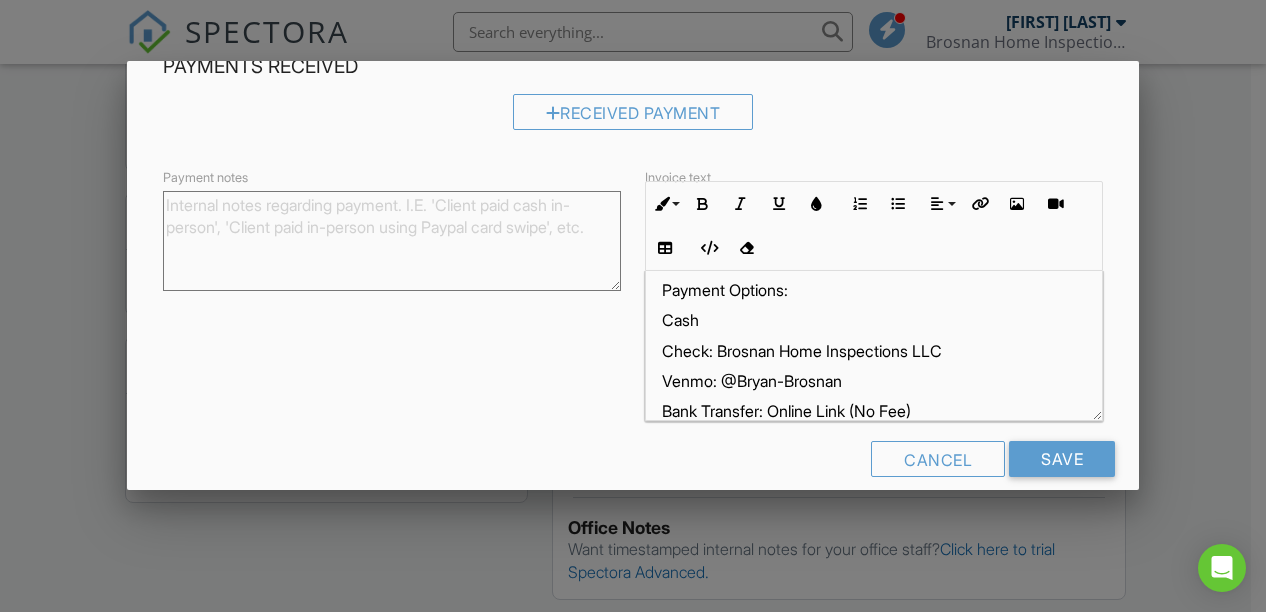 scroll, scrollTop: 0, scrollLeft: 0, axis: both 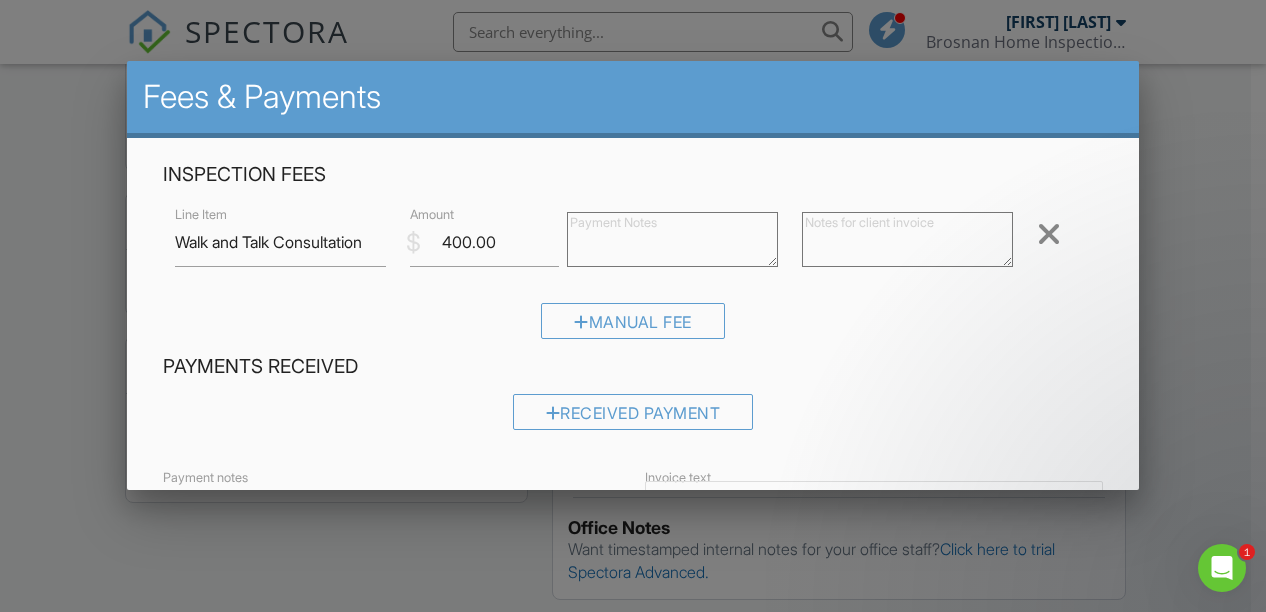click at bounding box center [672, 239] 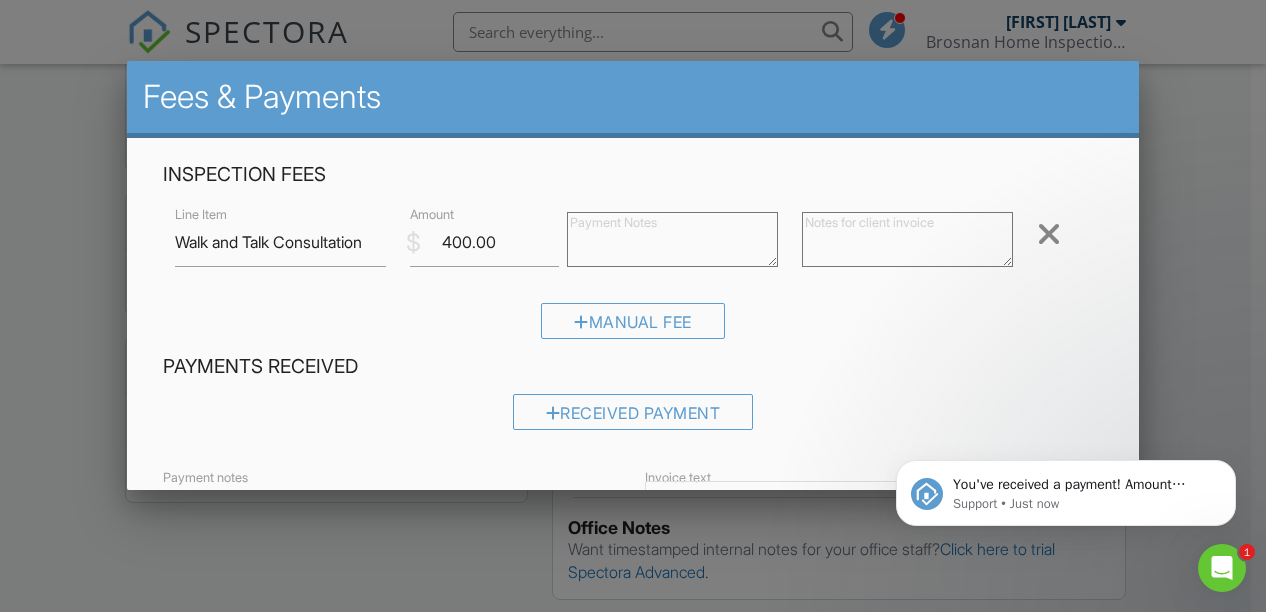 scroll, scrollTop: 0, scrollLeft: 0, axis: both 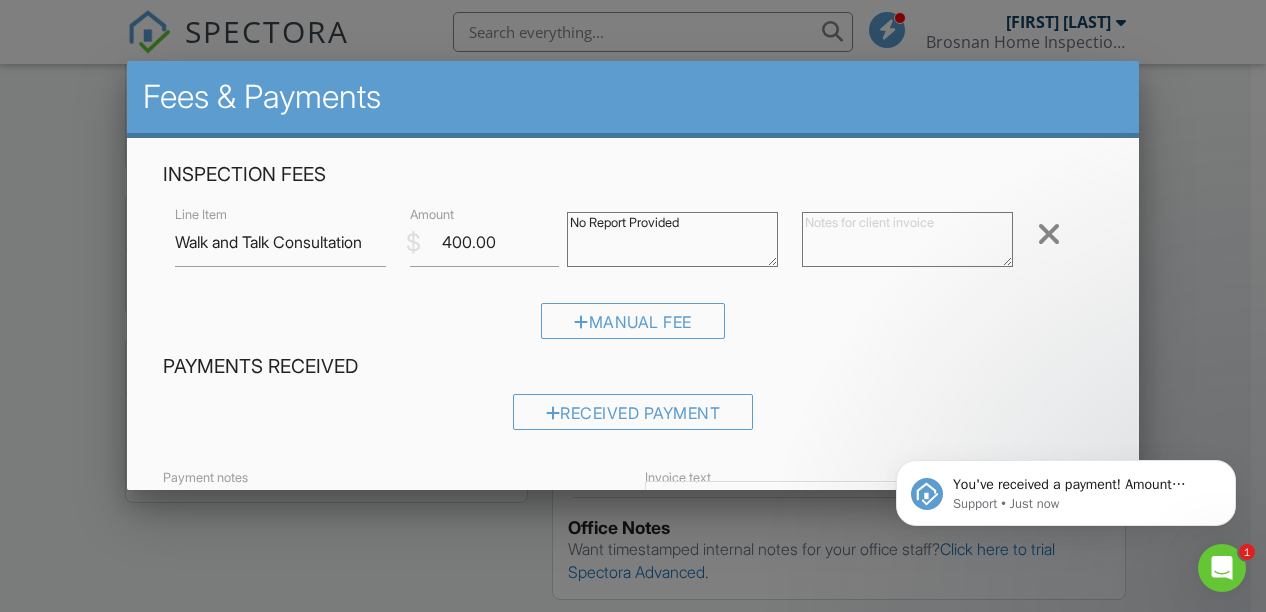 type on "No Report Provided" 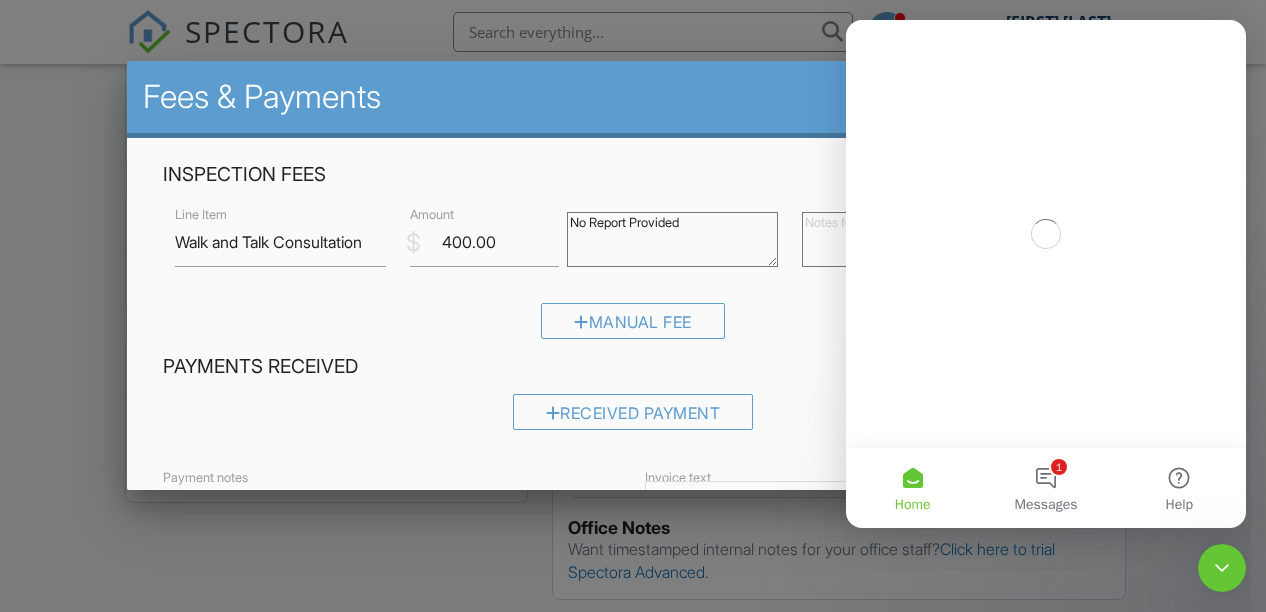scroll, scrollTop: 0, scrollLeft: 0, axis: both 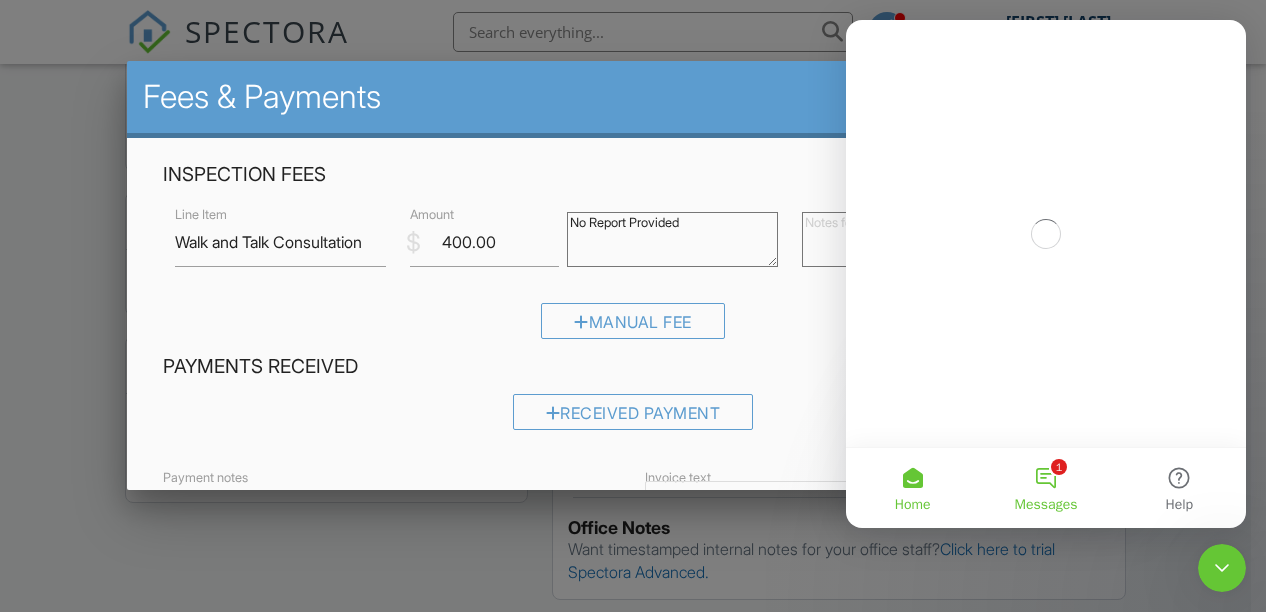 click on "1 Messages" at bounding box center (1045, 488) 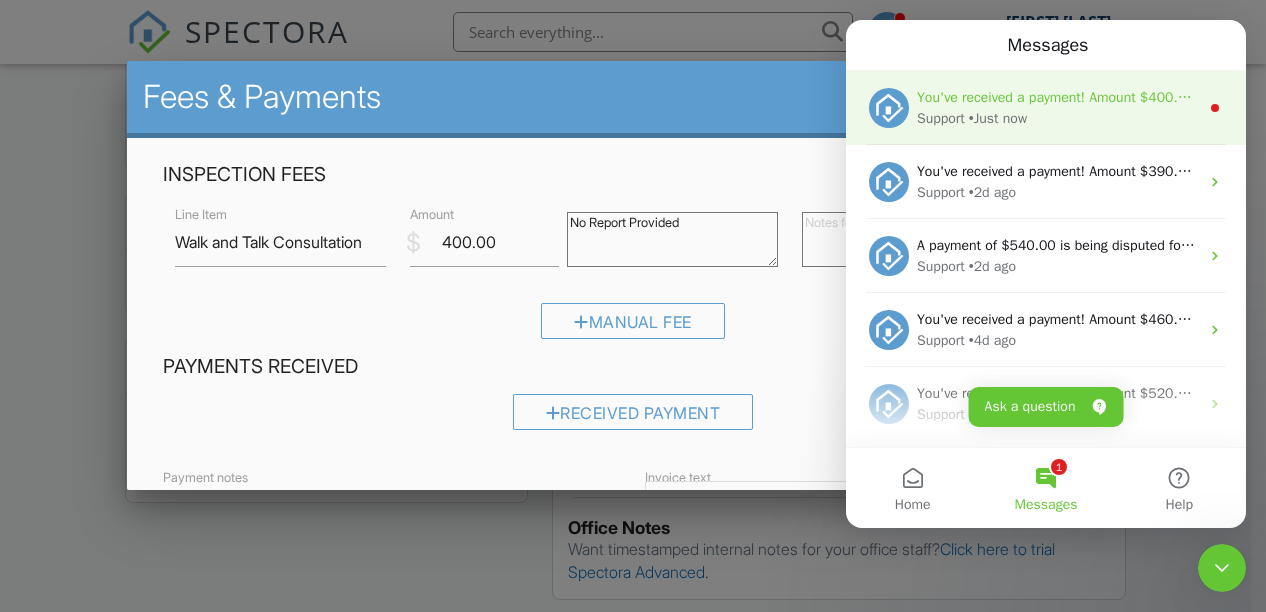click on "Support •  Just now" at bounding box center [1058, 118] 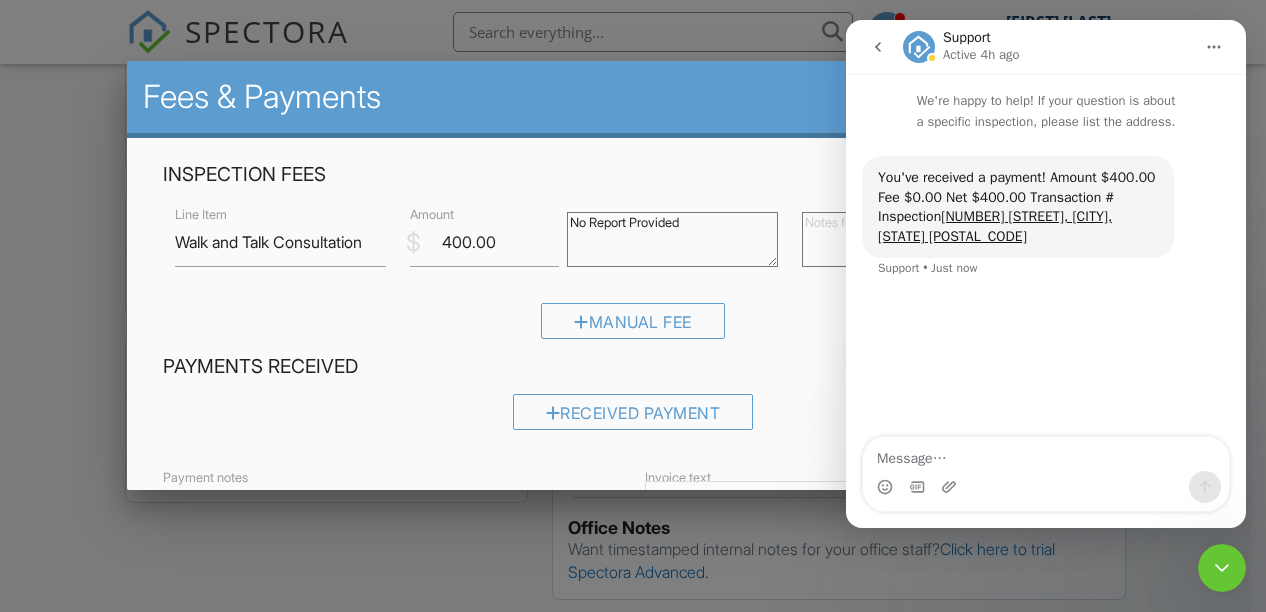 click 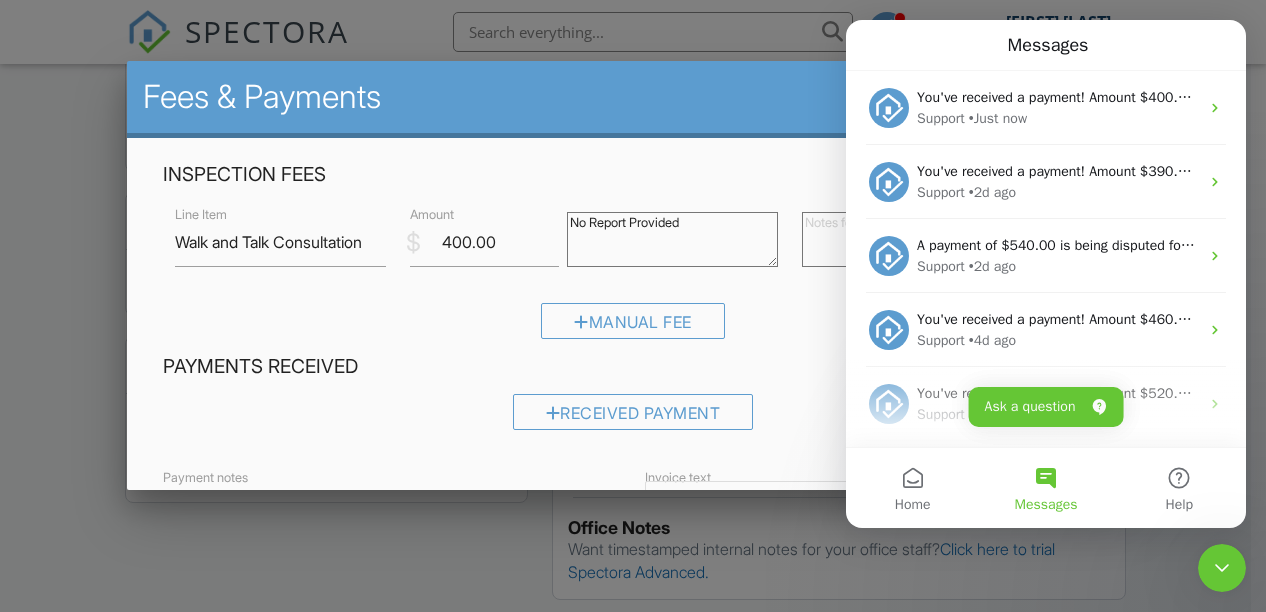 scroll, scrollTop: 64, scrollLeft: 0, axis: vertical 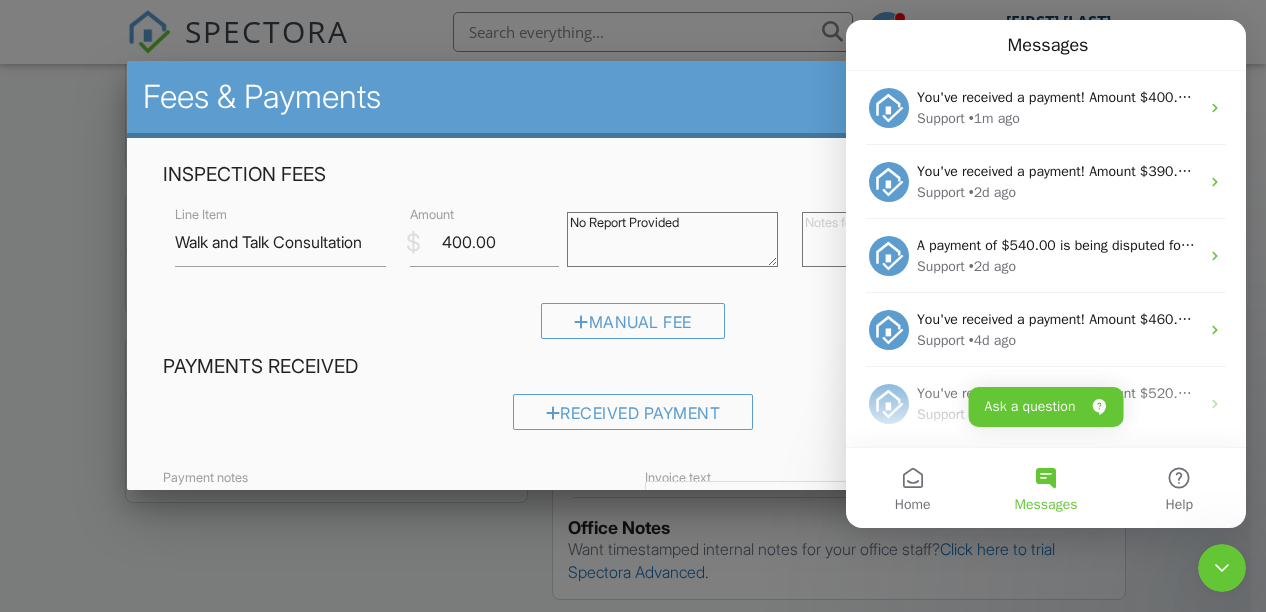 click 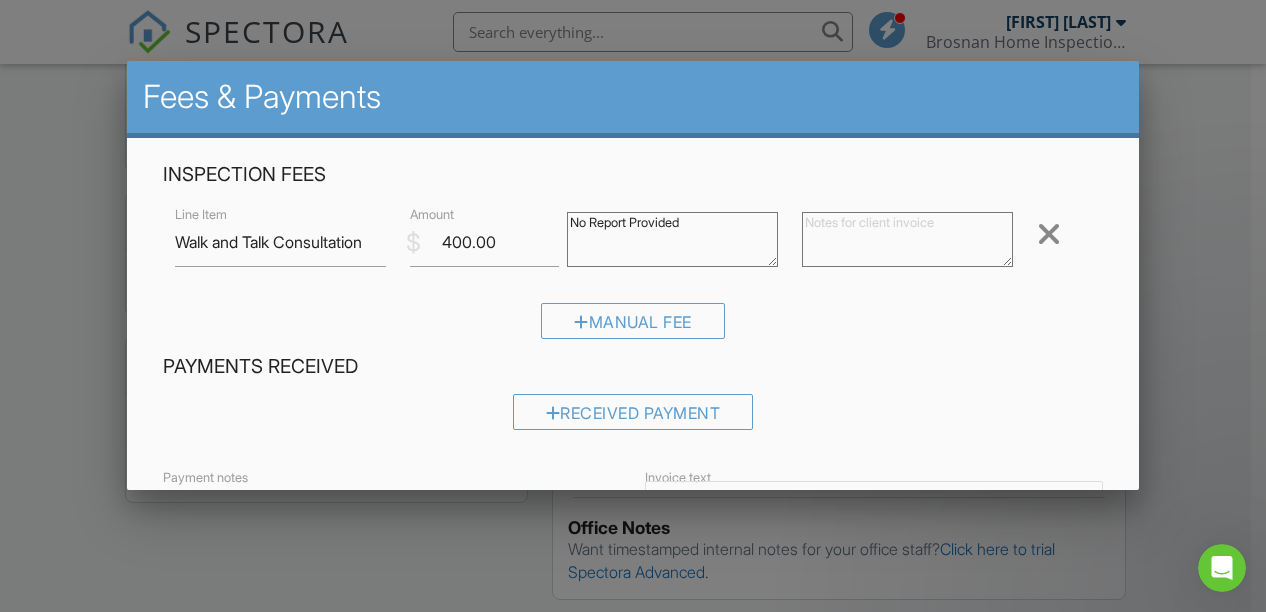 scroll, scrollTop: 0, scrollLeft: 0, axis: both 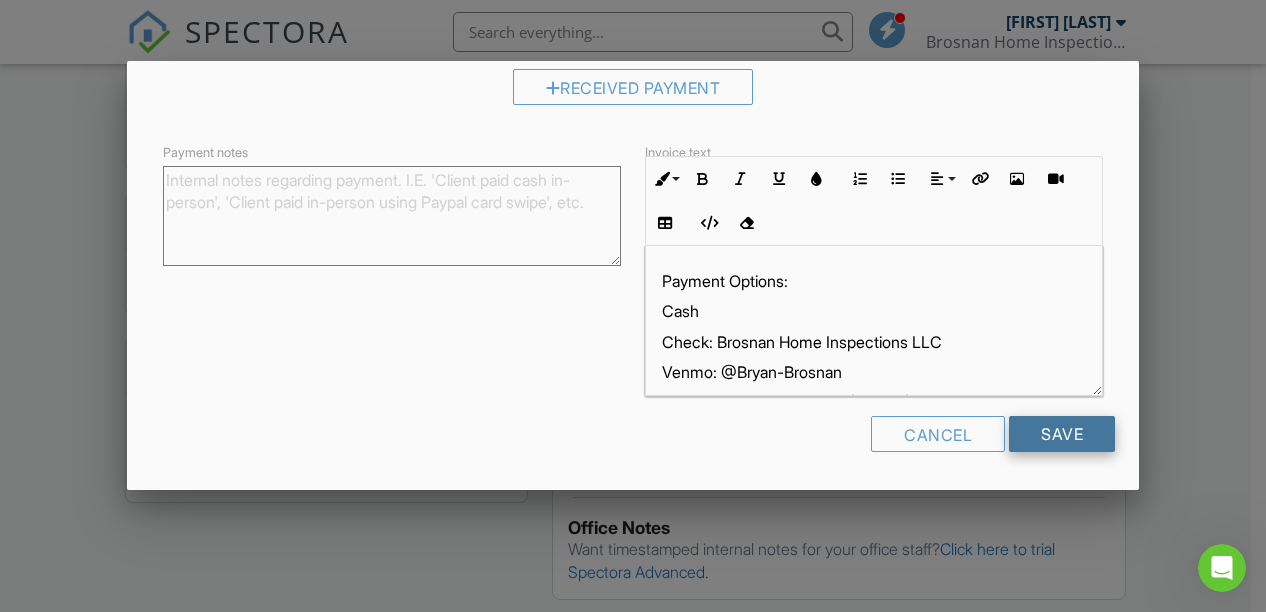 click on "Save" at bounding box center [1062, 434] 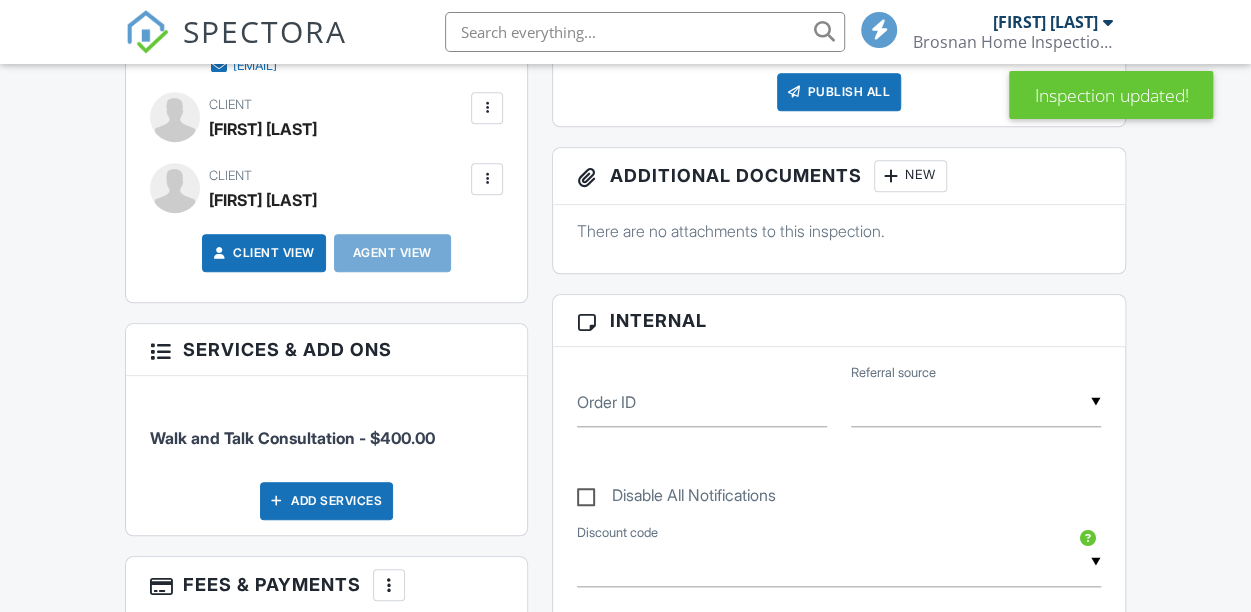 scroll, scrollTop: 1000, scrollLeft: 0, axis: vertical 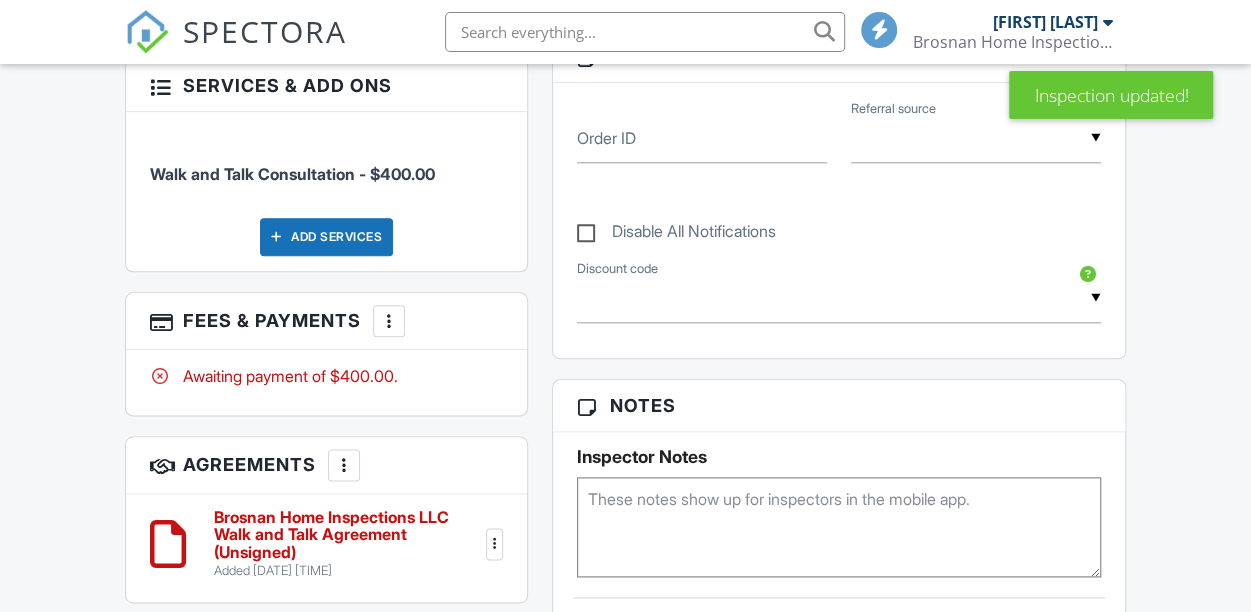 click at bounding box center (389, 321) 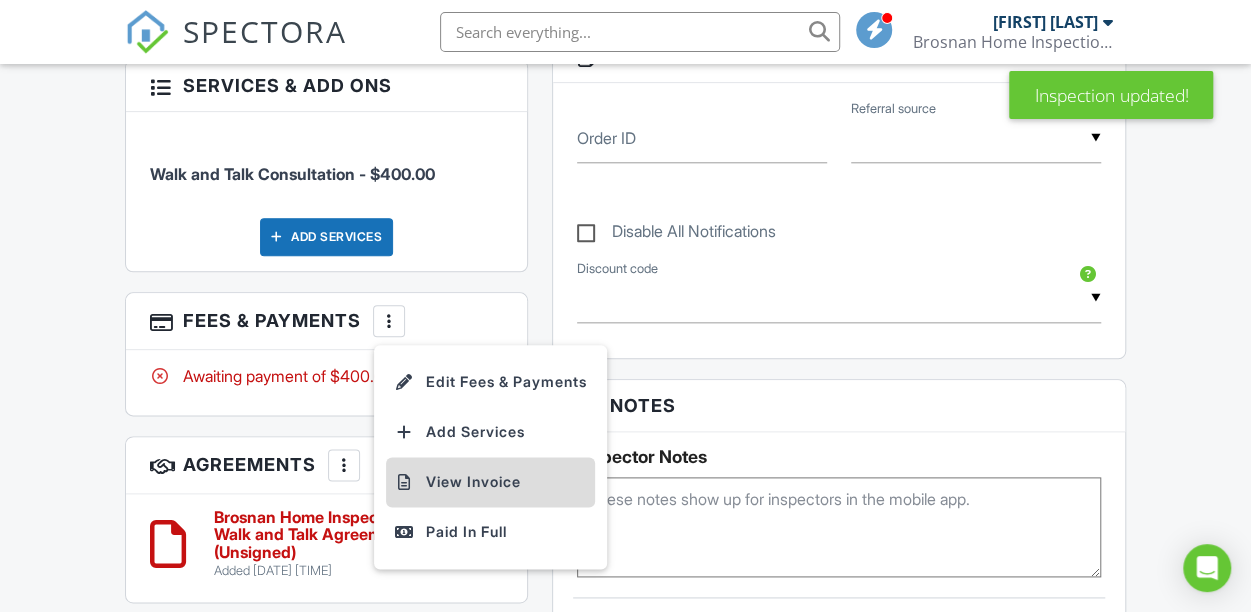 click on "View Invoice" at bounding box center (490, 482) 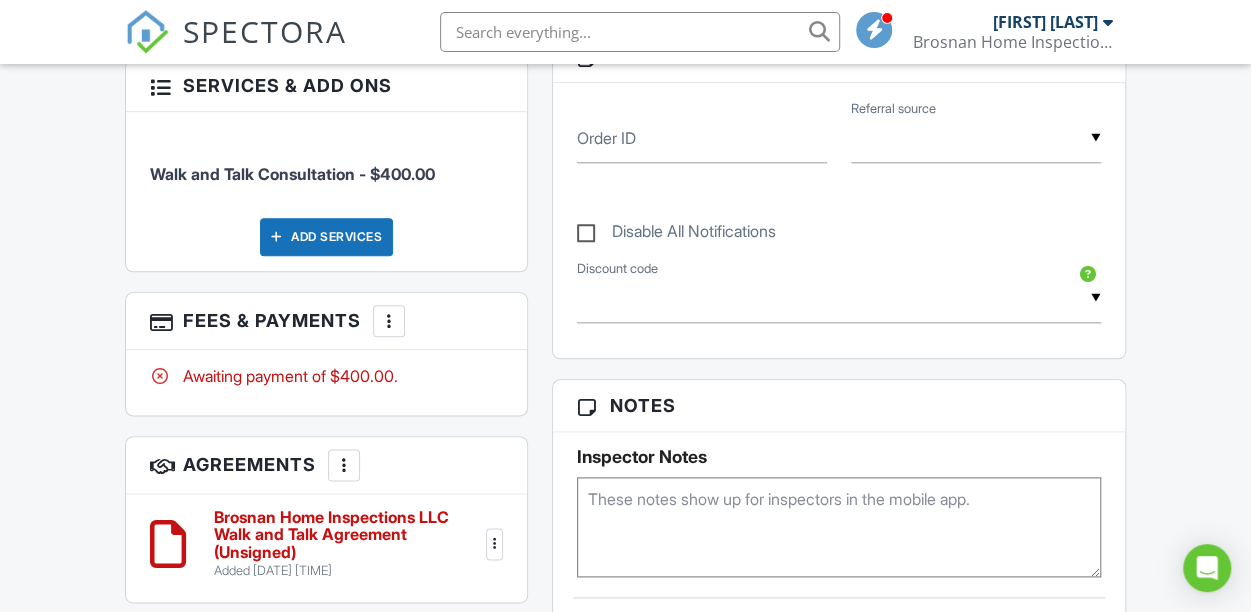 click at bounding box center (389, 321) 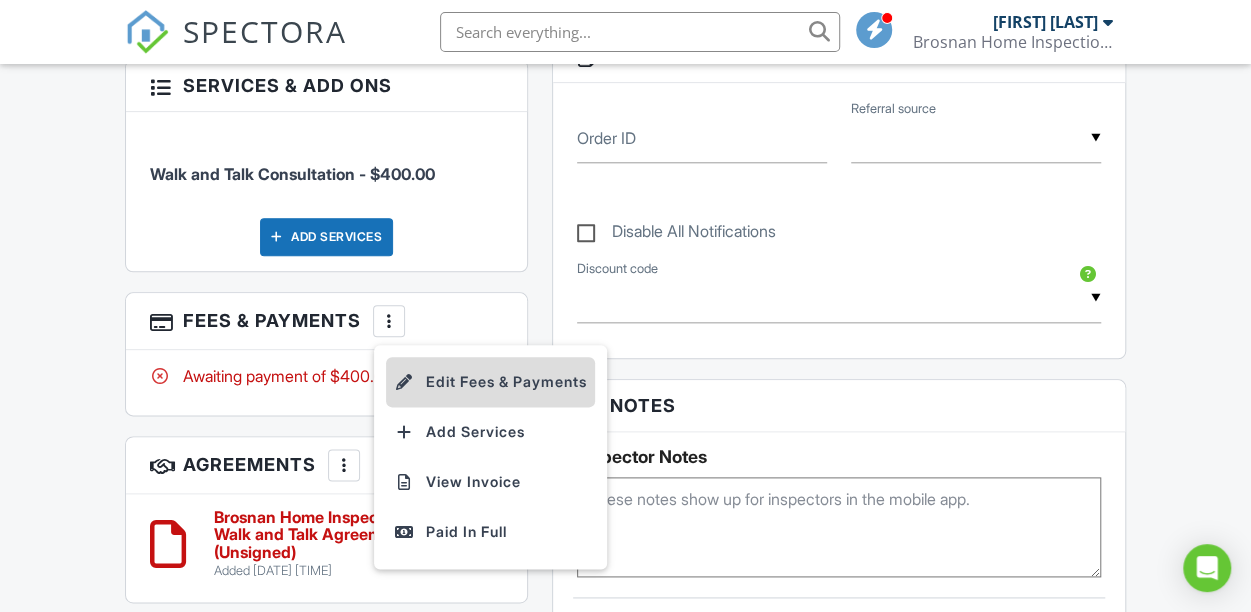click on "Edit Fees & Payments" at bounding box center (490, 382) 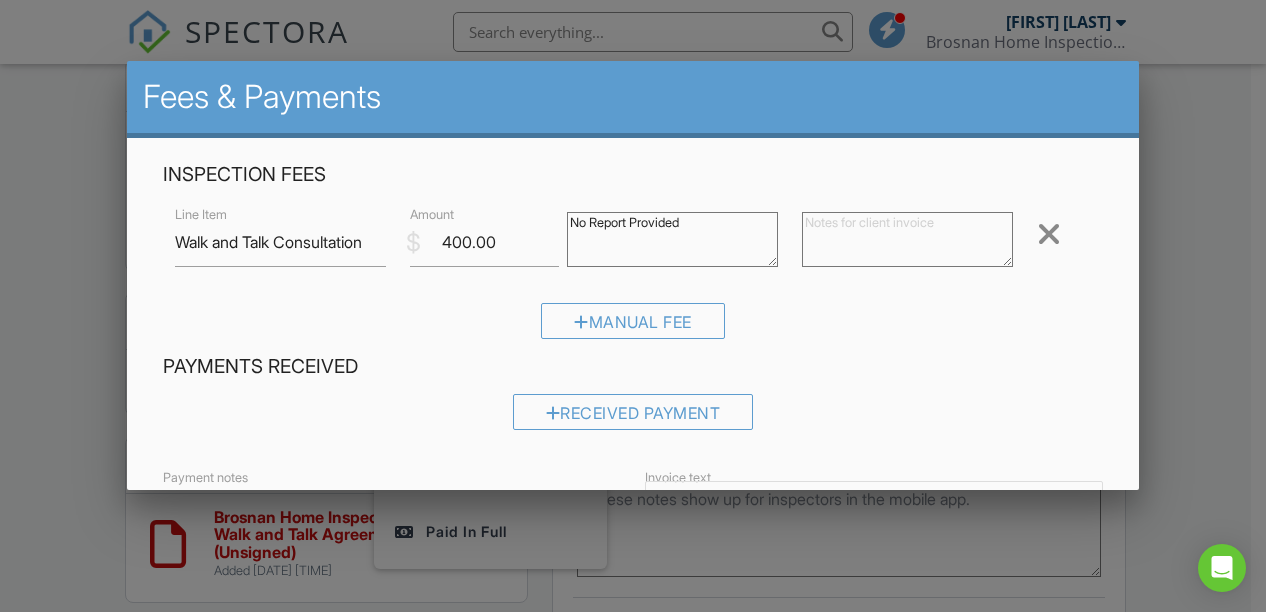 drag, startPoint x: 757, startPoint y: 229, endPoint x: 562, endPoint y: 202, distance: 196.86035 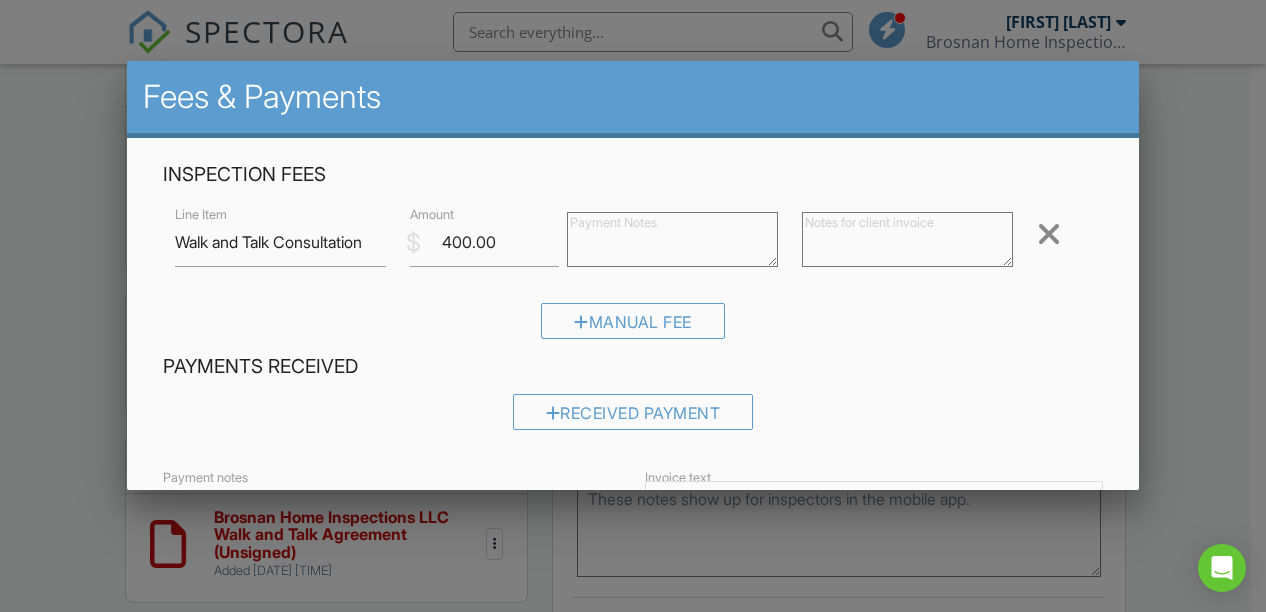 type 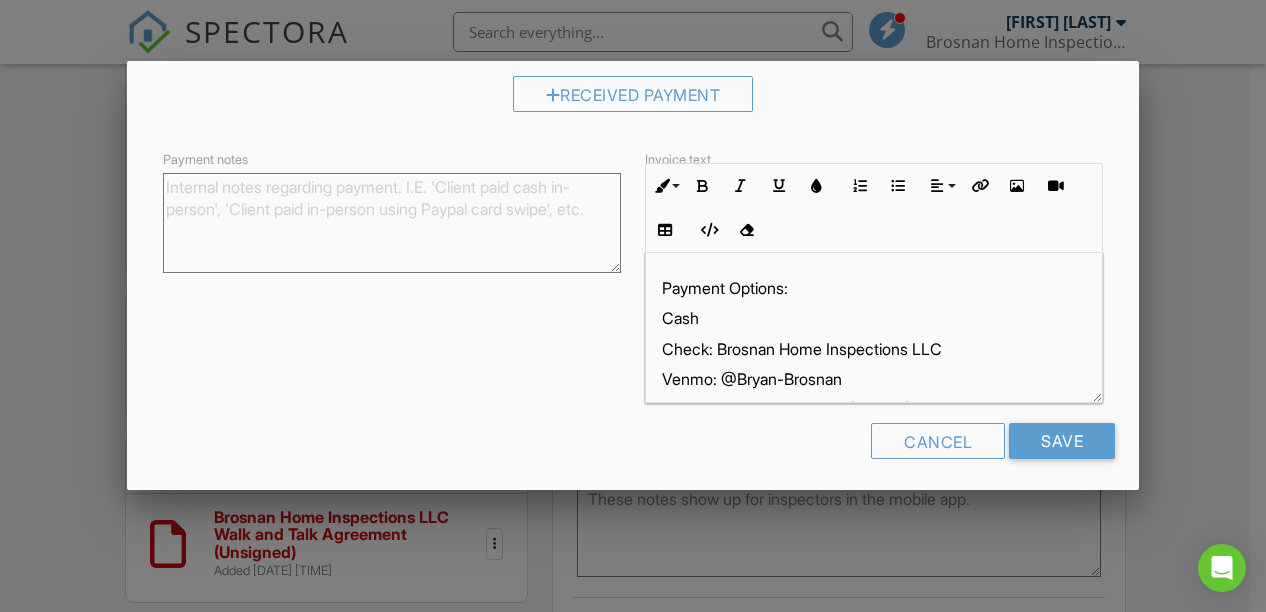 scroll, scrollTop: 325, scrollLeft: 0, axis: vertical 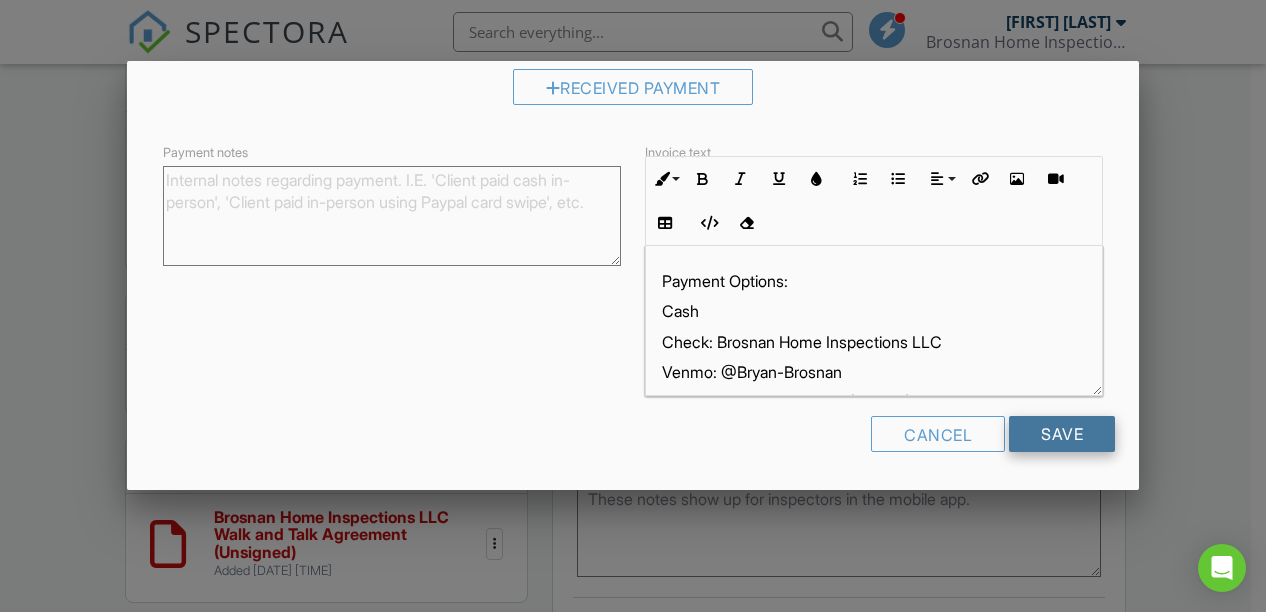 type on "No report provided" 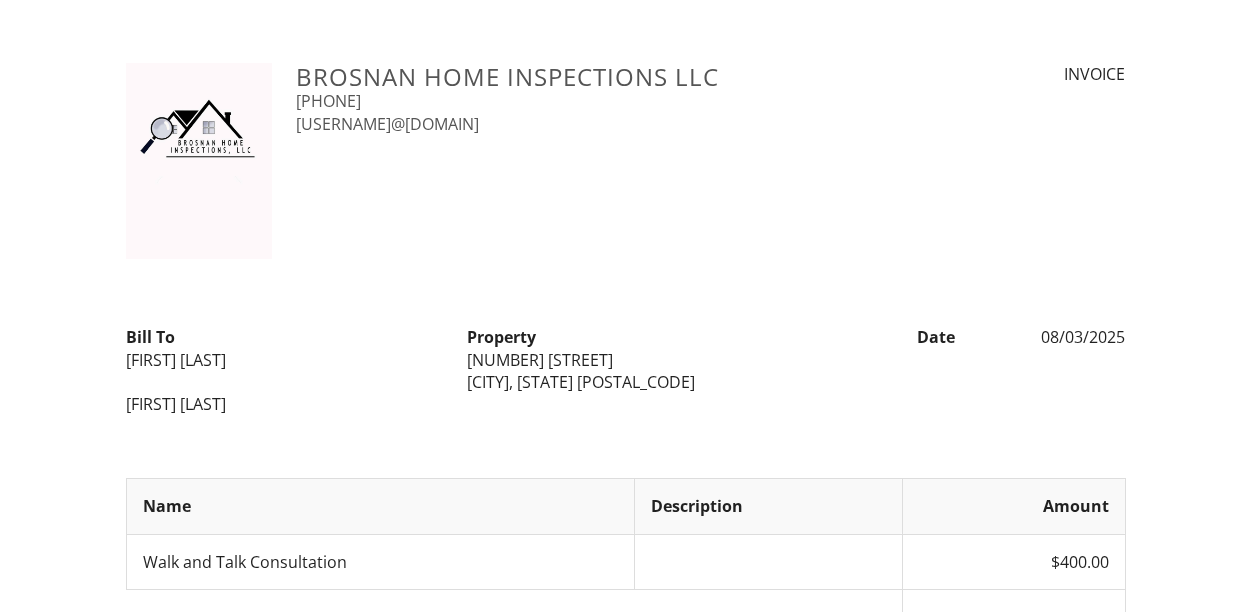scroll, scrollTop: 0, scrollLeft: 0, axis: both 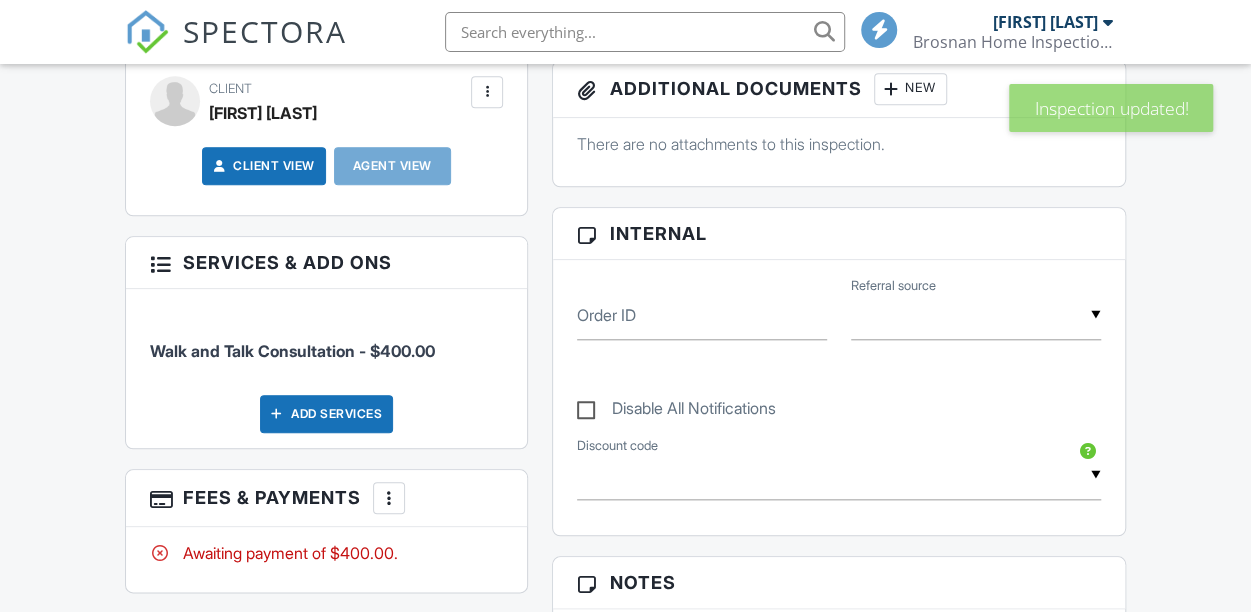 click at bounding box center [389, 498] 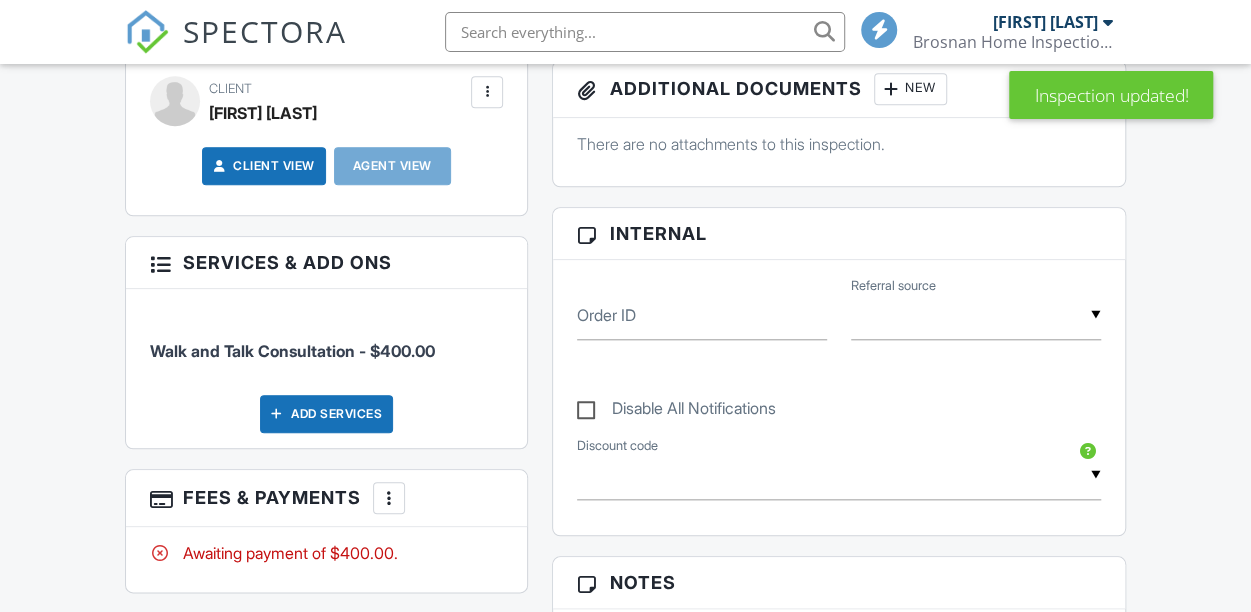scroll, scrollTop: 1000, scrollLeft: 0, axis: vertical 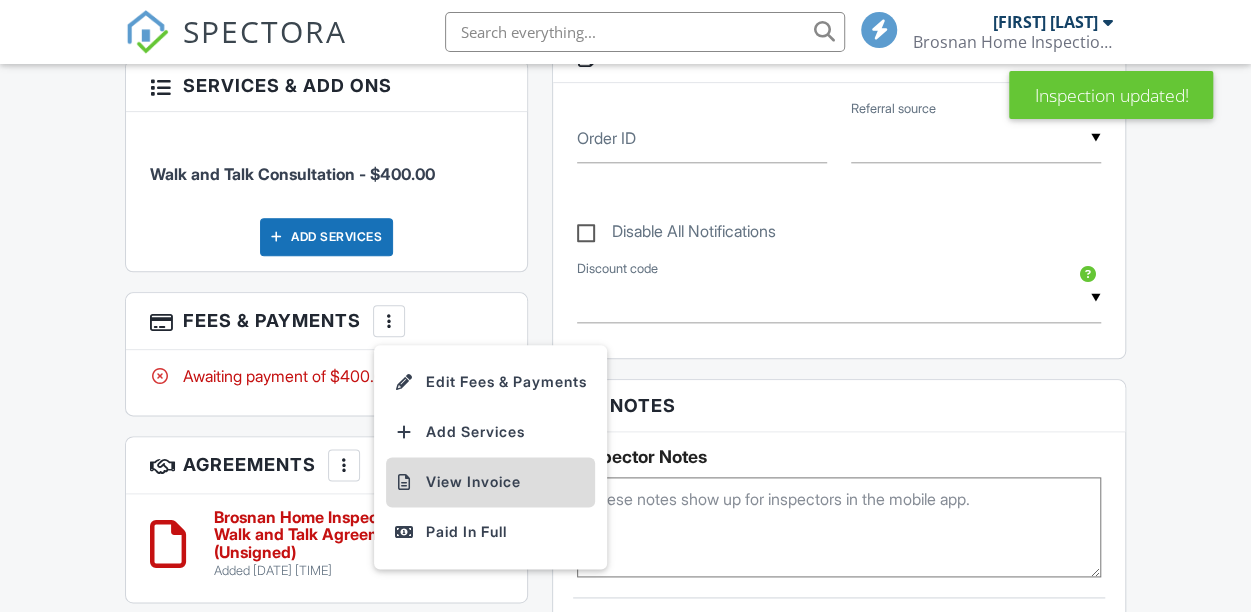 click on "View Invoice" at bounding box center (490, 482) 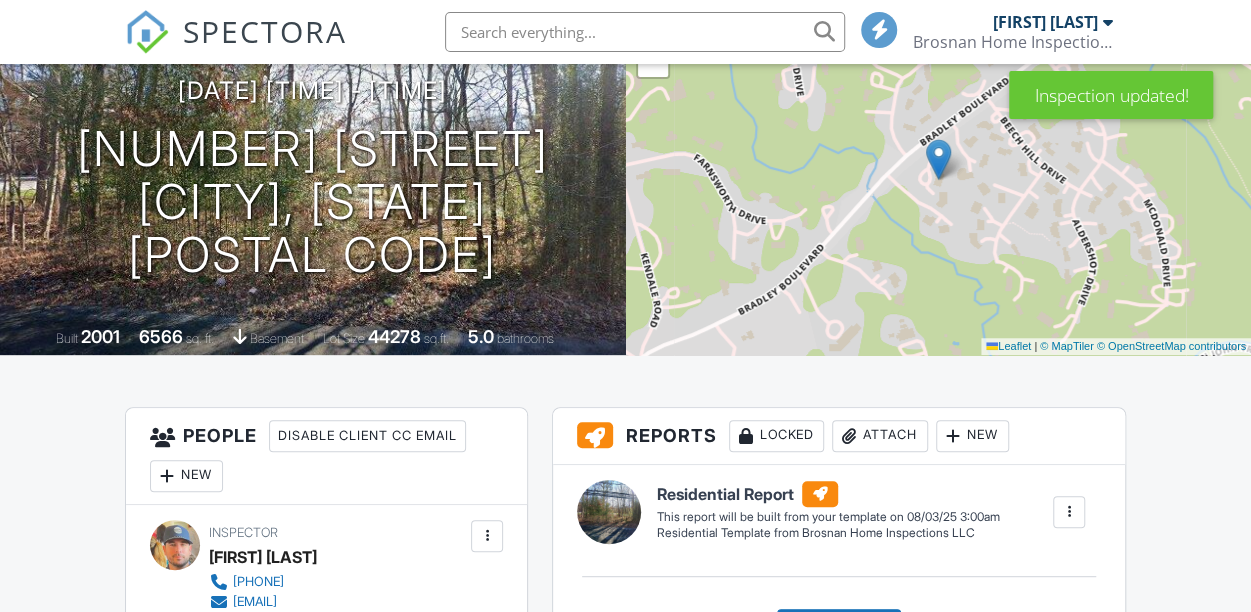 scroll, scrollTop: 200, scrollLeft: 0, axis: vertical 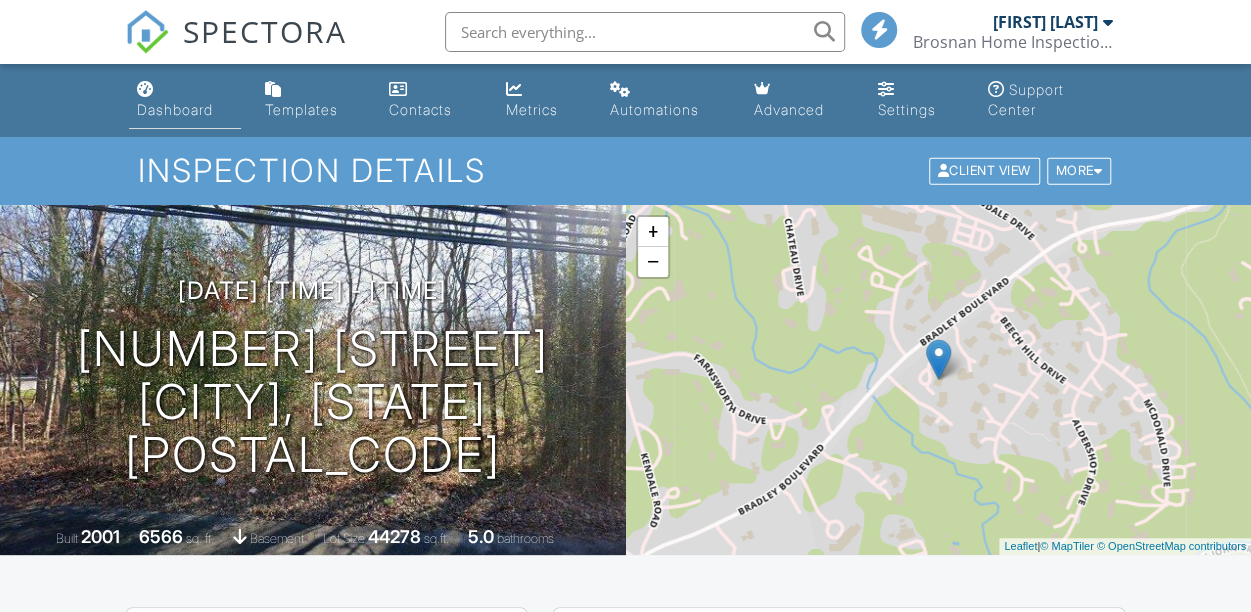 click on "Dashboard" at bounding box center [175, 109] 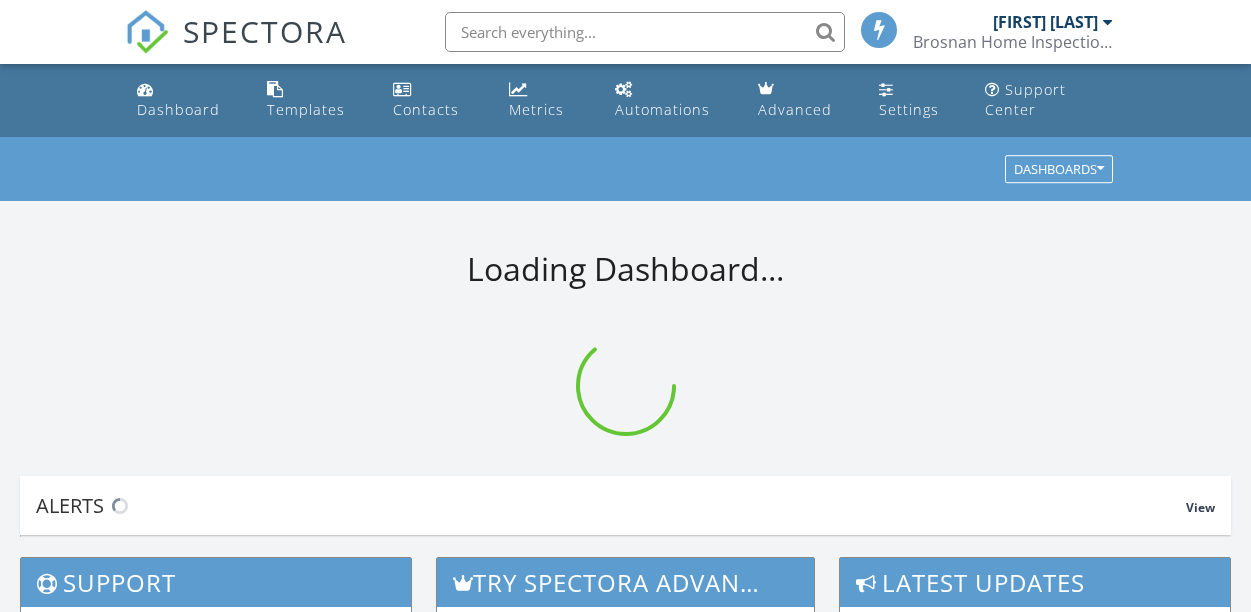 scroll, scrollTop: 0, scrollLeft: 0, axis: both 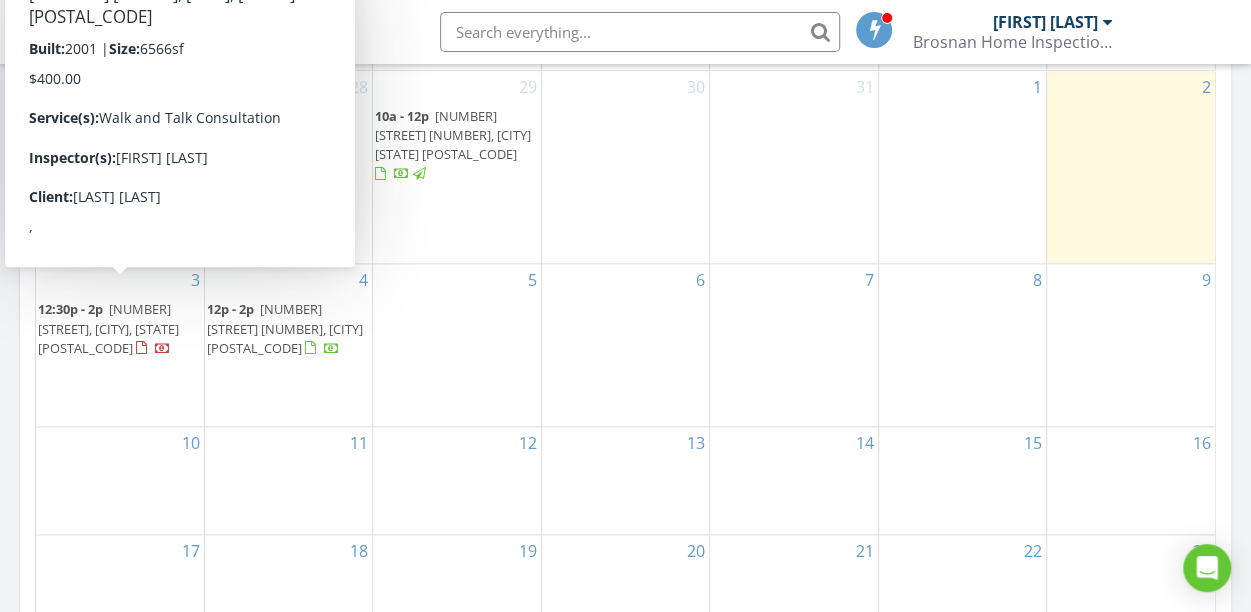 click on "8430 Bradley Blvd, Bethesda 20817" at bounding box center (108, 328) 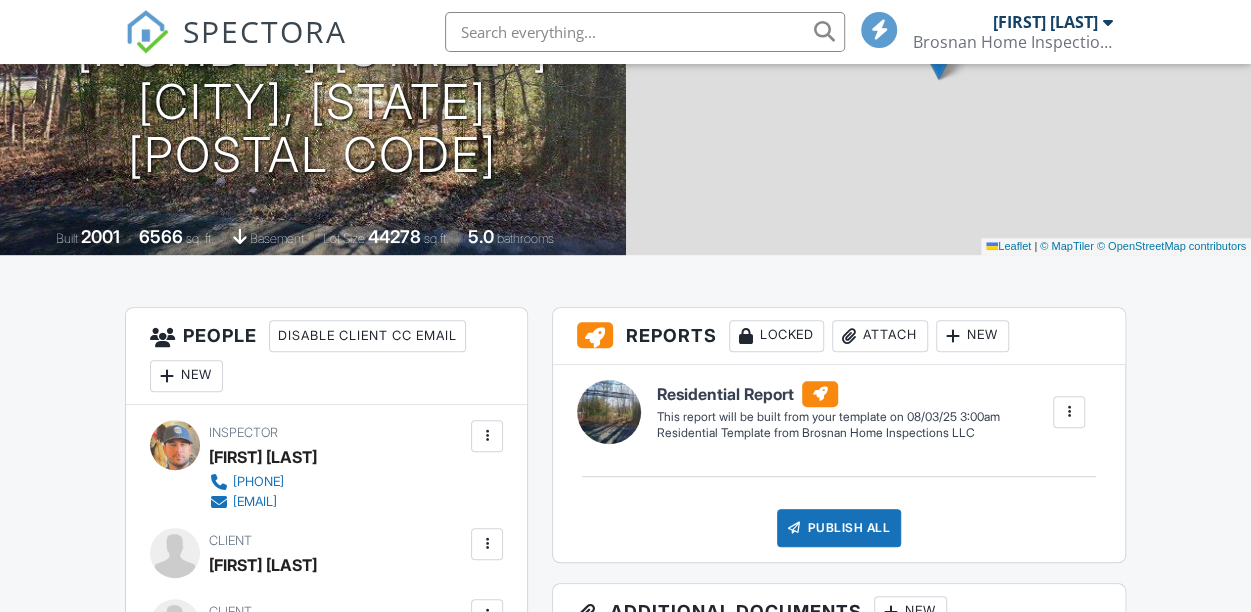 scroll, scrollTop: 500, scrollLeft: 0, axis: vertical 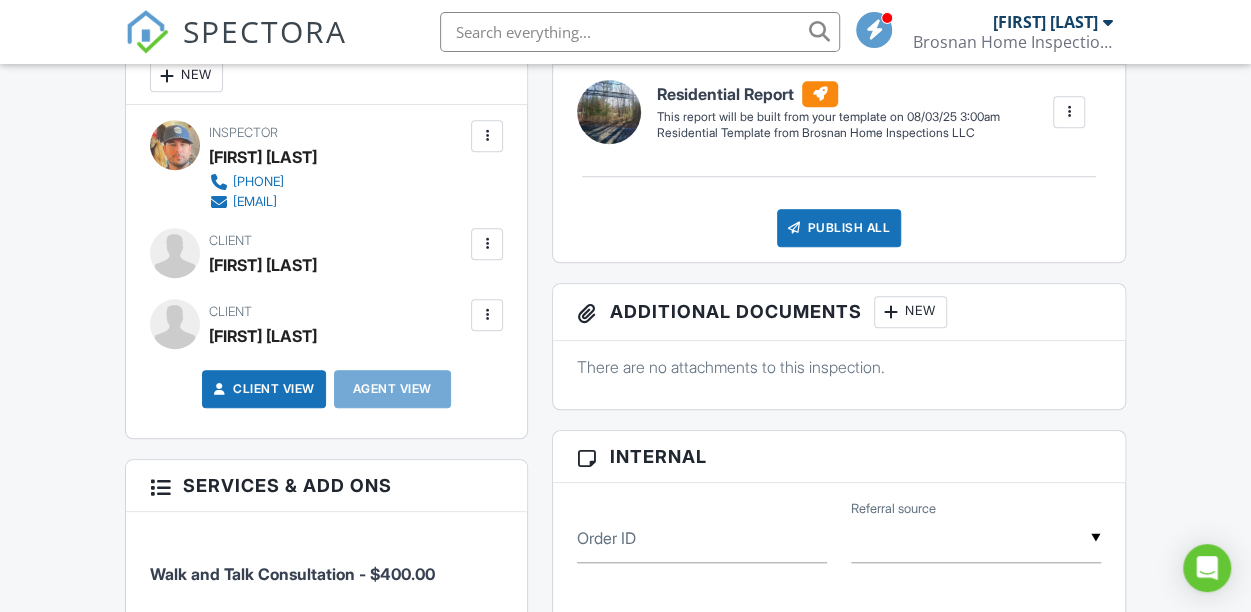 click at bounding box center [487, 244] 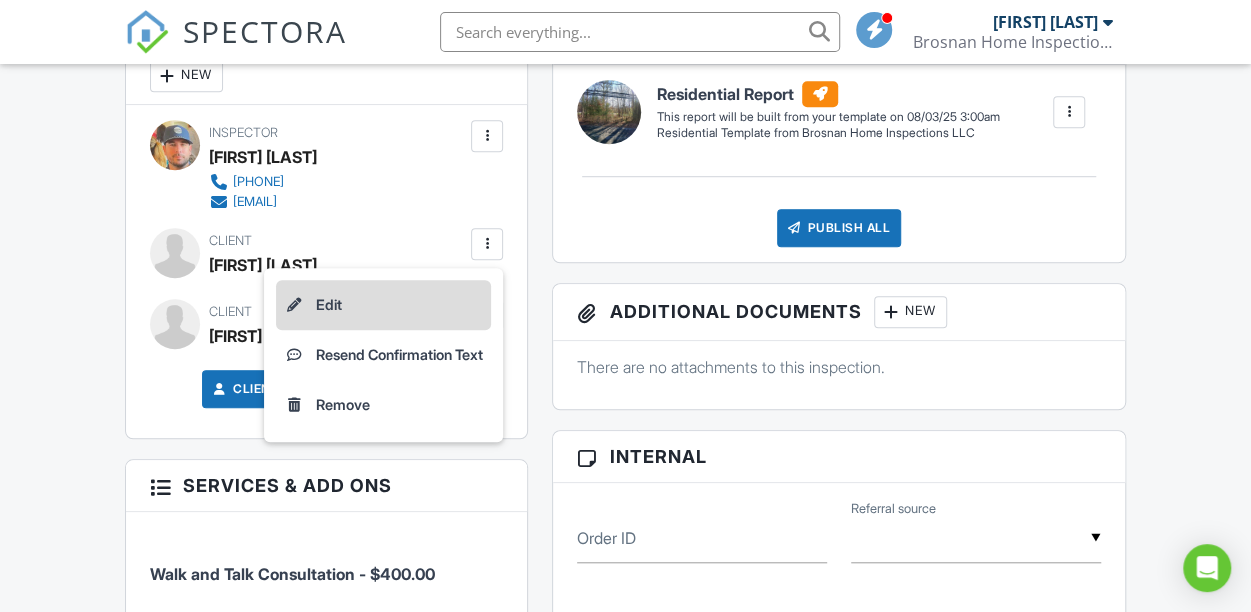 click on "Edit" at bounding box center [383, 305] 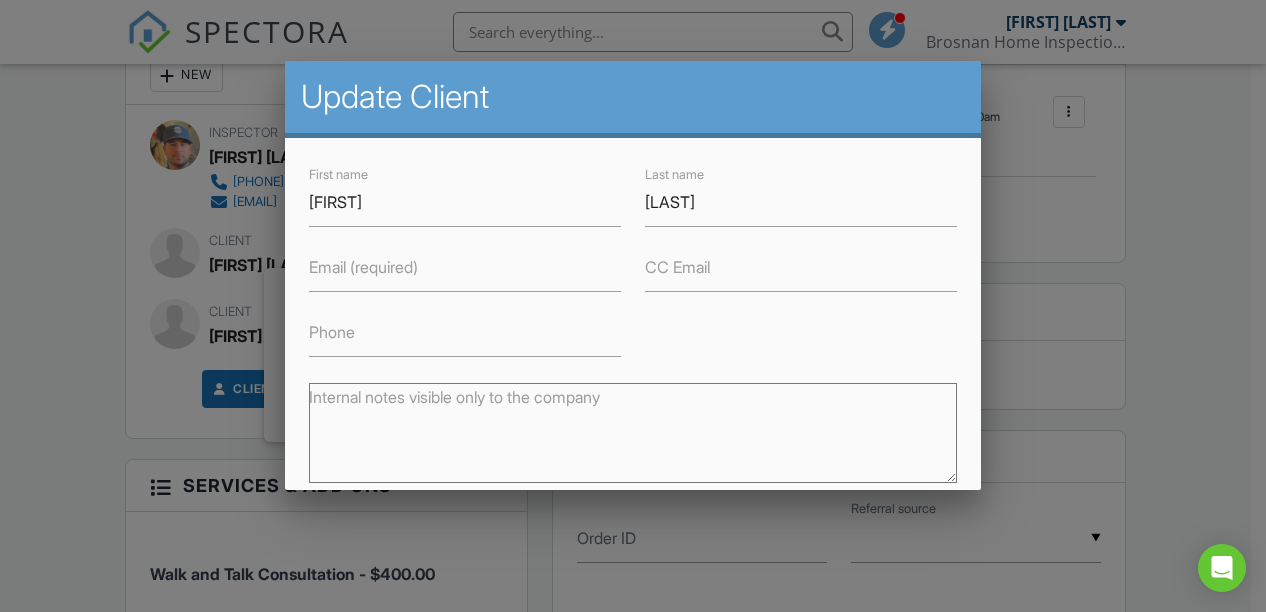 click on "Email (required)" at bounding box center [363, 267] 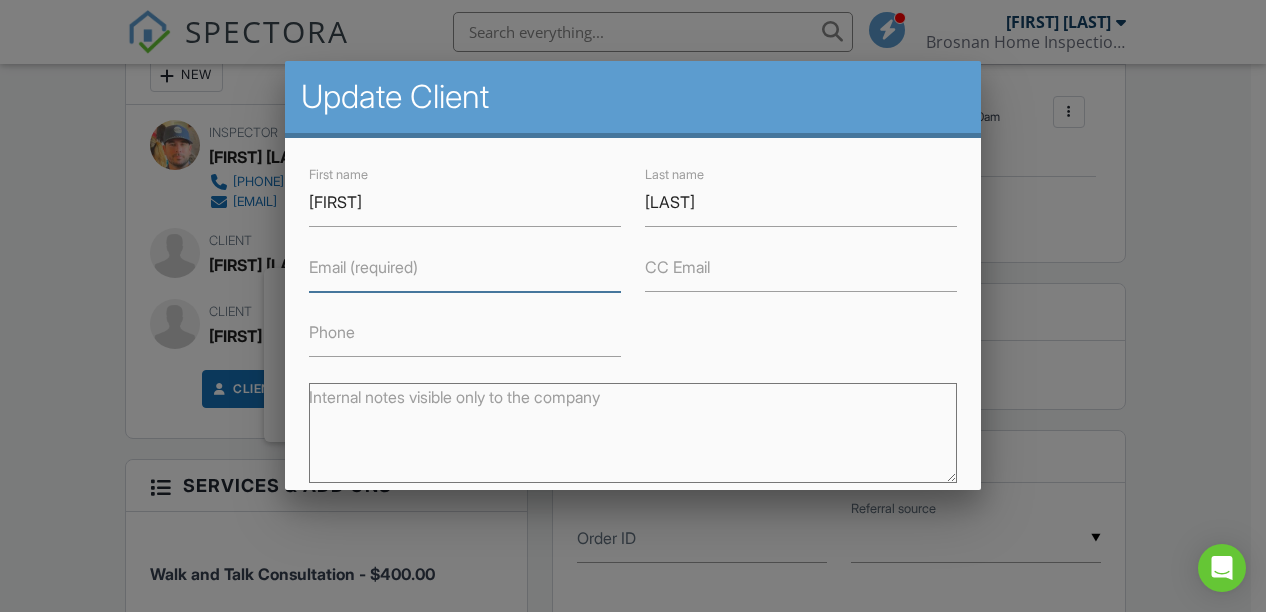 click on "Email (required)" at bounding box center [465, 267] 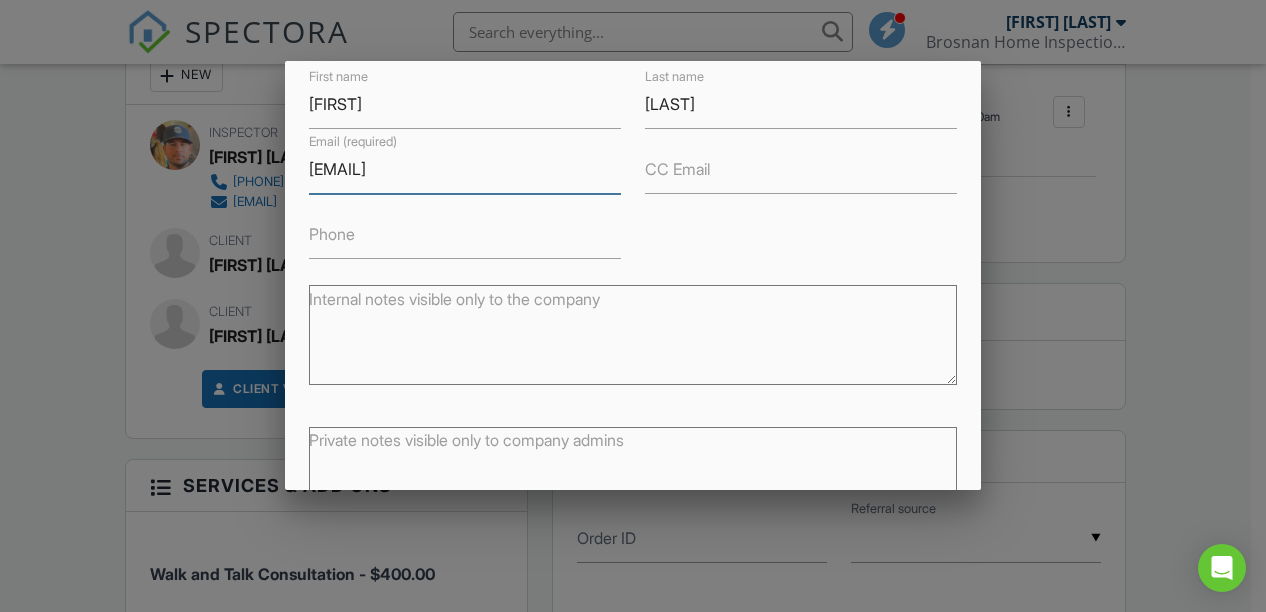 scroll, scrollTop: 224, scrollLeft: 0, axis: vertical 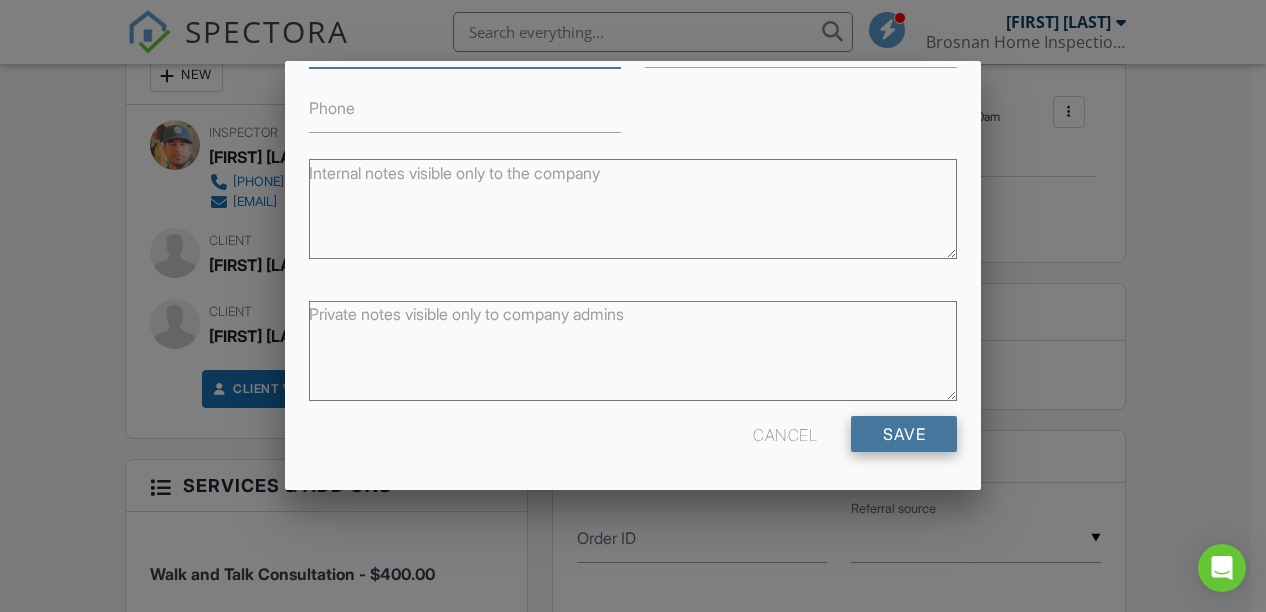 type on "[EMAIL]" 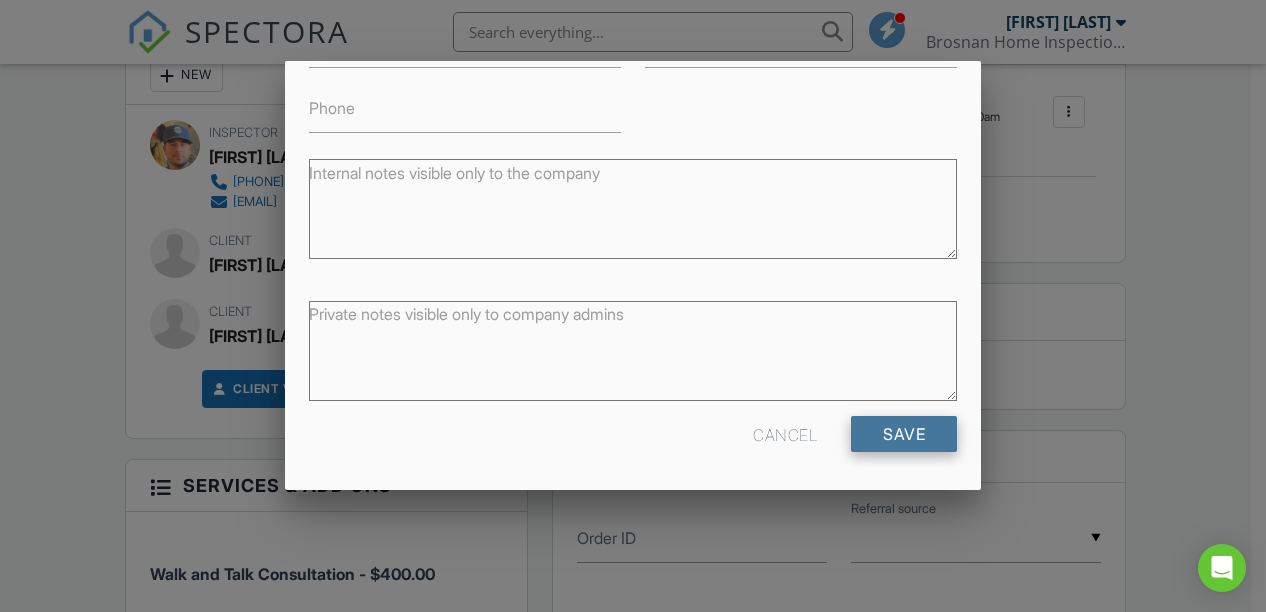 click on "Save" at bounding box center [904, 434] 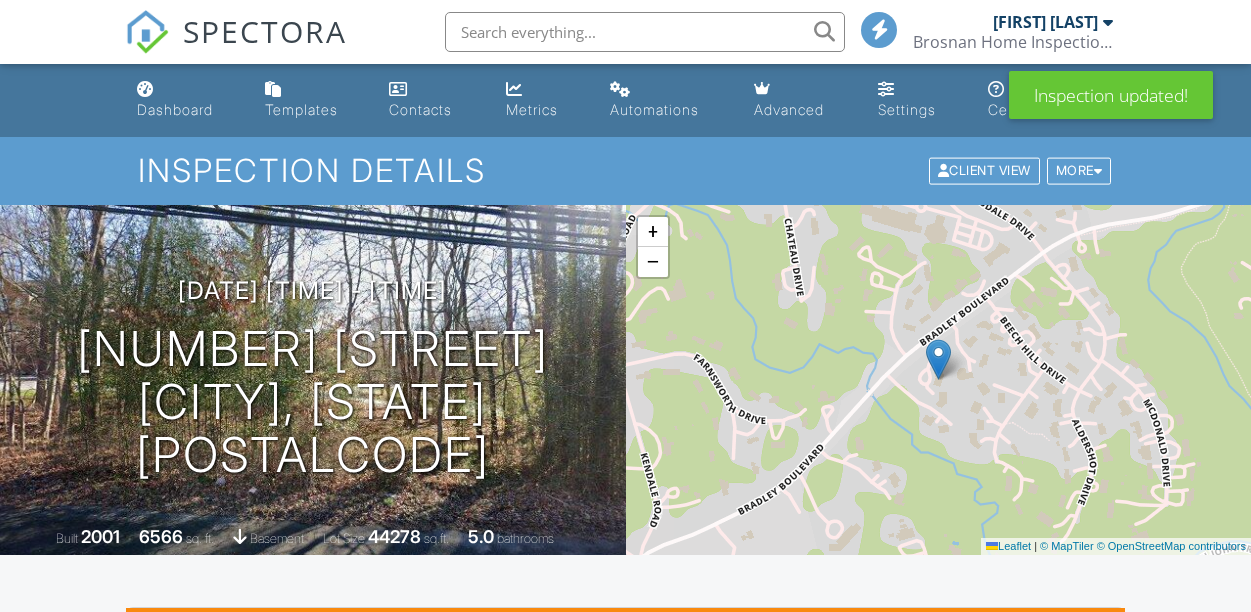 click on "Dismiss" at bounding box center [1064, 631] 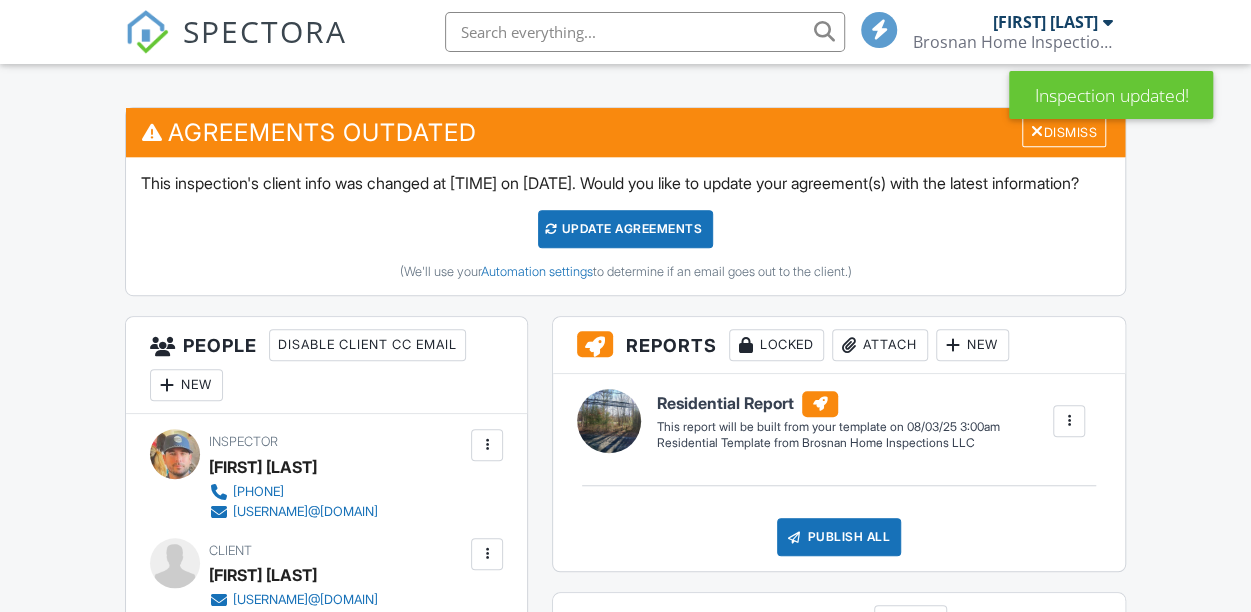 scroll, scrollTop: 0, scrollLeft: 0, axis: both 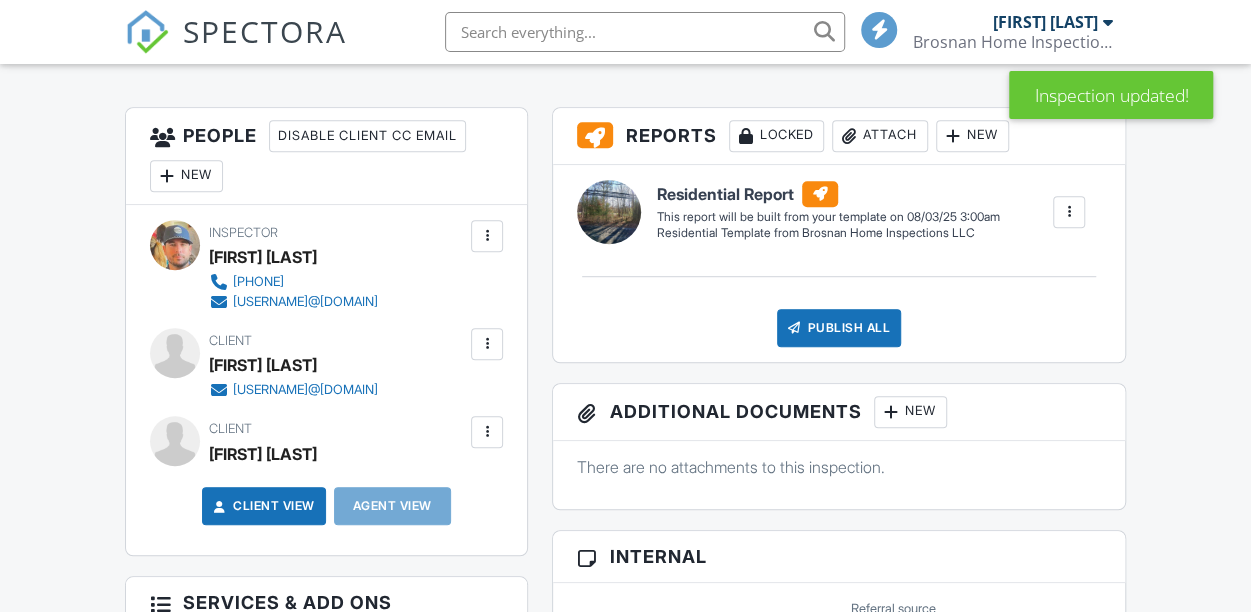 click at bounding box center (487, 432) 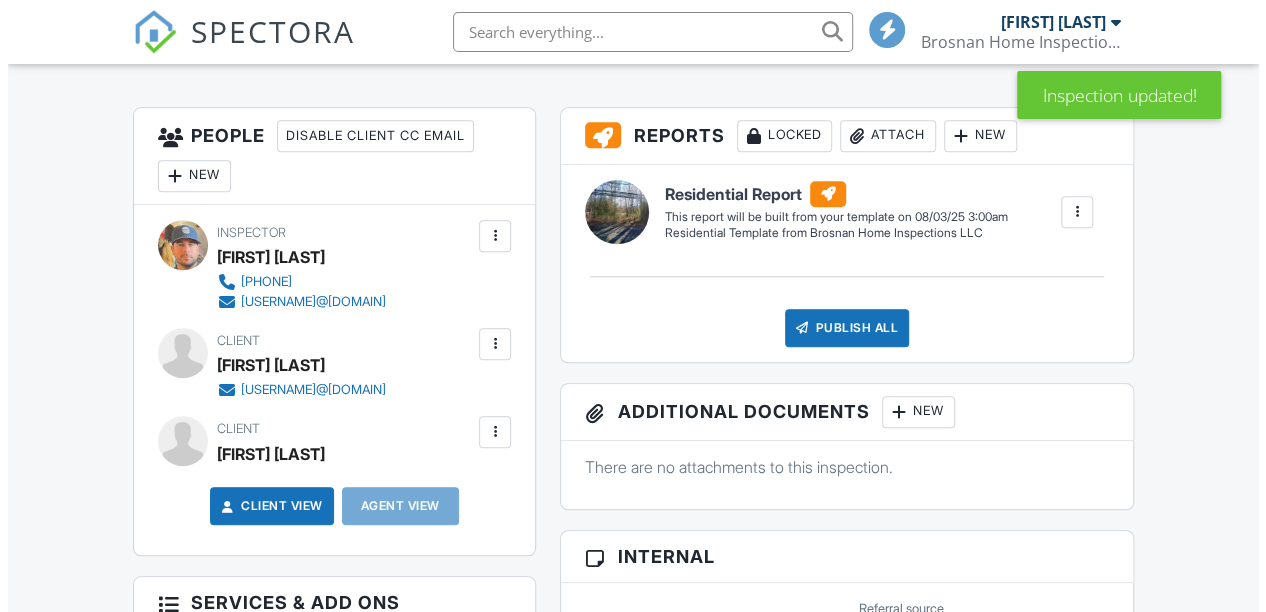 scroll, scrollTop: 700, scrollLeft: 0, axis: vertical 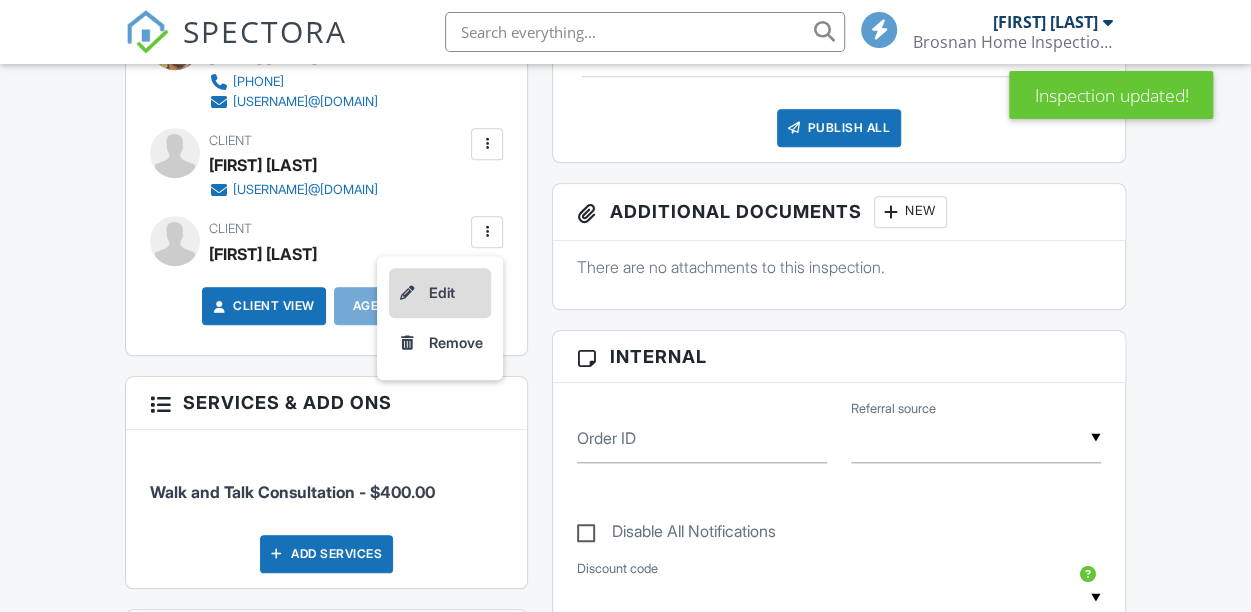 click on "Edit" at bounding box center (440, 293) 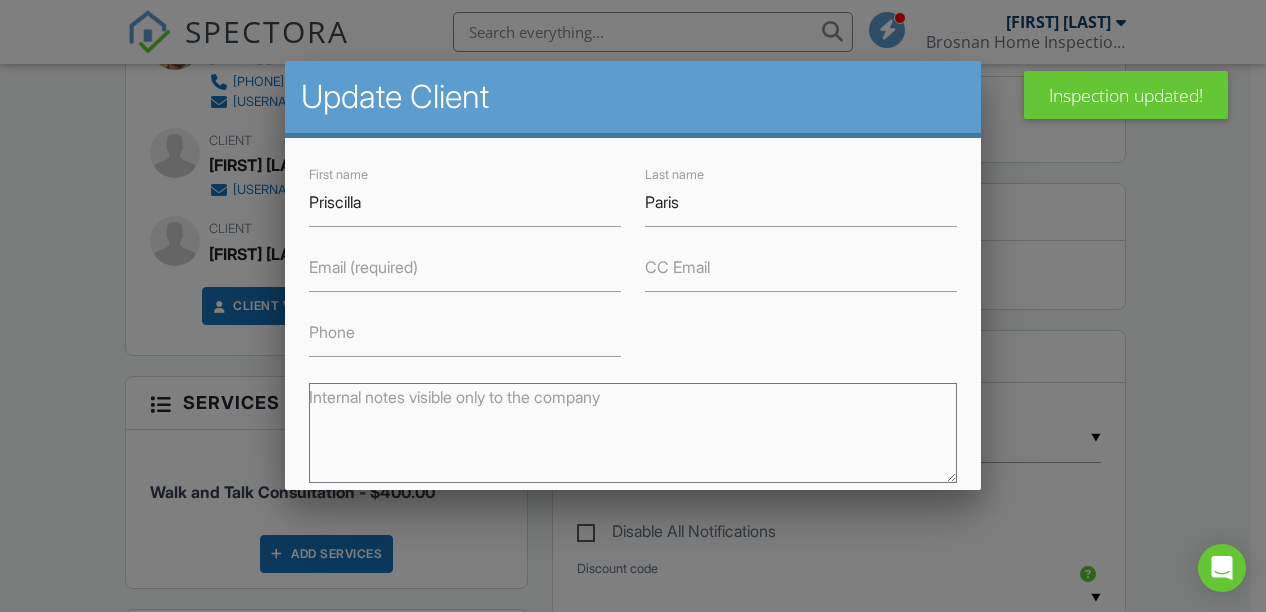 click on "Email (required)" at bounding box center (363, 267) 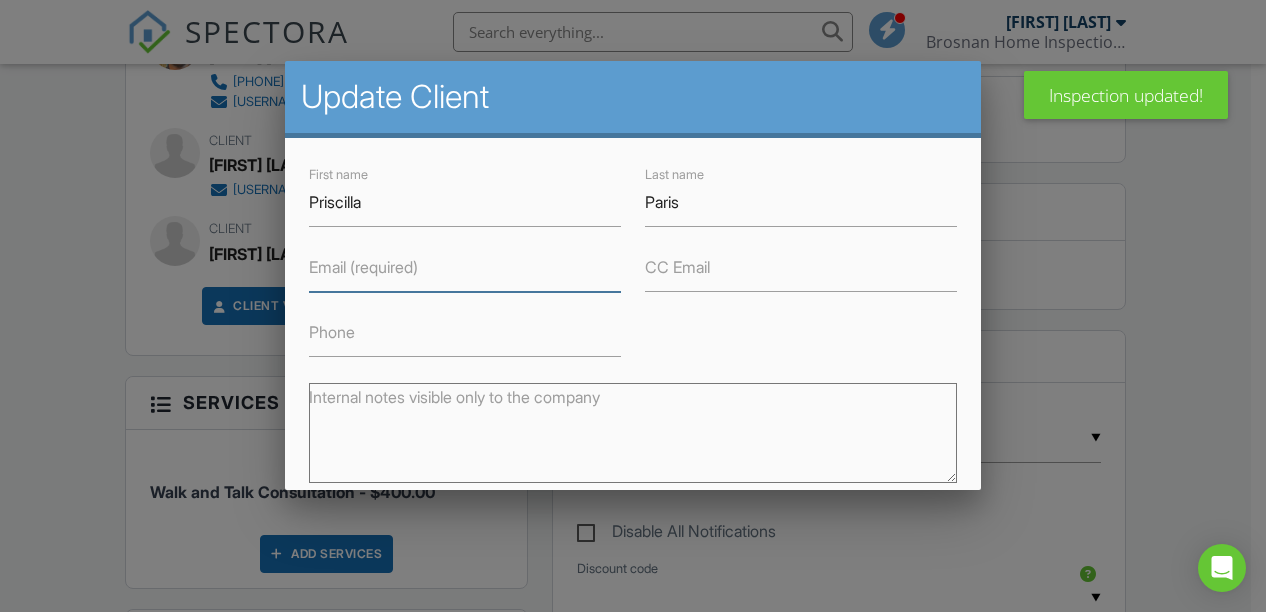 click on "Email (required)" at bounding box center [465, 267] 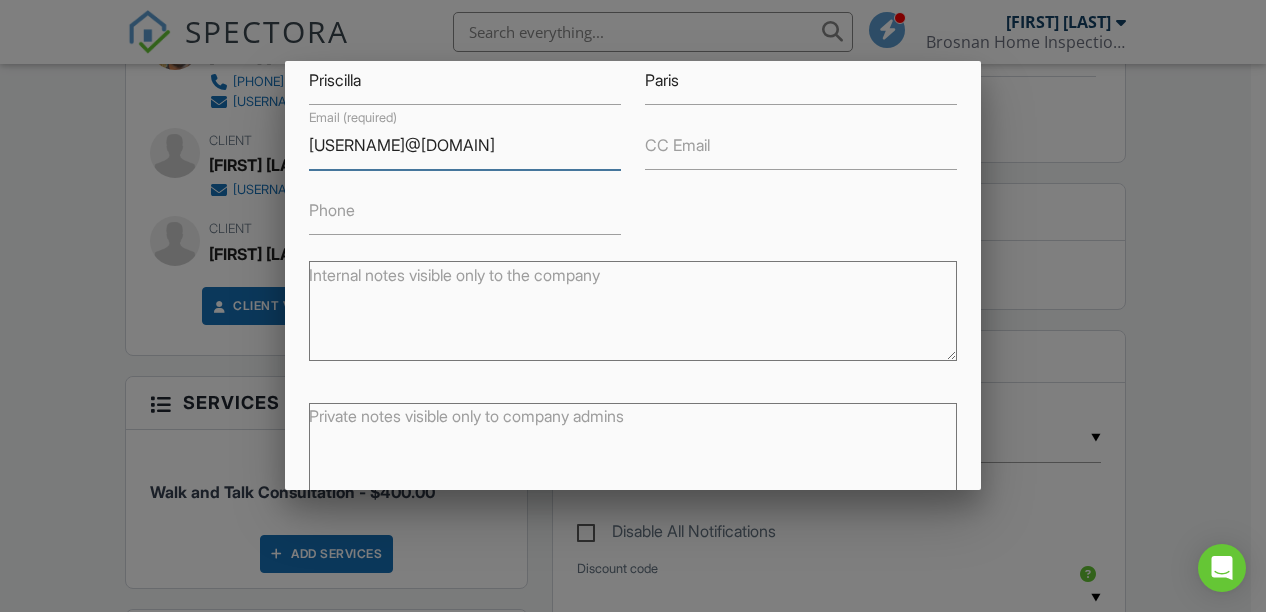 scroll, scrollTop: 224, scrollLeft: 0, axis: vertical 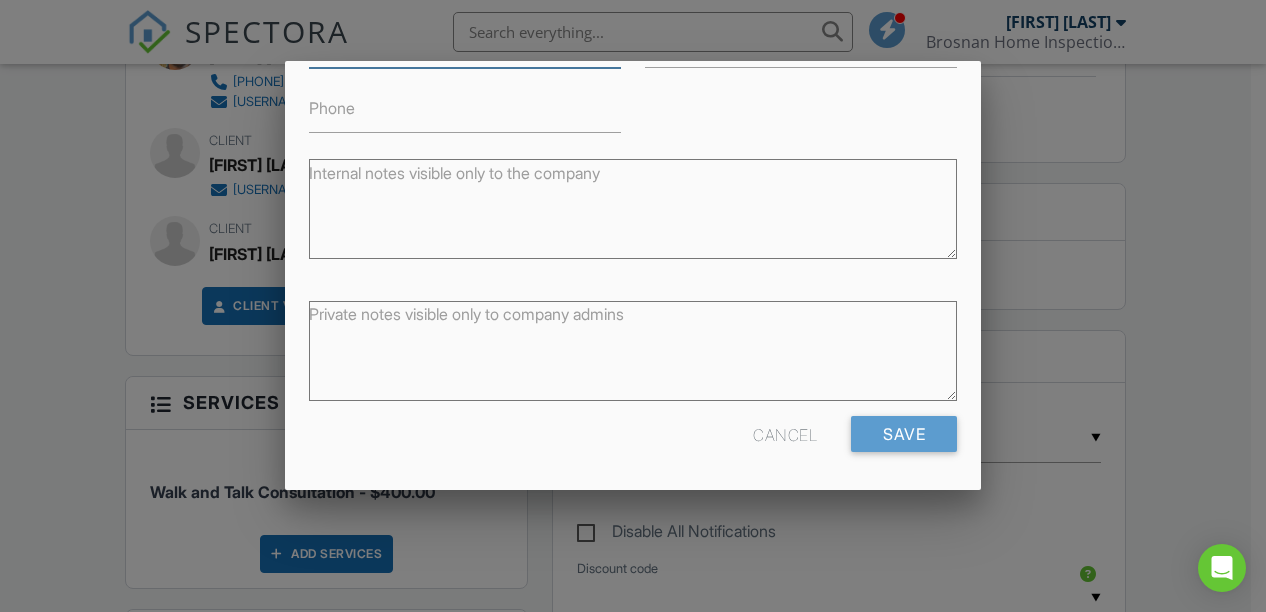 type on "[EMAIL]" 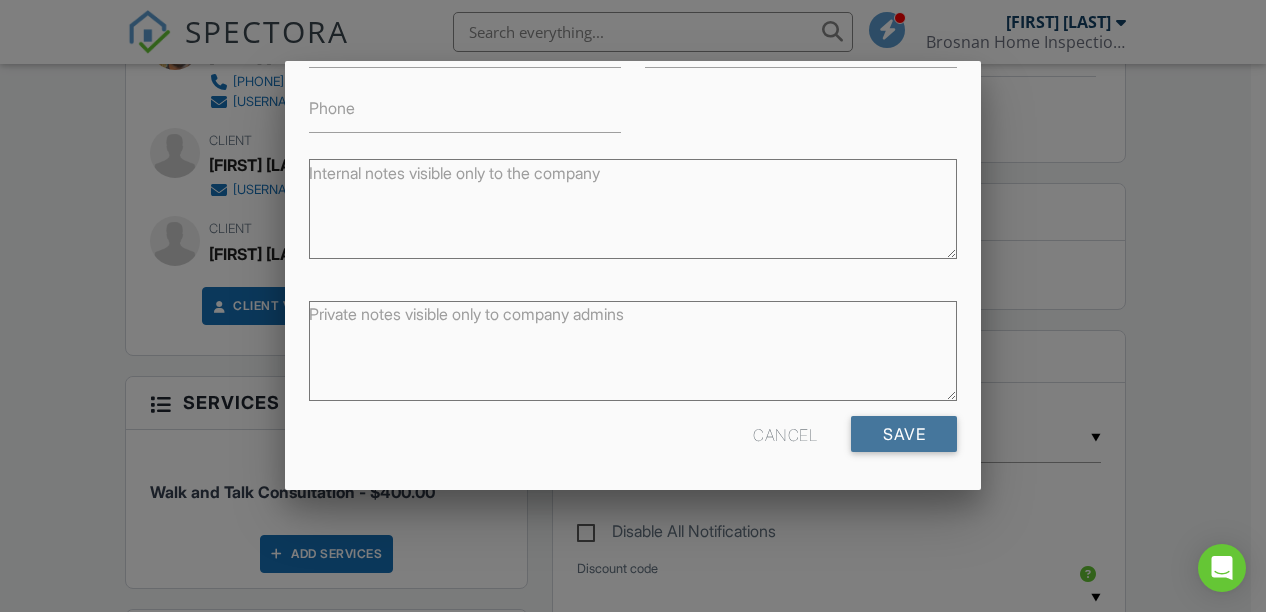 click on "Save" at bounding box center [904, 434] 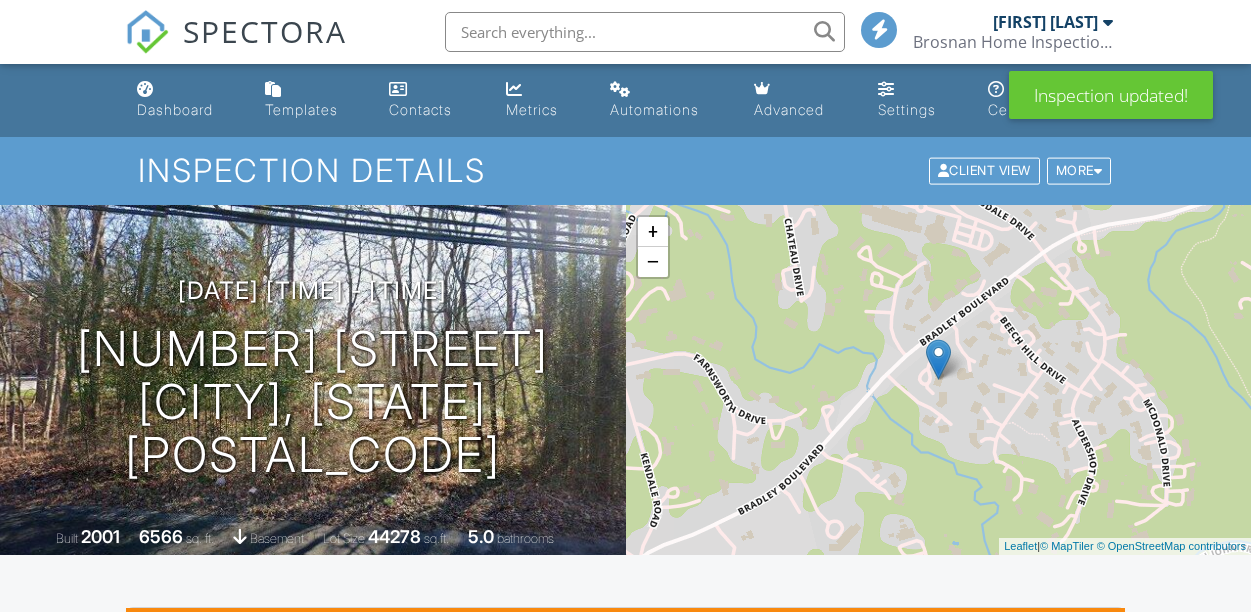 scroll, scrollTop: 500, scrollLeft: 0, axis: vertical 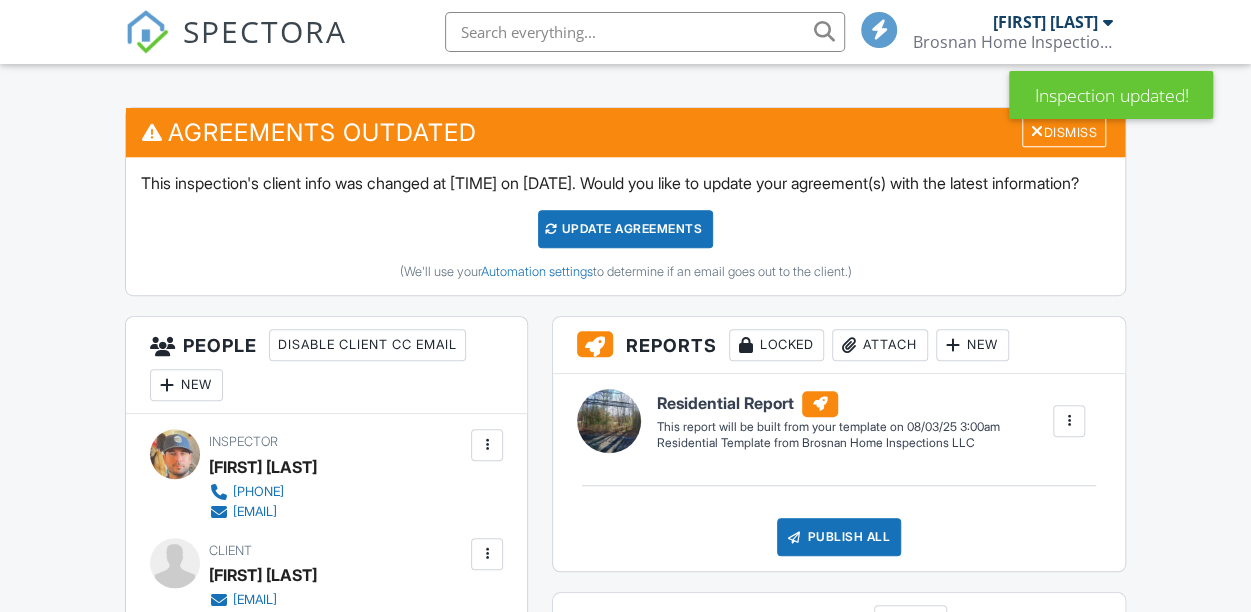 click on "Dismiss" at bounding box center (1064, 131) 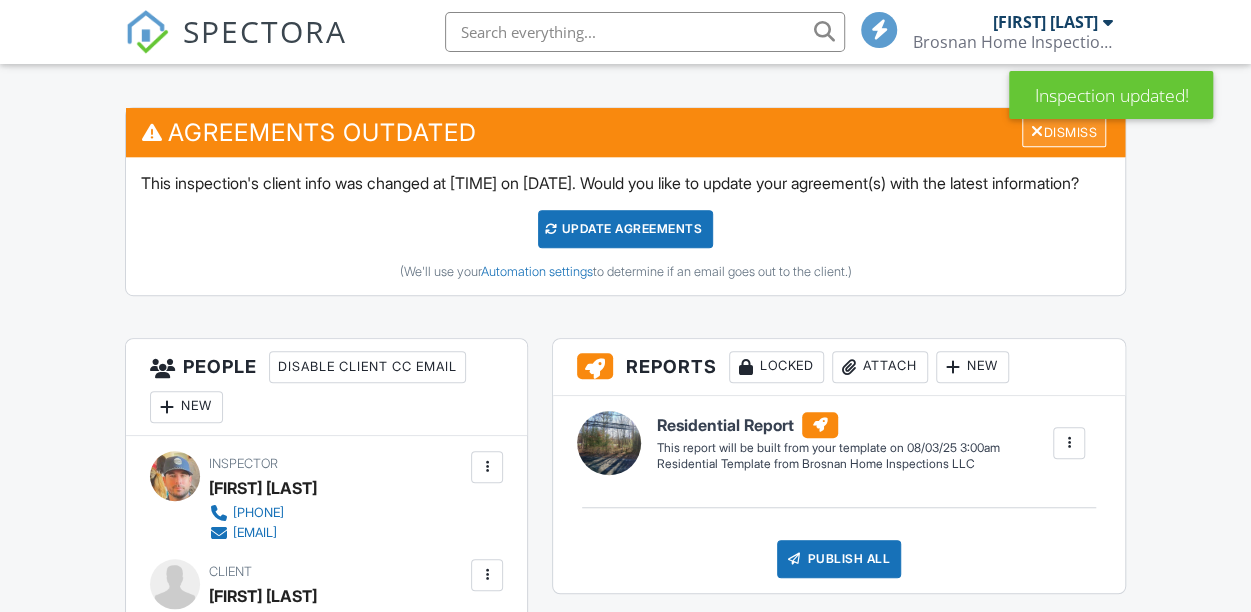 scroll, scrollTop: 0, scrollLeft: 0, axis: both 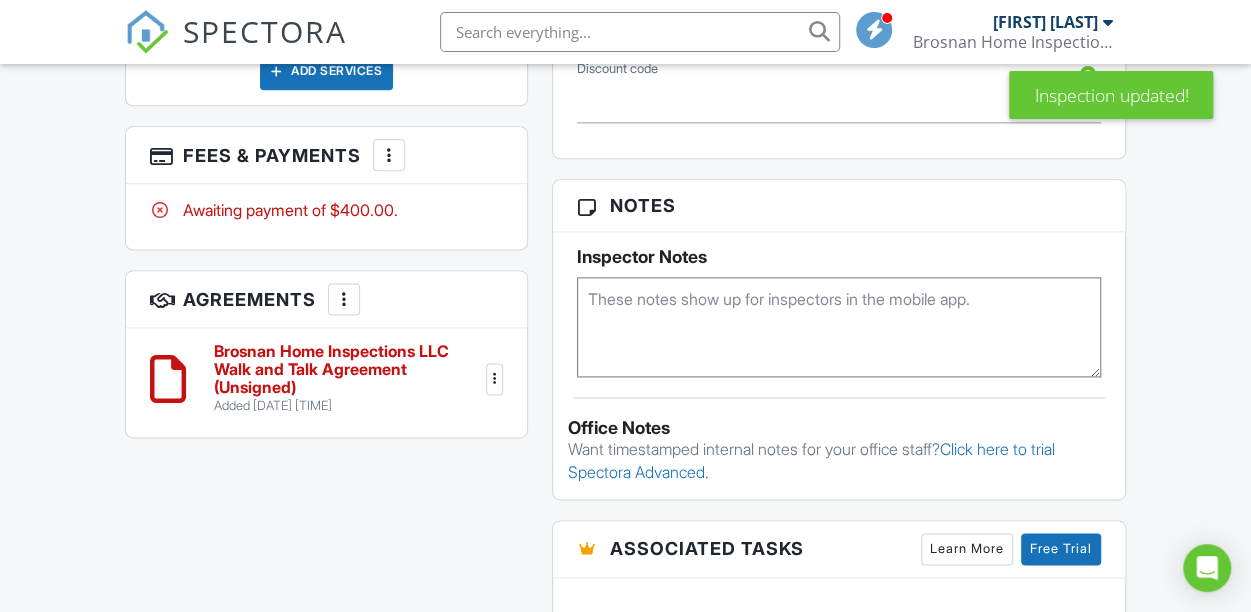 click on "Brosnan Home Inspections LLC Walk and Talk Agreement
(Unsigned)" at bounding box center (348, 369) 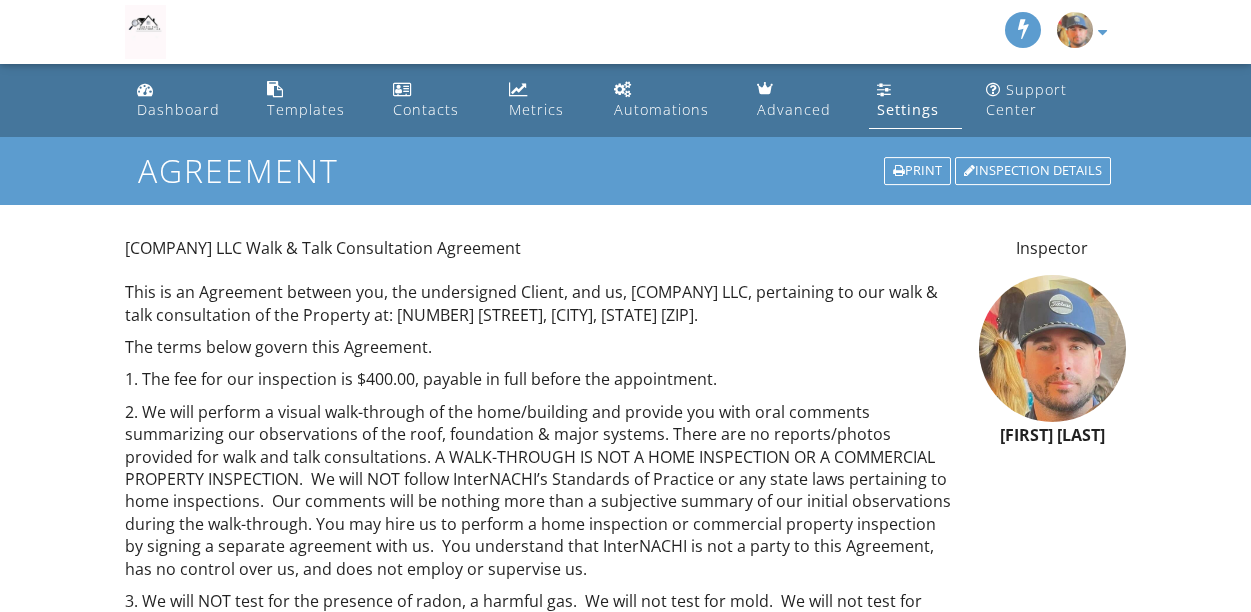 scroll, scrollTop: 0, scrollLeft: 0, axis: both 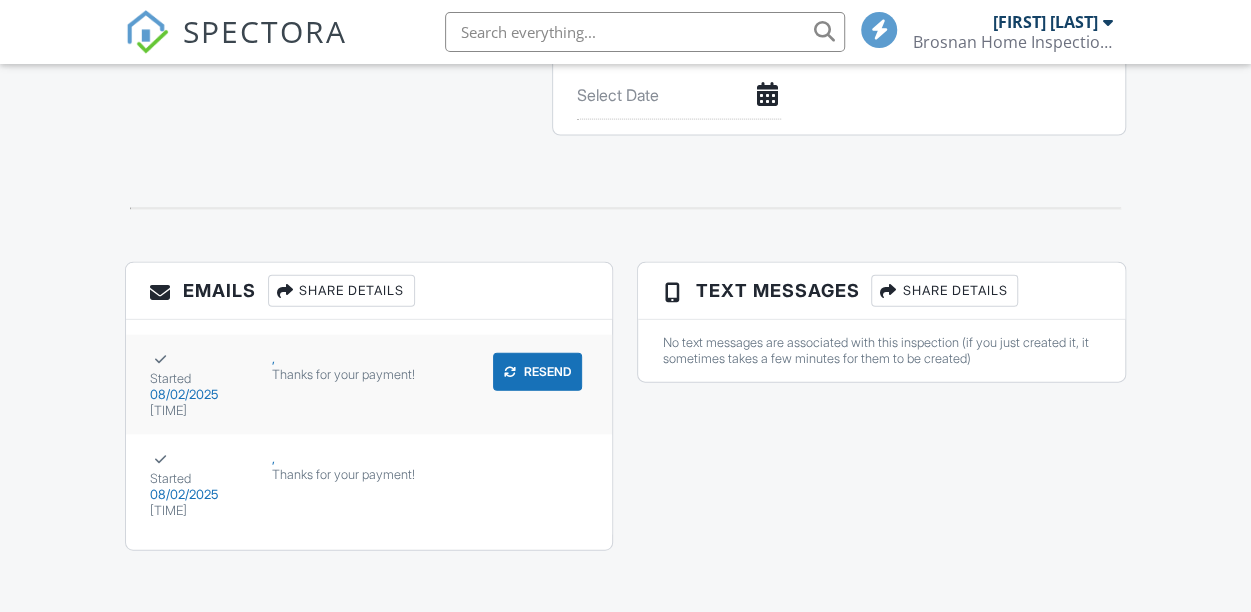 drag, startPoint x: 304, startPoint y: 366, endPoint x: 161, endPoint y: 369, distance: 143.03146 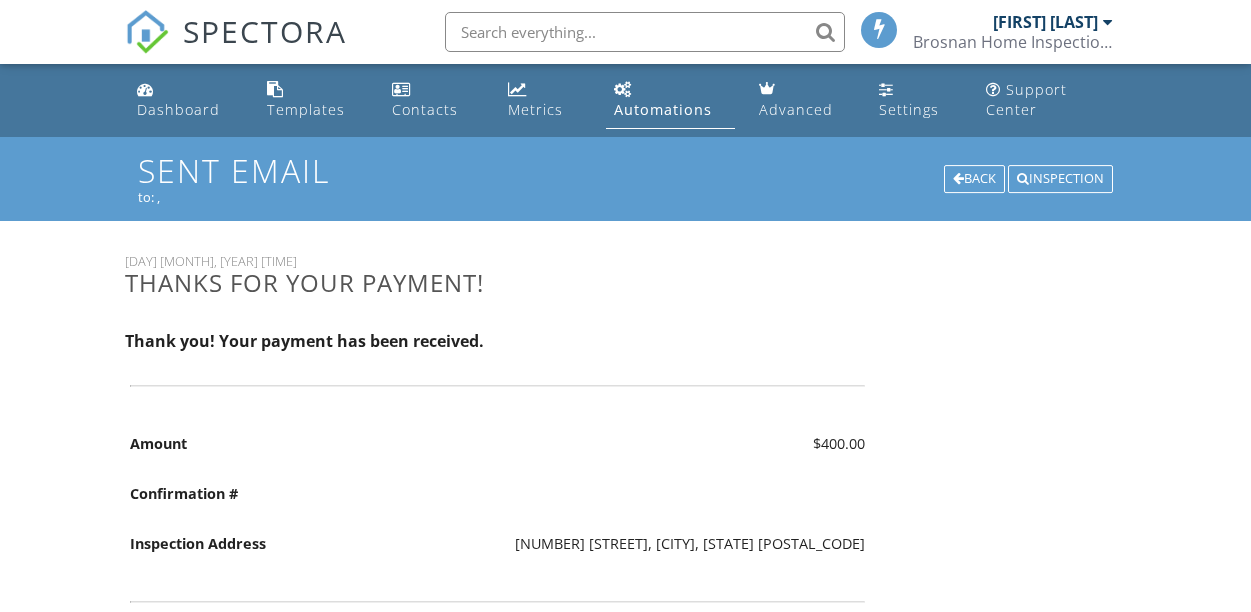scroll, scrollTop: 0, scrollLeft: 0, axis: both 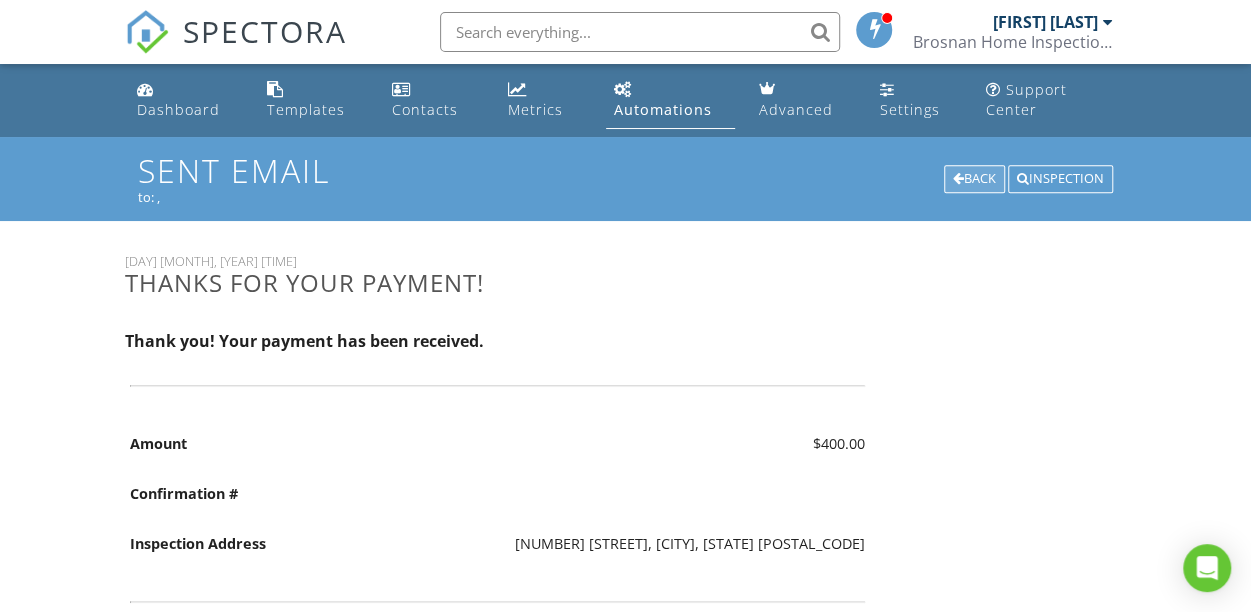 click on "Back" at bounding box center (974, 179) 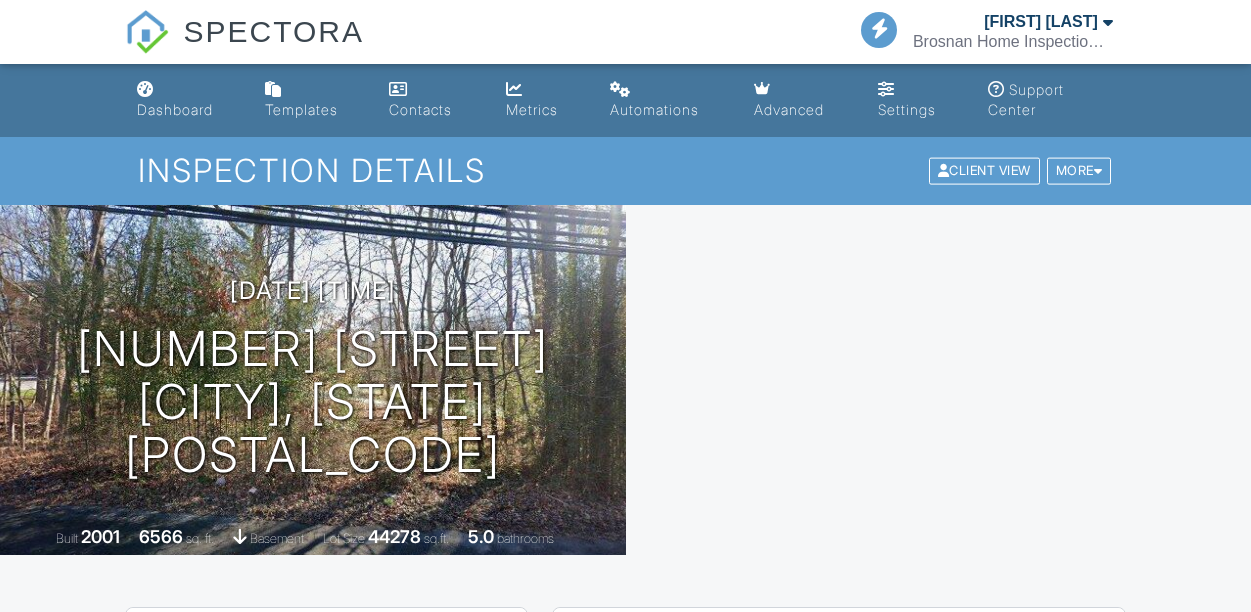 scroll, scrollTop: 550, scrollLeft: 0, axis: vertical 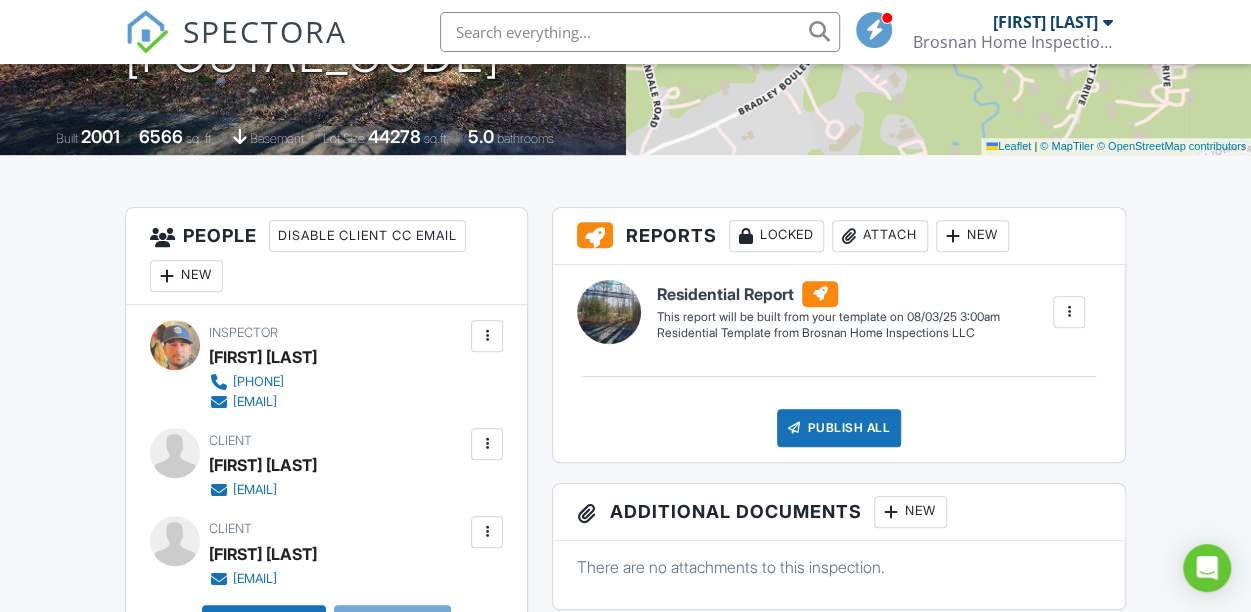 click on "New" at bounding box center (186, 276) 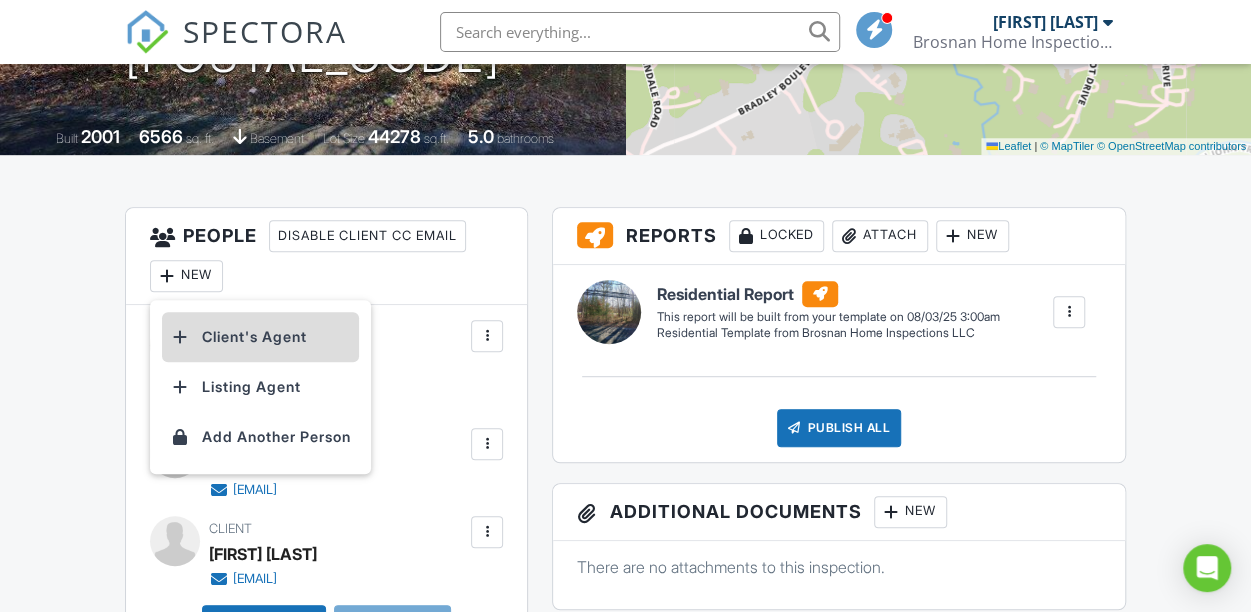 click on "Client's Agent" at bounding box center (260, 337) 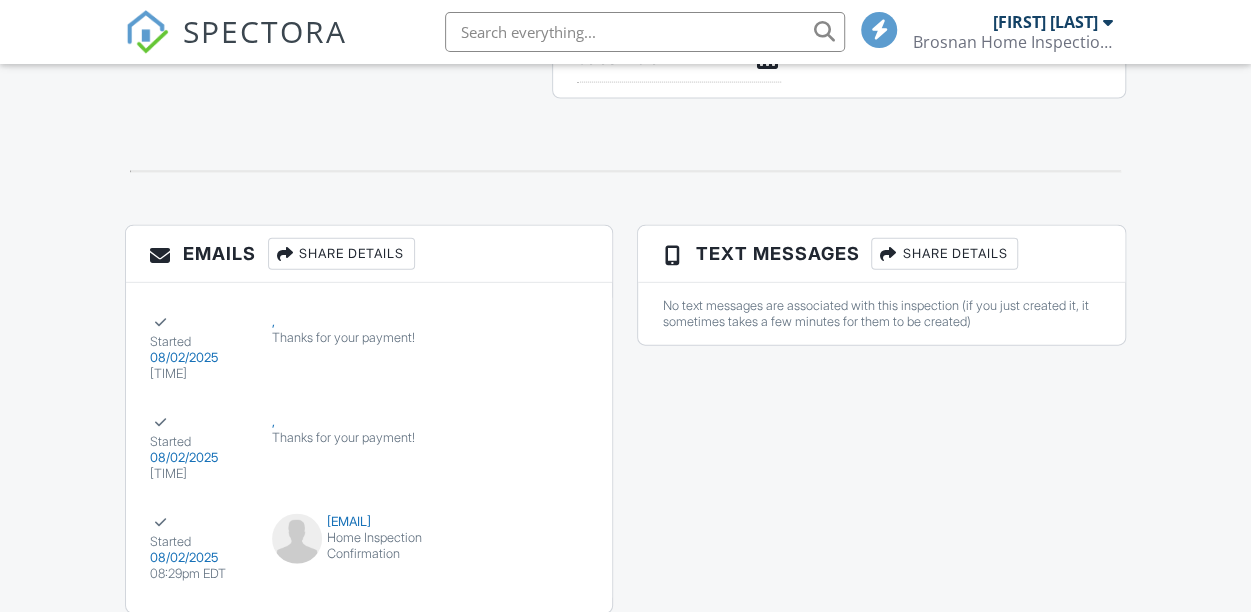 scroll, scrollTop: 2128, scrollLeft: 0, axis: vertical 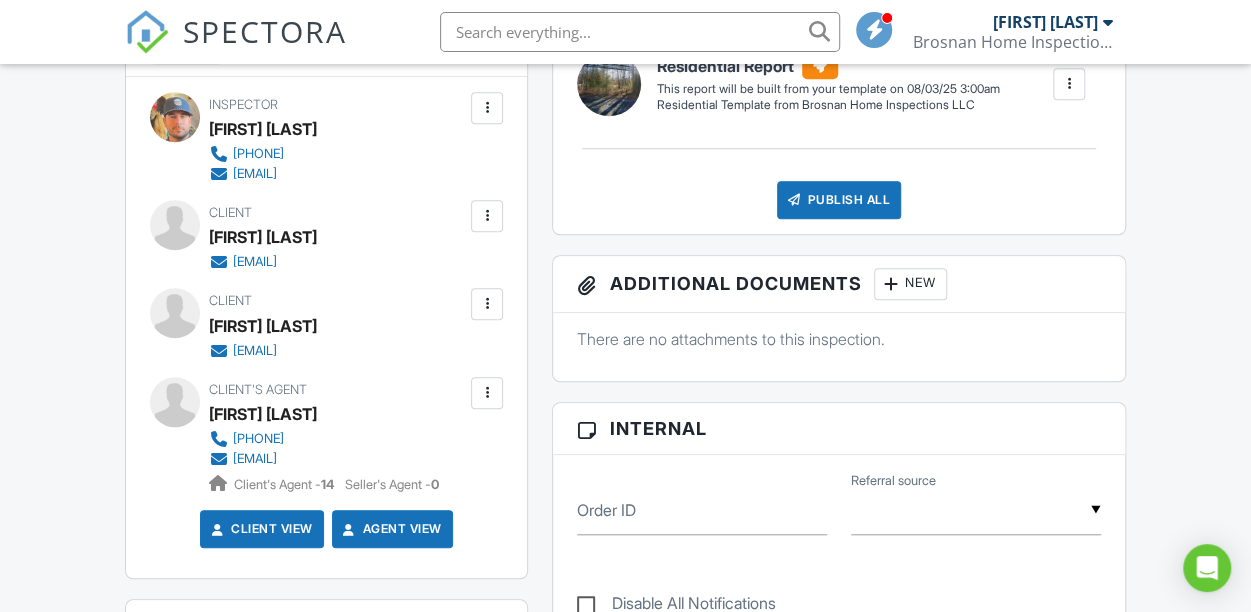 click at bounding box center [487, 216] 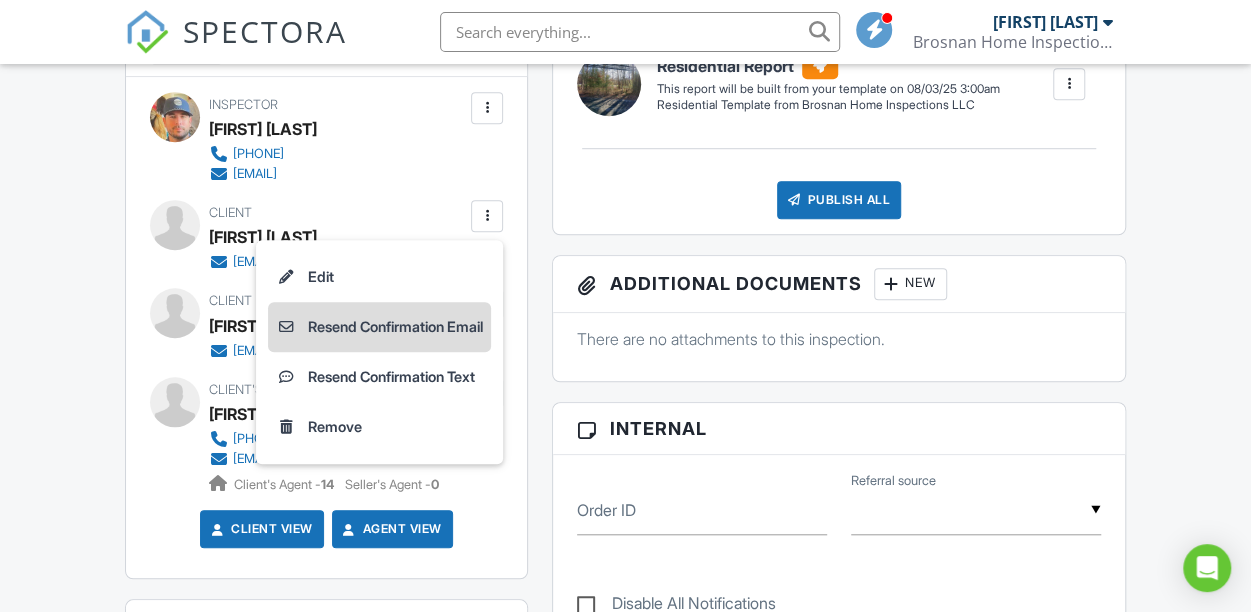 click on "Resend Confirmation Email" at bounding box center (379, 327) 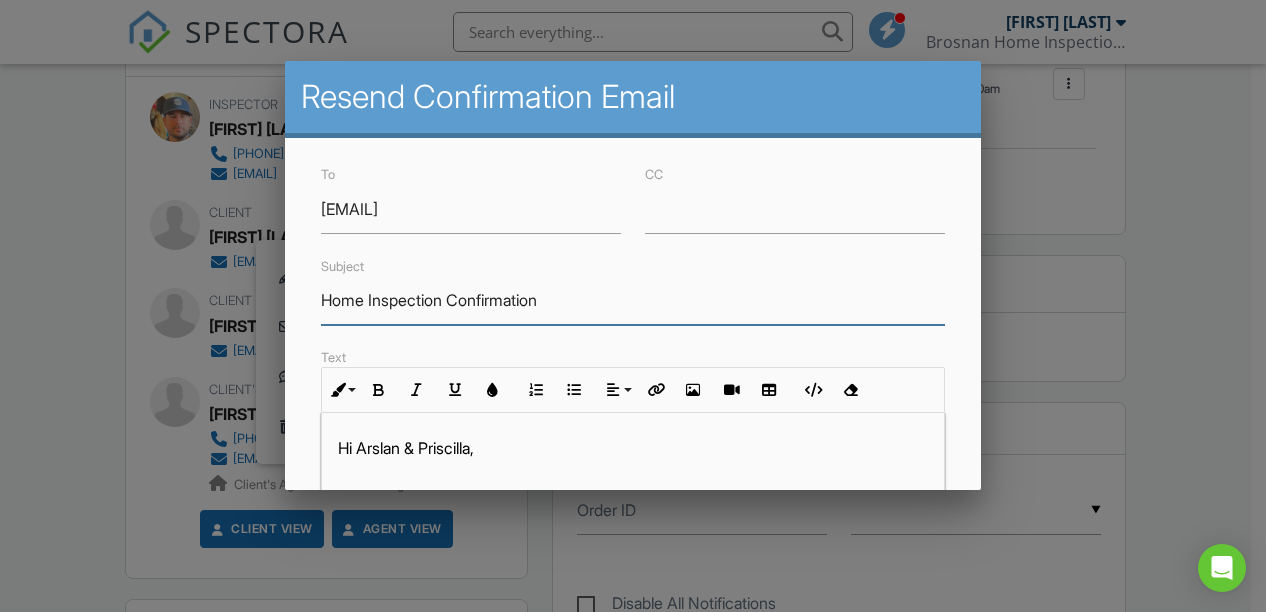 drag, startPoint x: 448, startPoint y: 296, endPoint x: 317, endPoint y: 297, distance: 131.00381 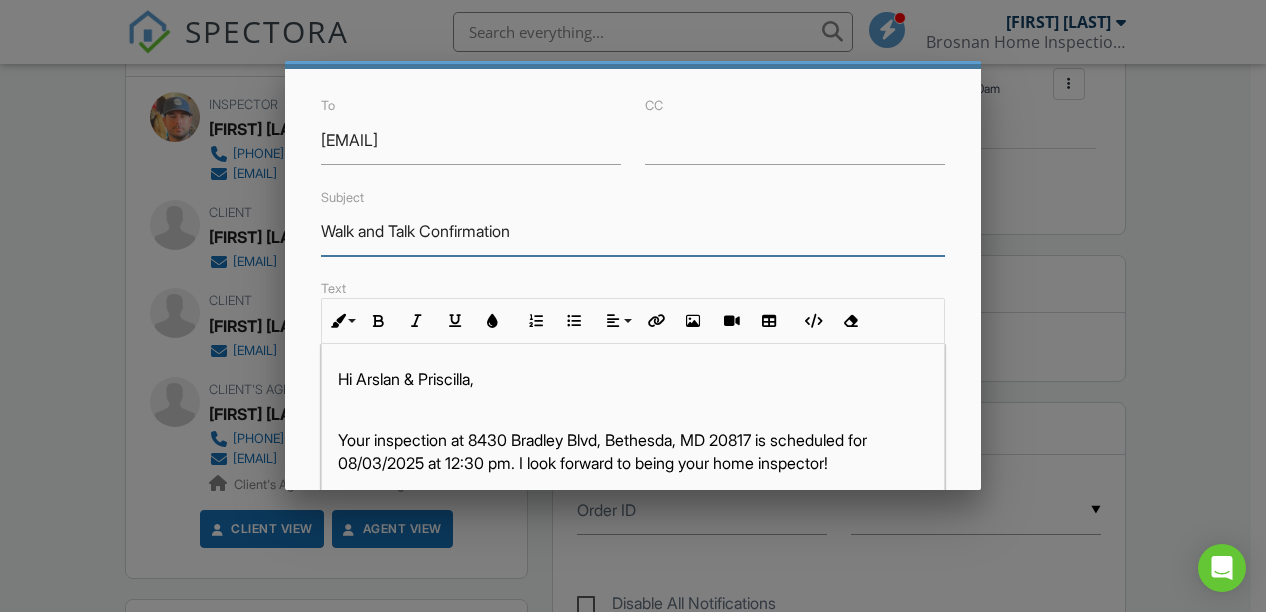 scroll, scrollTop: 100, scrollLeft: 0, axis: vertical 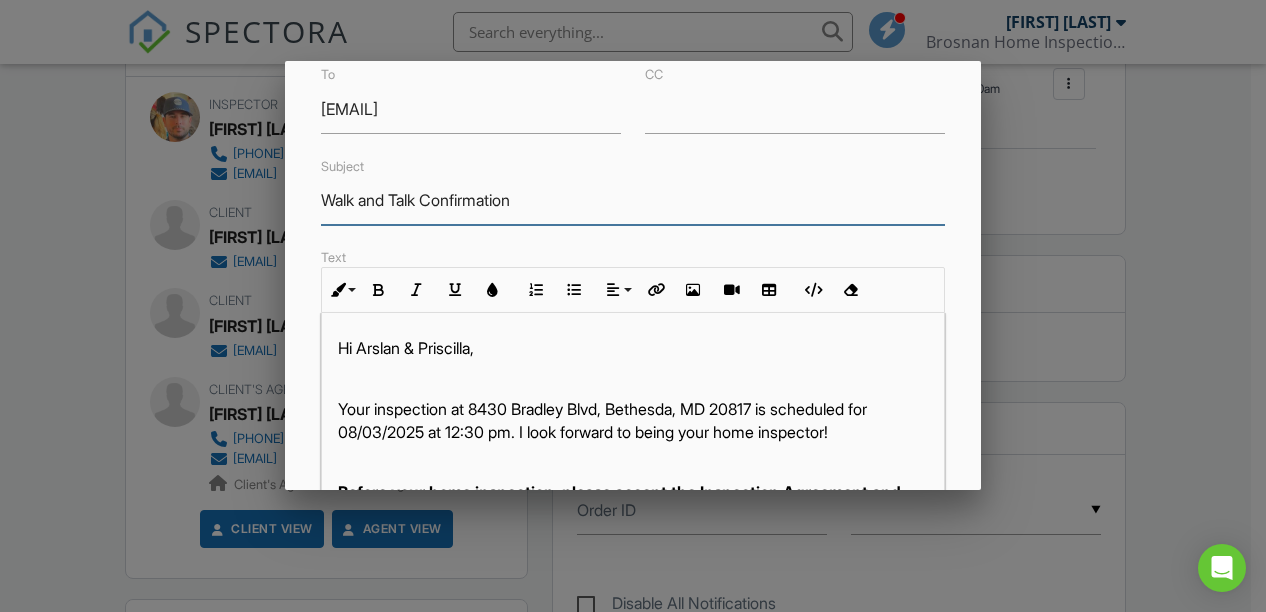 type on "Walk and Talk Confirmation" 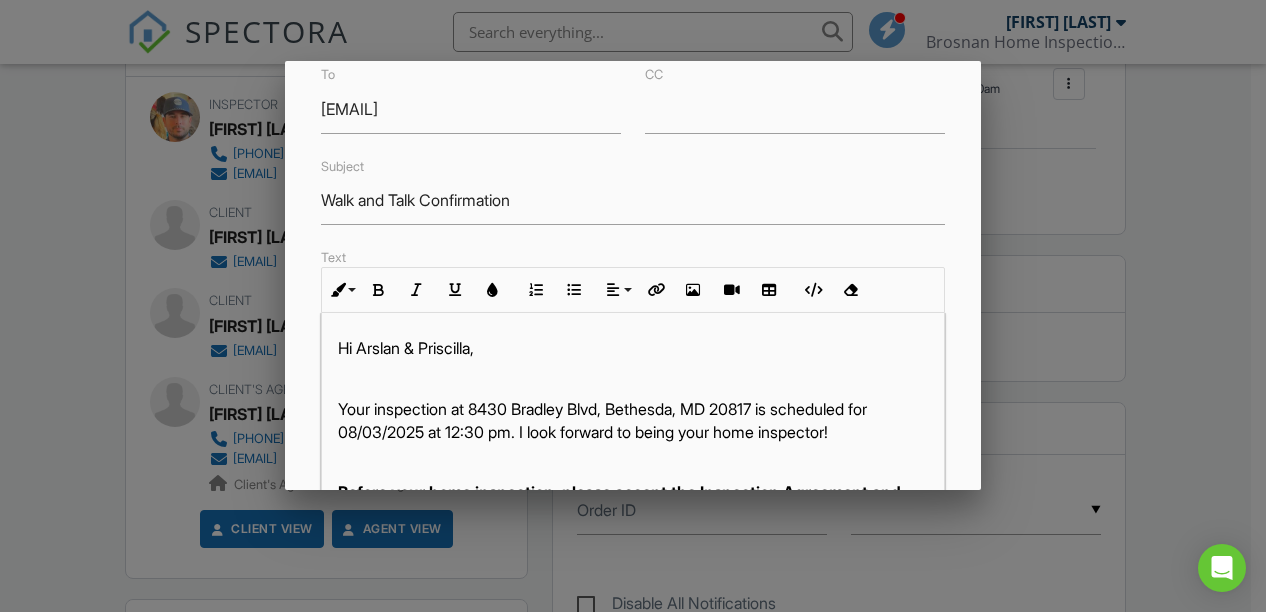 click on "Hi Arslan & Priscilla," at bounding box center (633, 348) 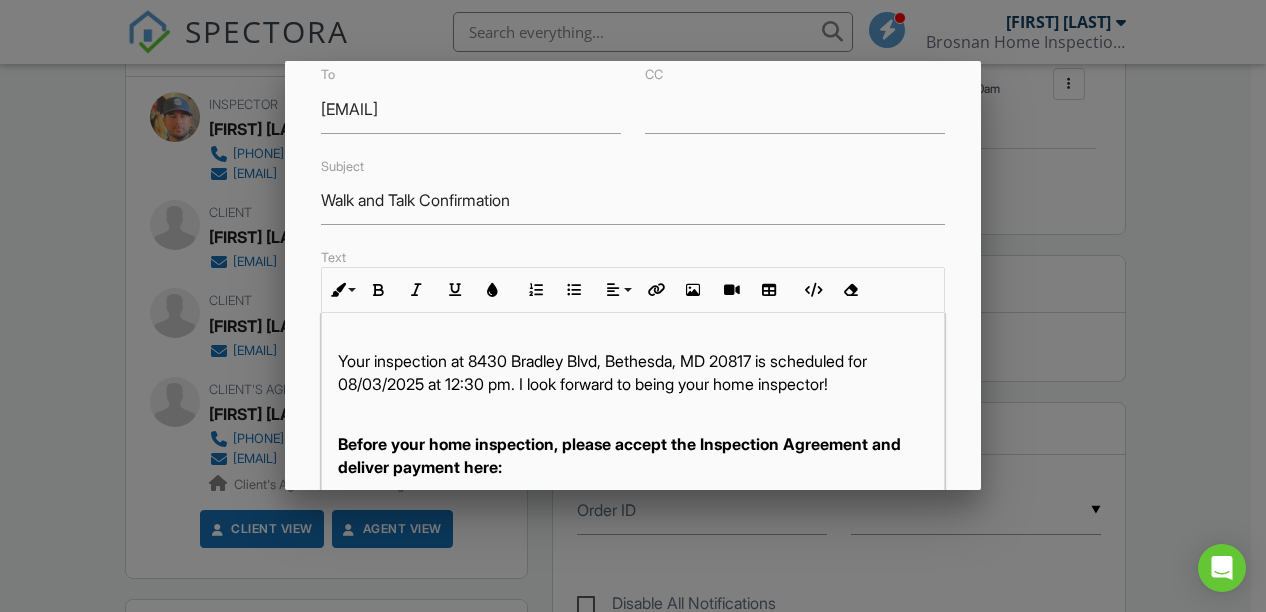 scroll, scrollTop: 73, scrollLeft: 0, axis: vertical 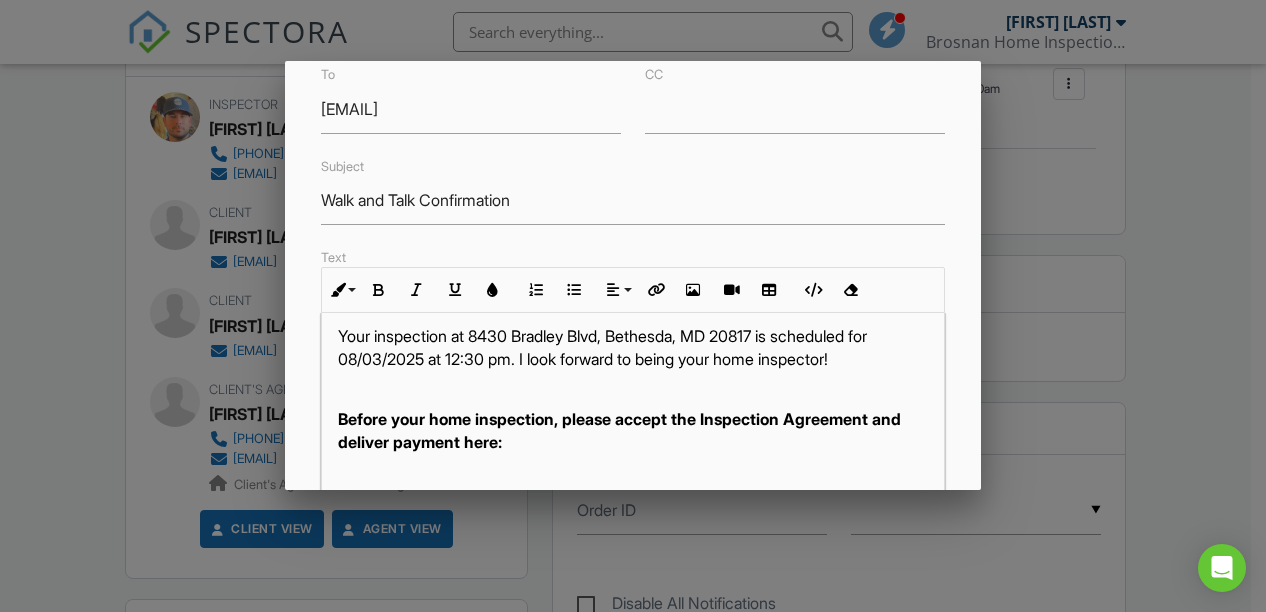 click on "Your inspection at 8430 Bradley Blvd, Bethesda, MD 20817 is scheduled for 08/03/2025 at 12:30 pm. I look forward to being your home inspector!" at bounding box center [633, 347] 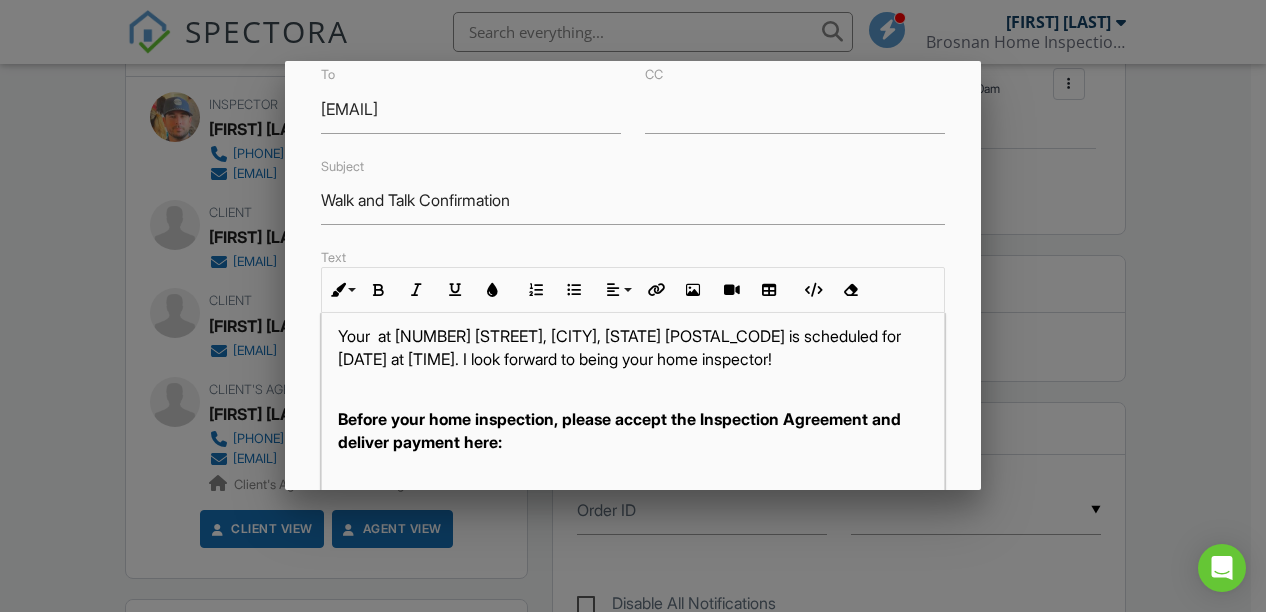 type 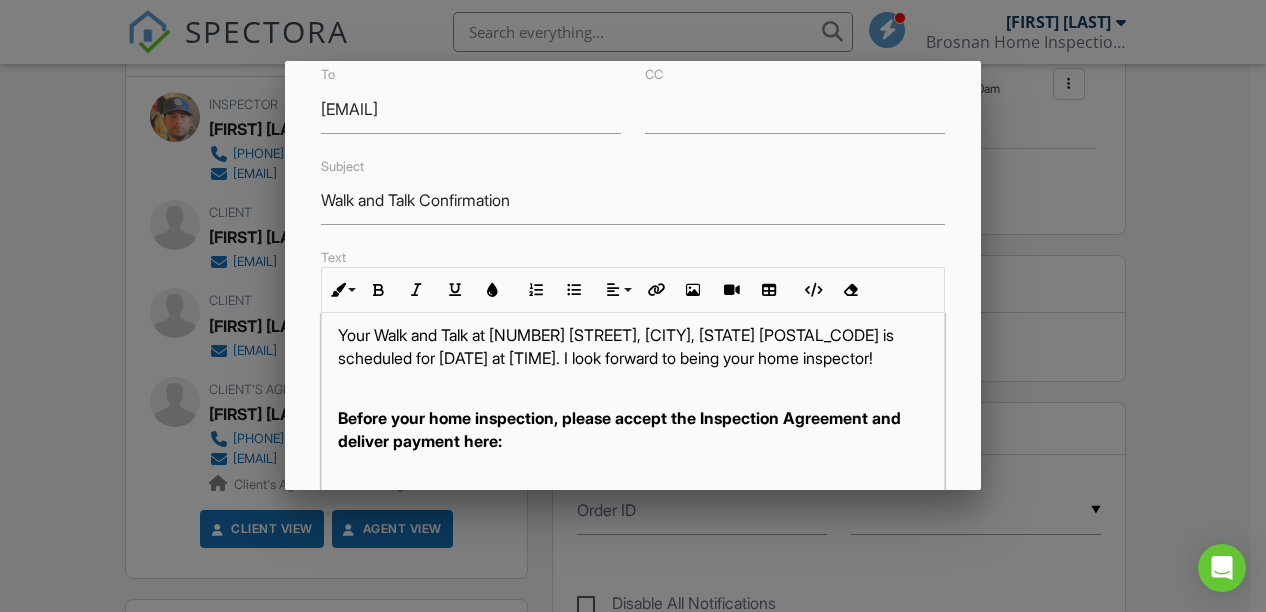 scroll, scrollTop: 95, scrollLeft: 0, axis: vertical 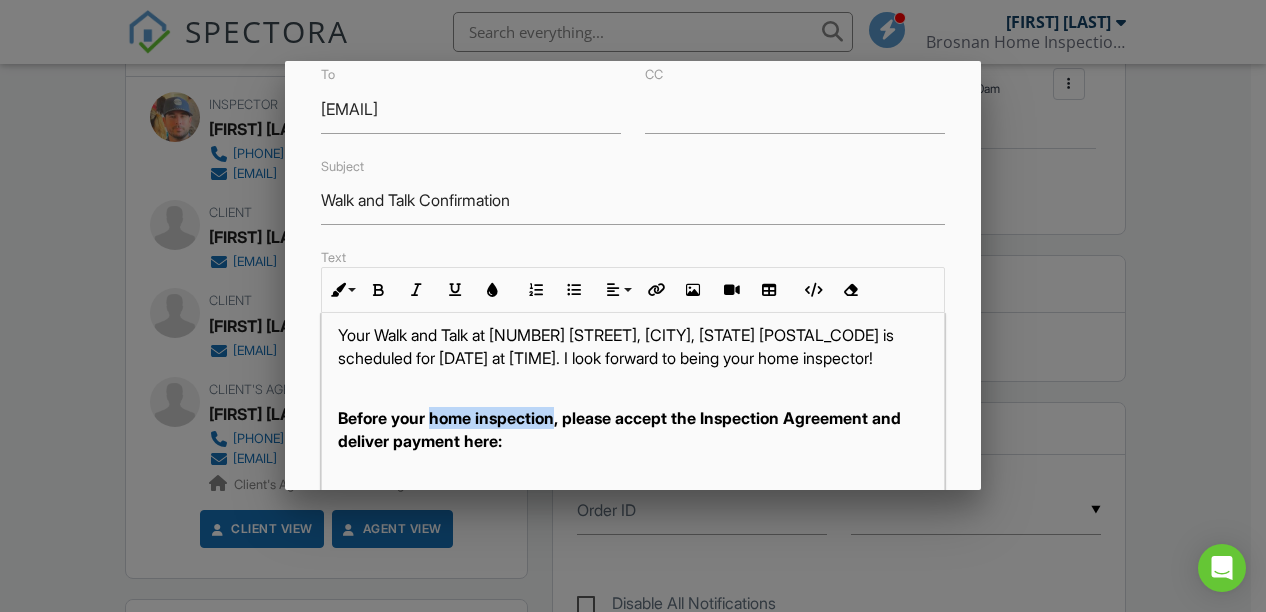 drag, startPoint x: 558, startPoint y: 417, endPoint x: 431, endPoint y: 413, distance: 127.06297 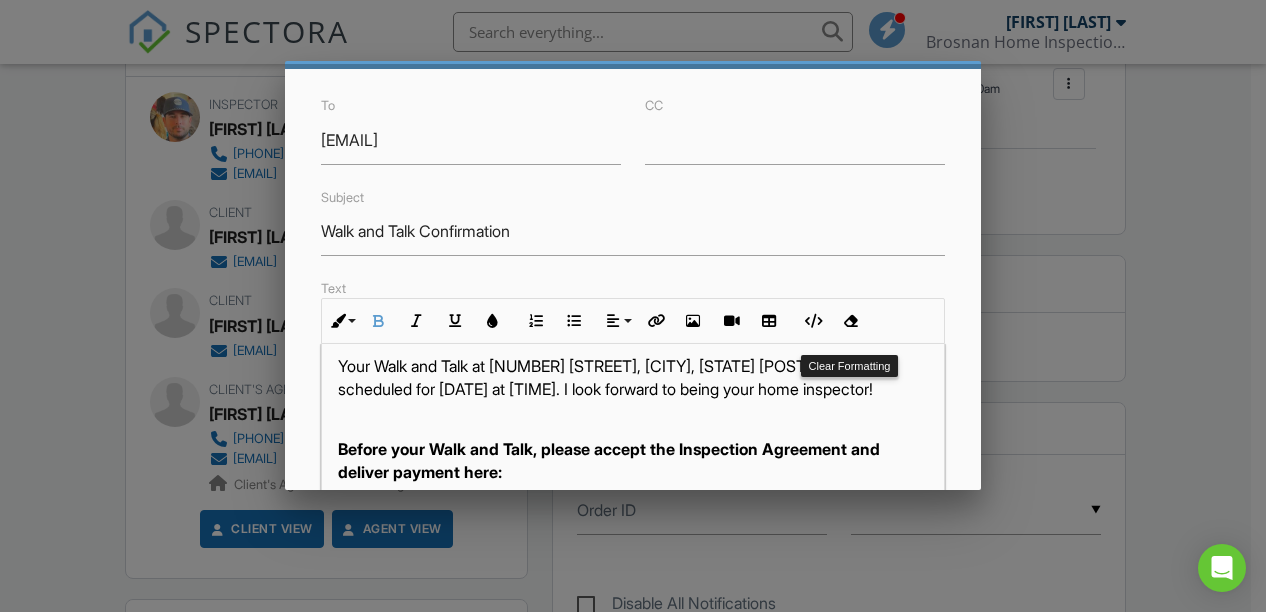 scroll, scrollTop: 100, scrollLeft: 0, axis: vertical 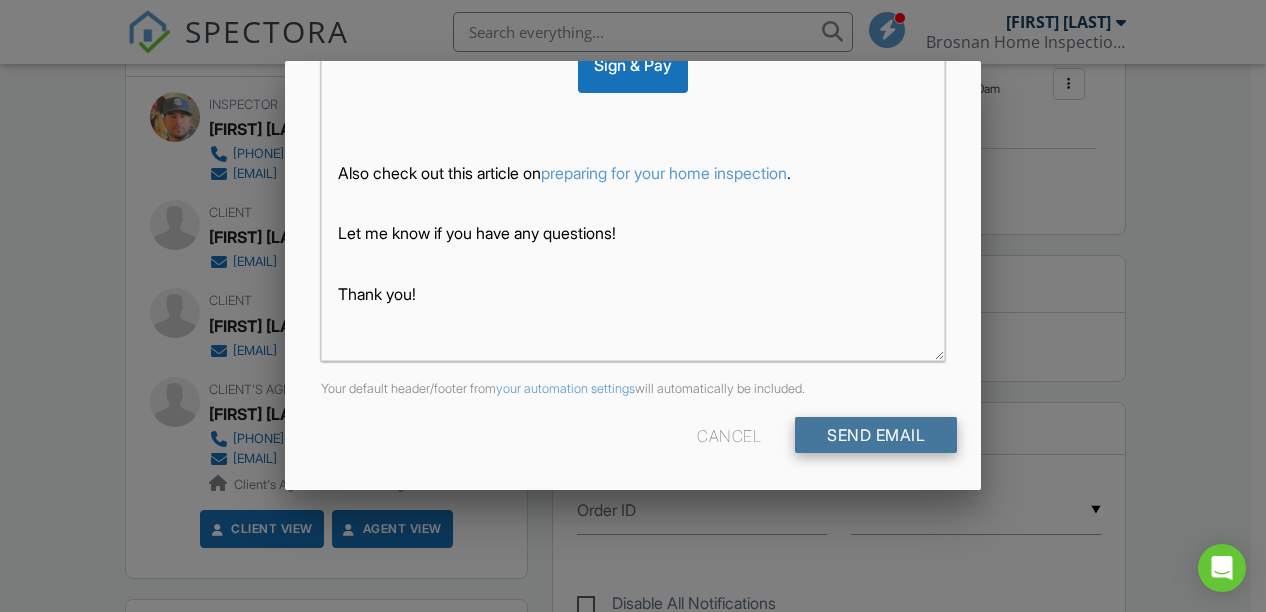 click on "Send Email" at bounding box center [876, 435] 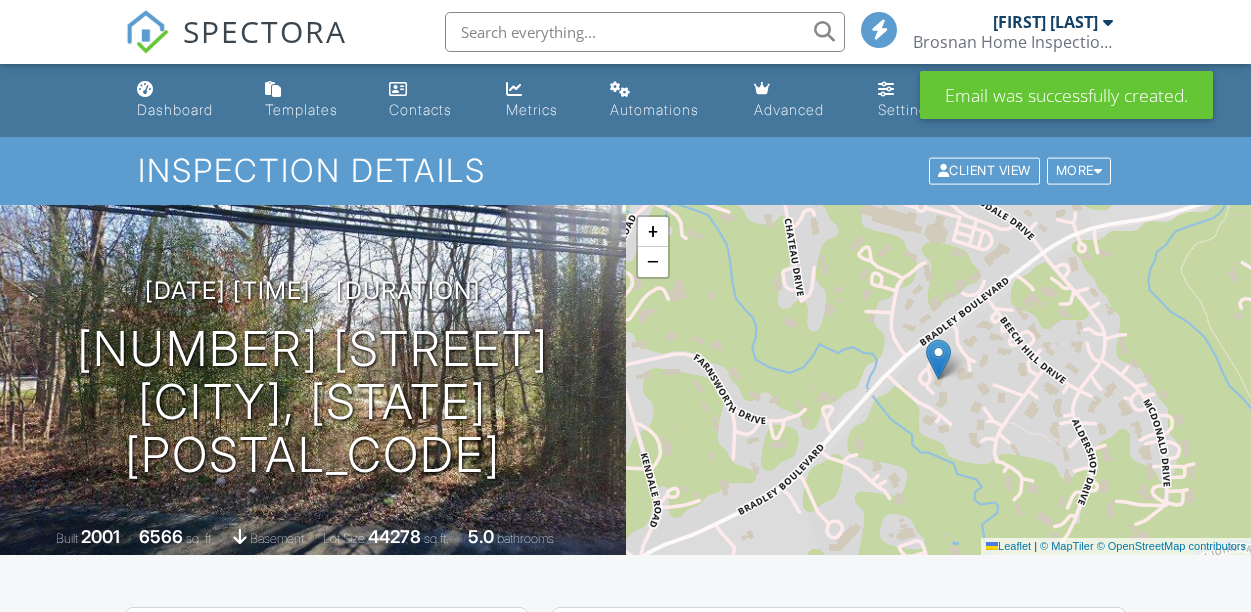 scroll, scrollTop: 2340, scrollLeft: 0, axis: vertical 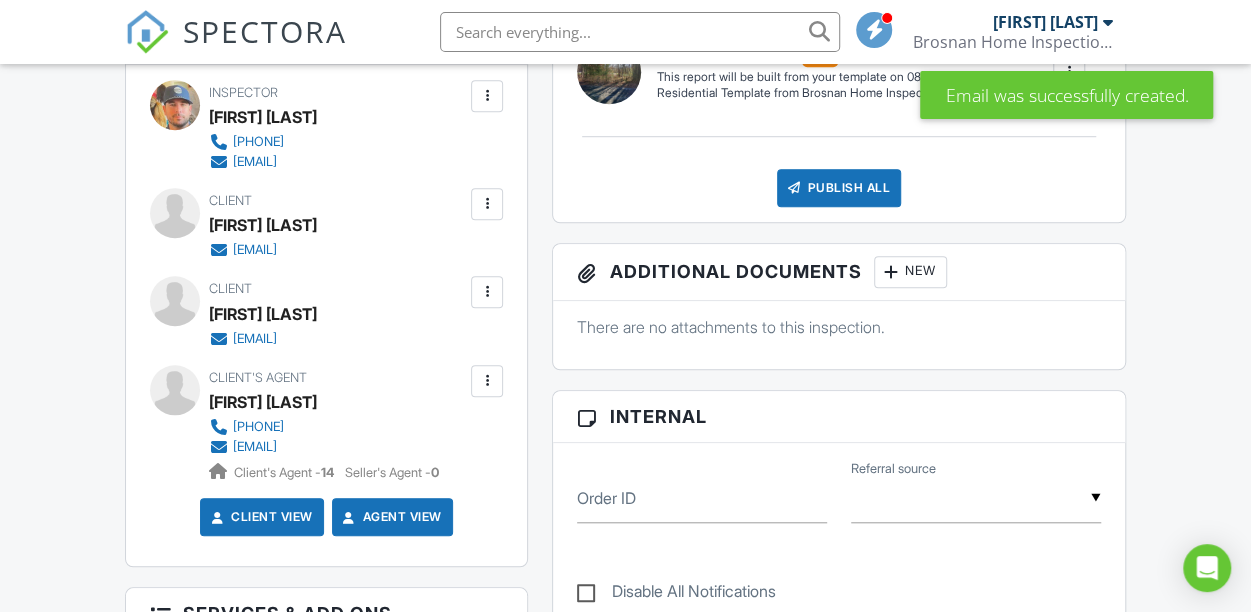 click at bounding box center (487, 292) 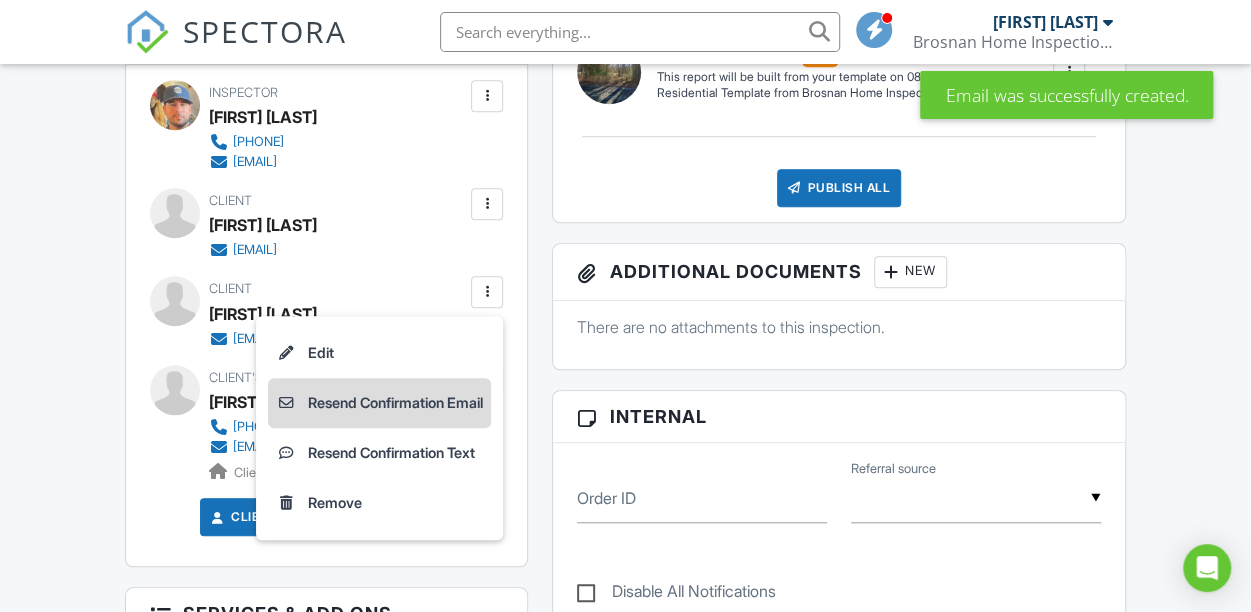 click on "Resend Confirmation Email" at bounding box center (379, 403) 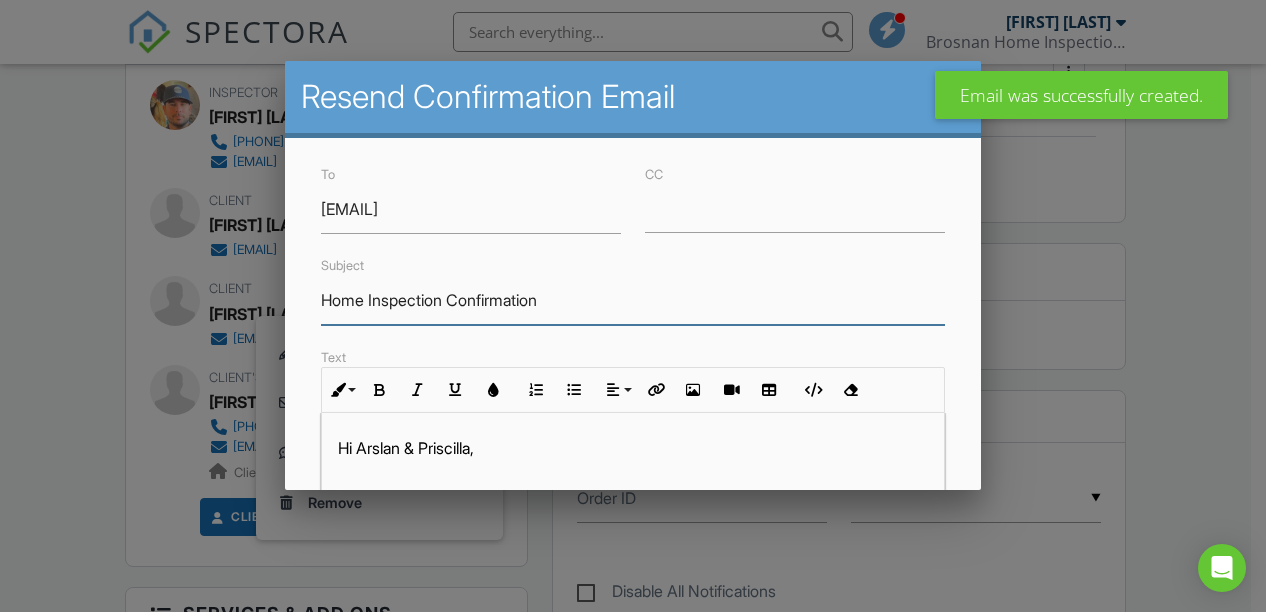 drag, startPoint x: 444, startPoint y: 302, endPoint x: 239, endPoint y: 289, distance: 205.41179 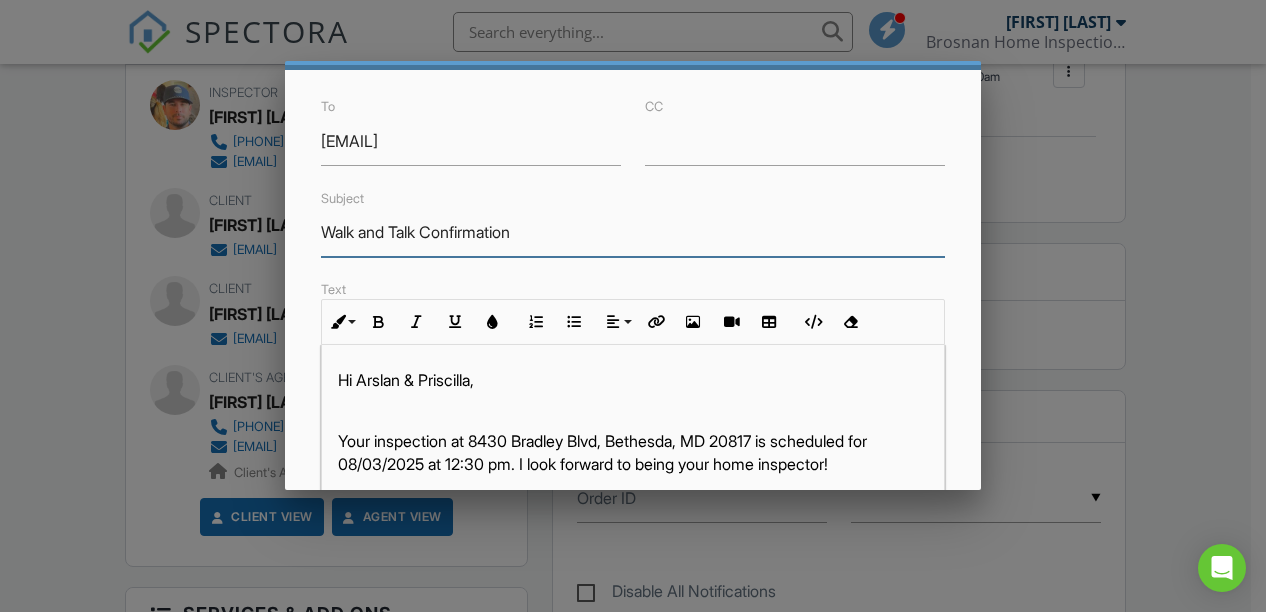 scroll, scrollTop: 100, scrollLeft: 0, axis: vertical 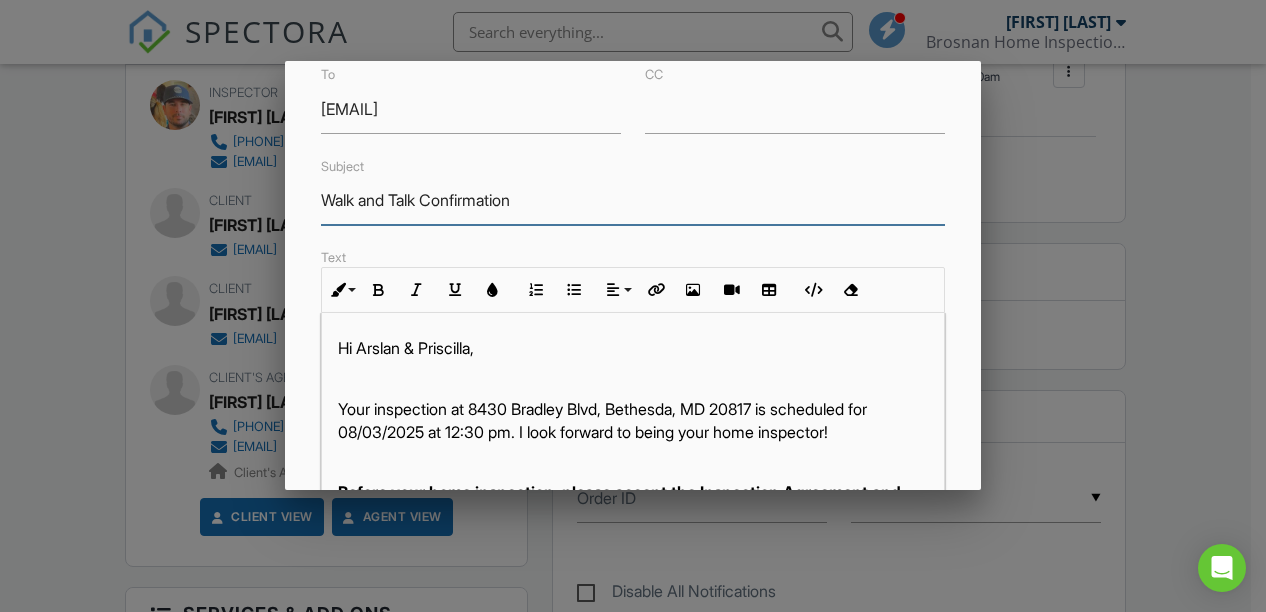 type on "Walk and Talk Confirmation" 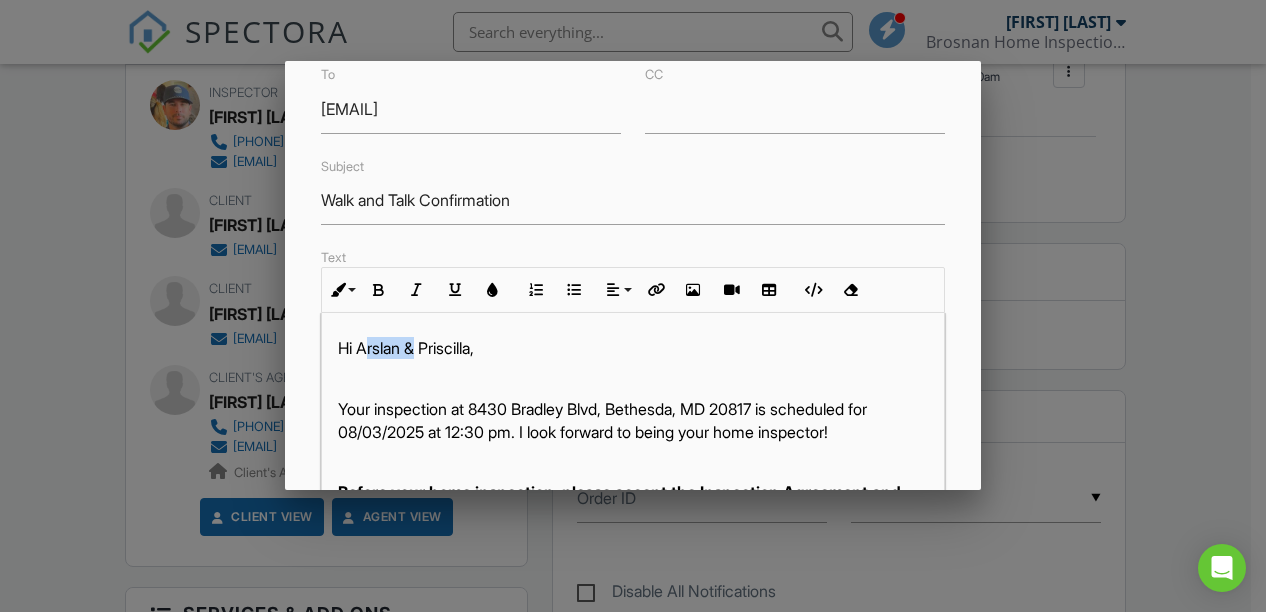 drag, startPoint x: 418, startPoint y: 348, endPoint x: 369, endPoint y: 335, distance: 50.695168 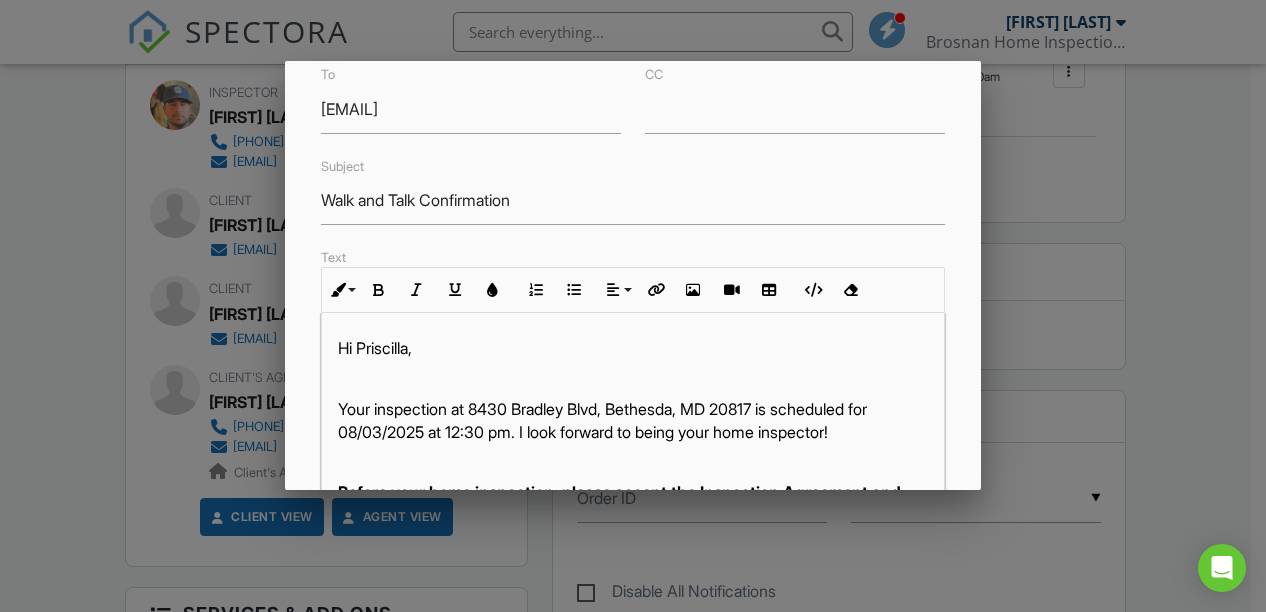click at bounding box center [633, 379] 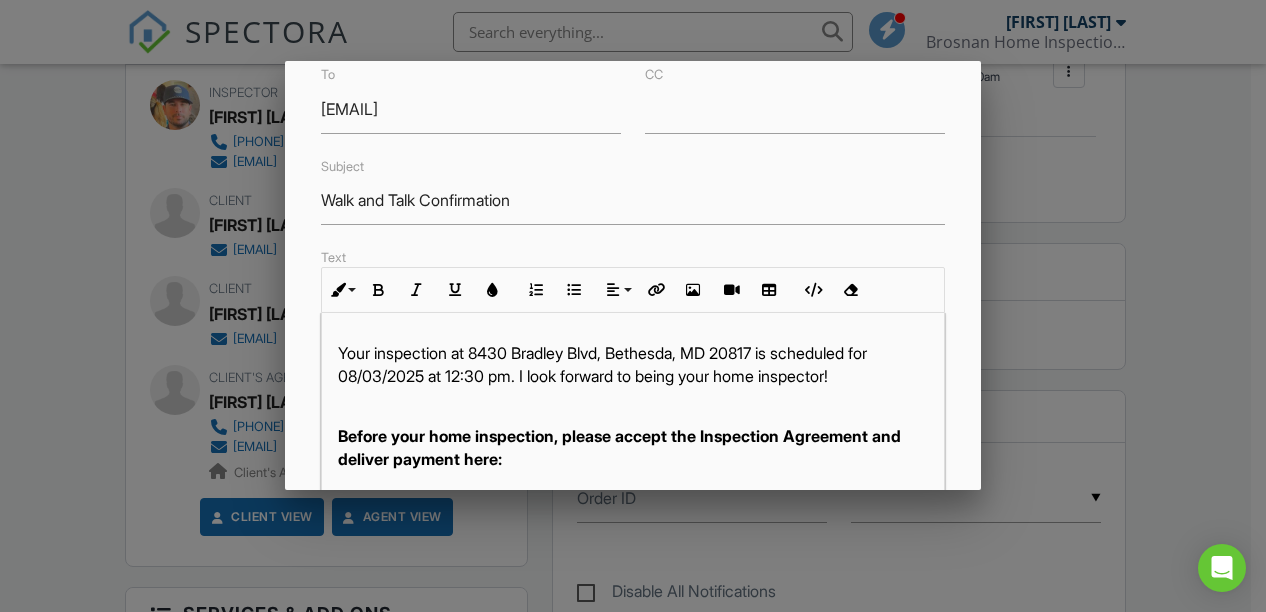 scroll, scrollTop: 73, scrollLeft: 0, axis: vertical 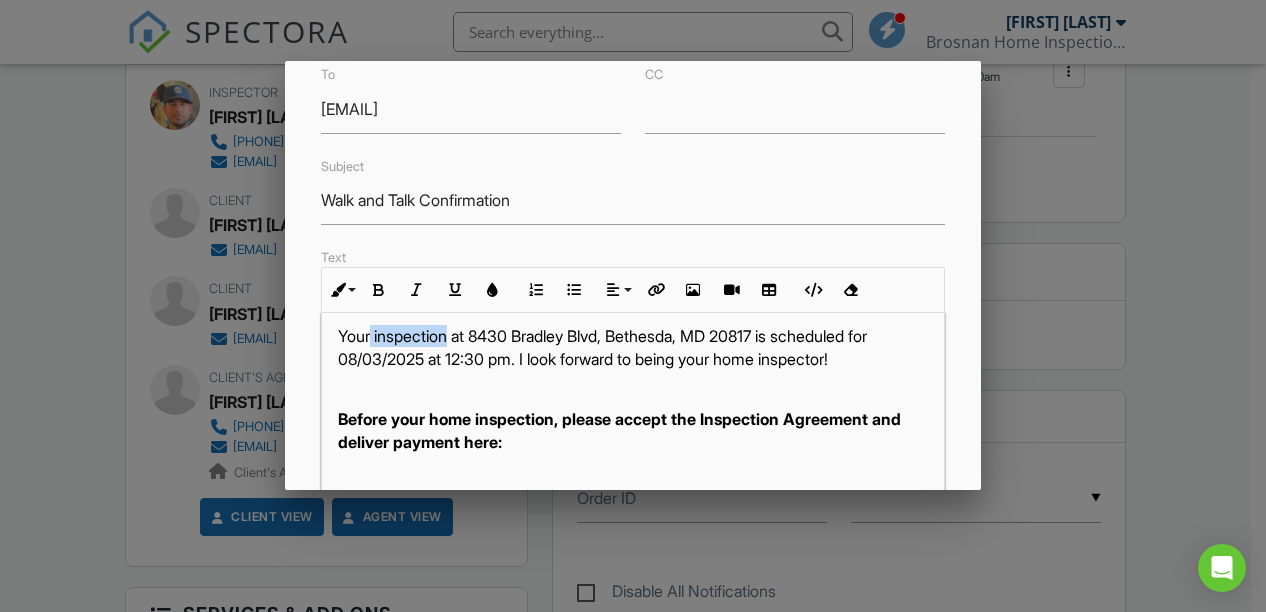 drag, startPoint x: 454, startPoint y: 331, endPoint x: 373, endPoint y: 327, distance: 81.09871 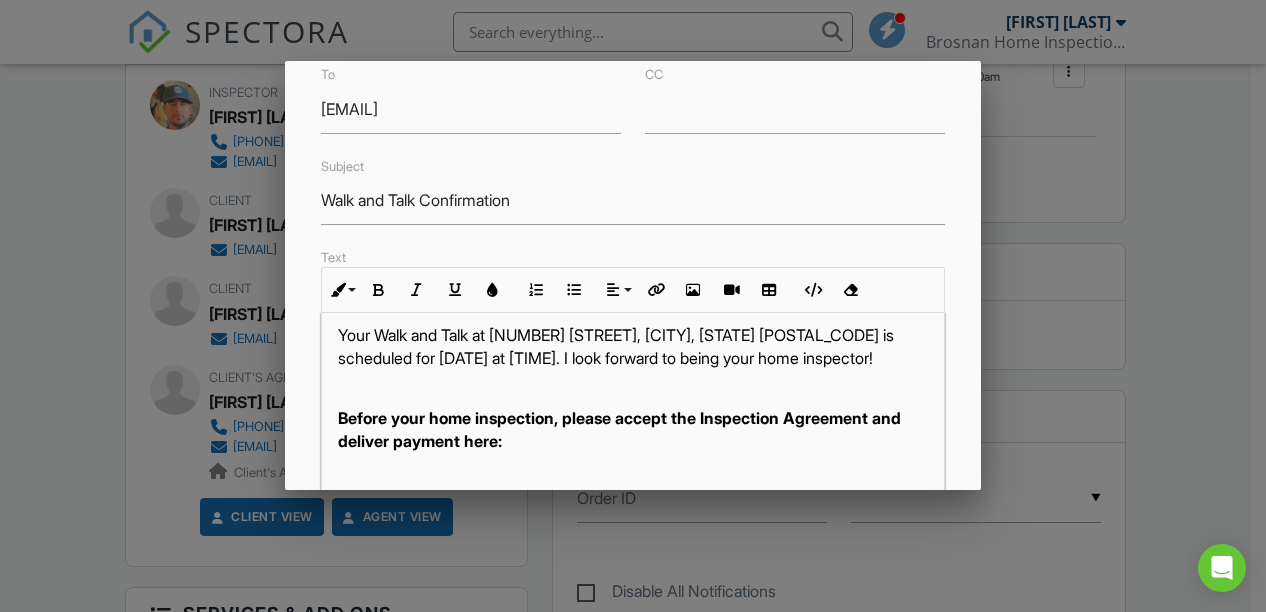 scroll, scrollTop: 95, scrollLeft: 0, axis: vertical 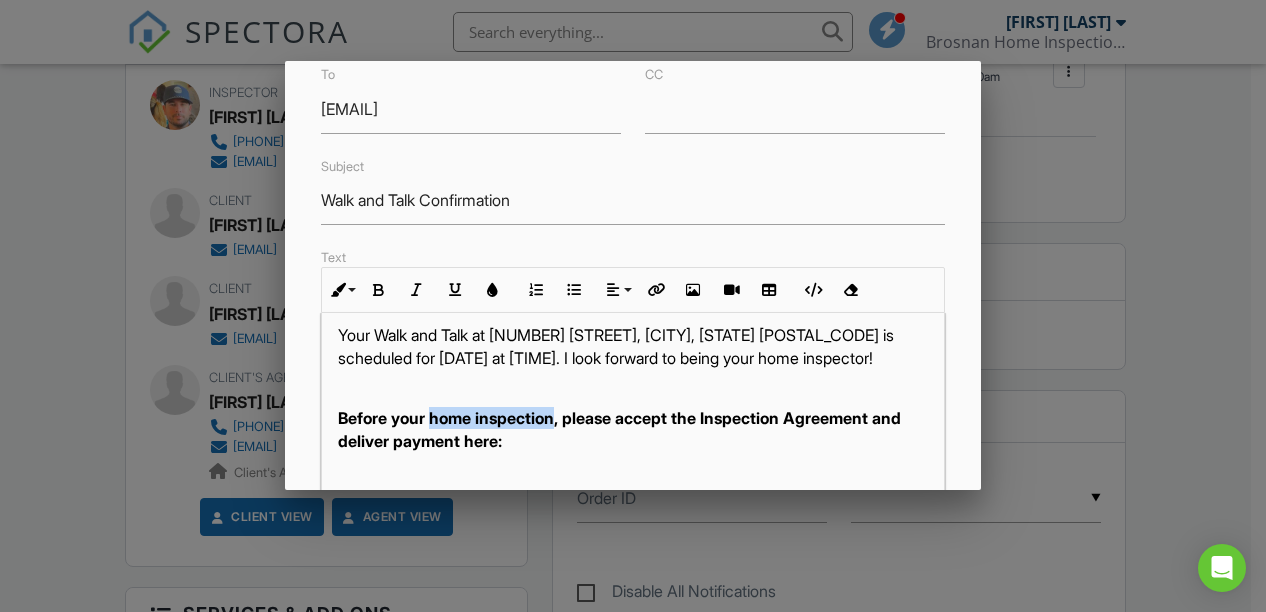 drag, startPoint x: 559, startPoint y: 419, endPoint x: 431, endPoint y: 423, distance: 128.06248 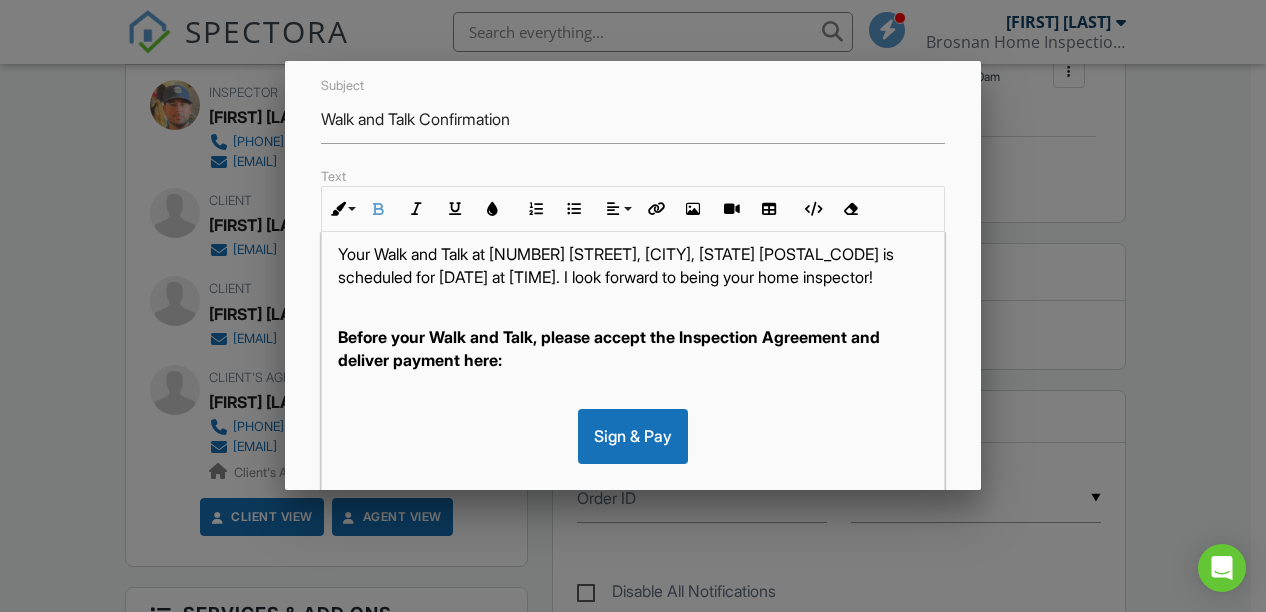 scroll, scrollTop: 200, scrollLeft: 0, axis: vertical 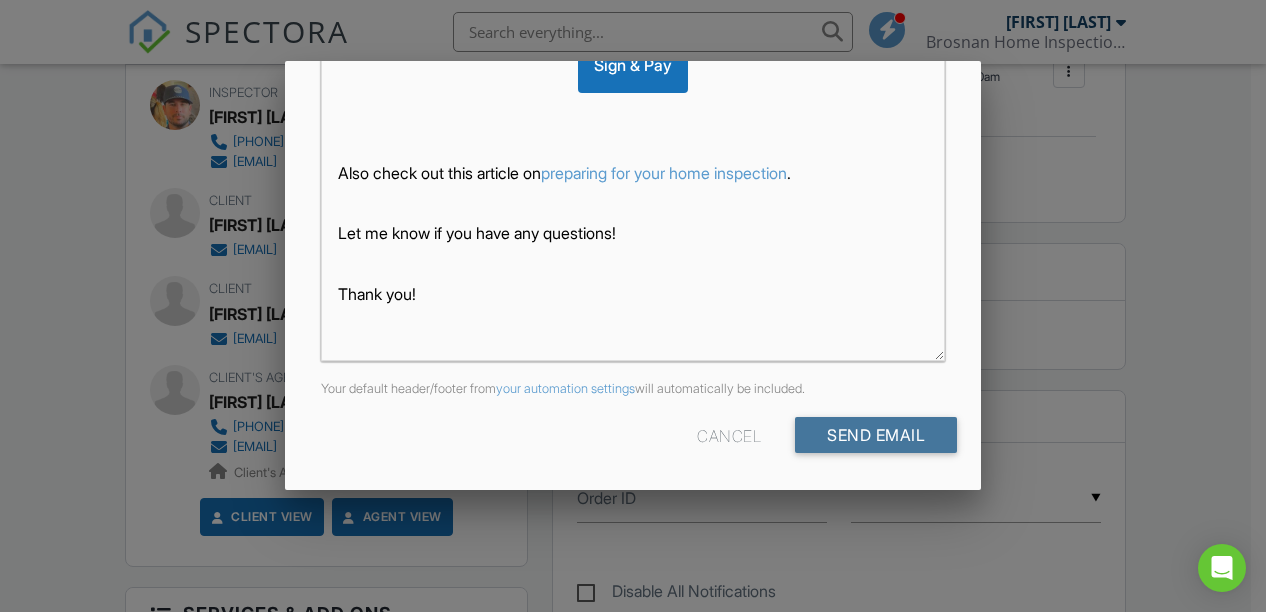 click on "Send Email" at bounding box center (876, 435) 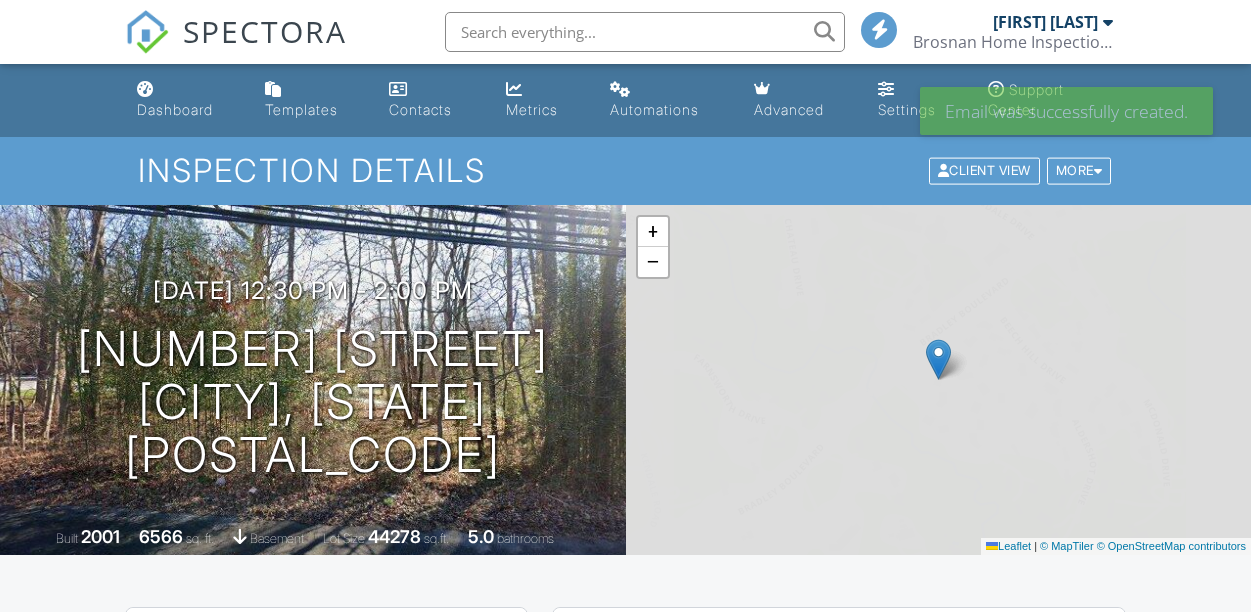scroll, scrollTop: 0, scrollLeft: 0, axis: both 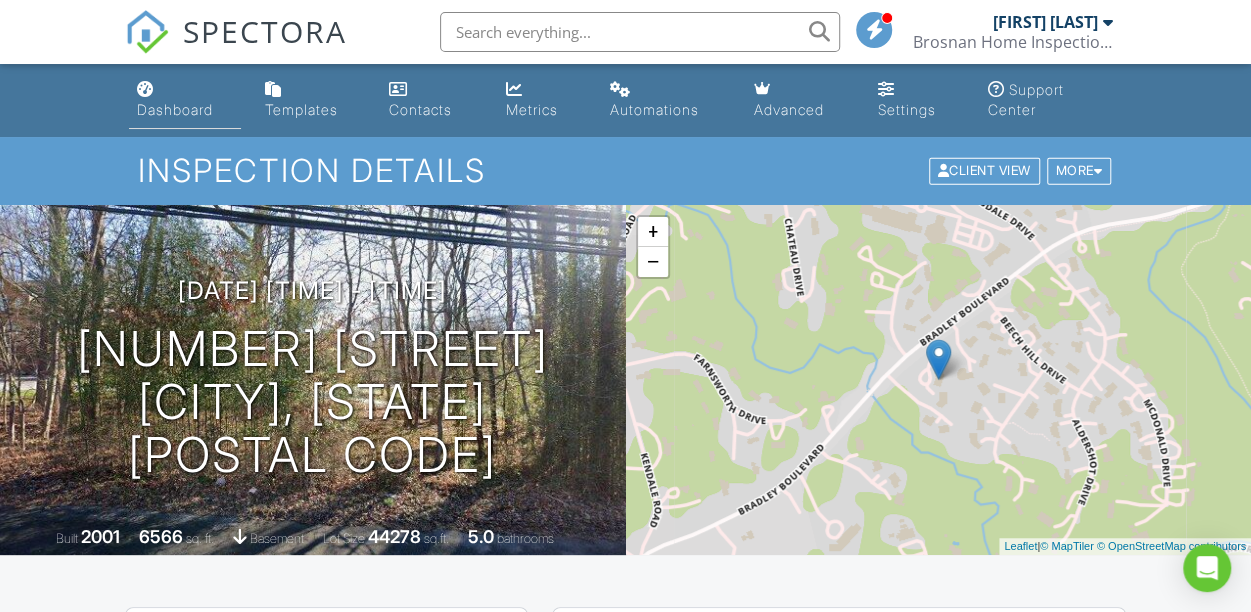 click on "Dashboard" at bounding box center (175, 109) 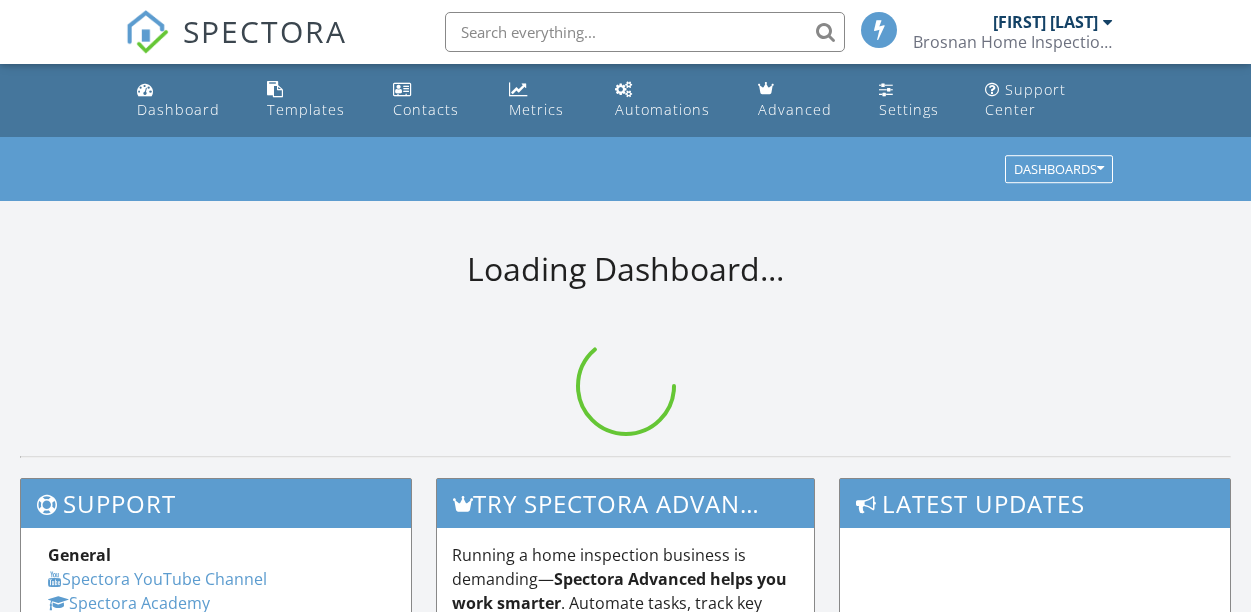 scroll, scrollTop: 0, scrollLeft: 0, axis: both 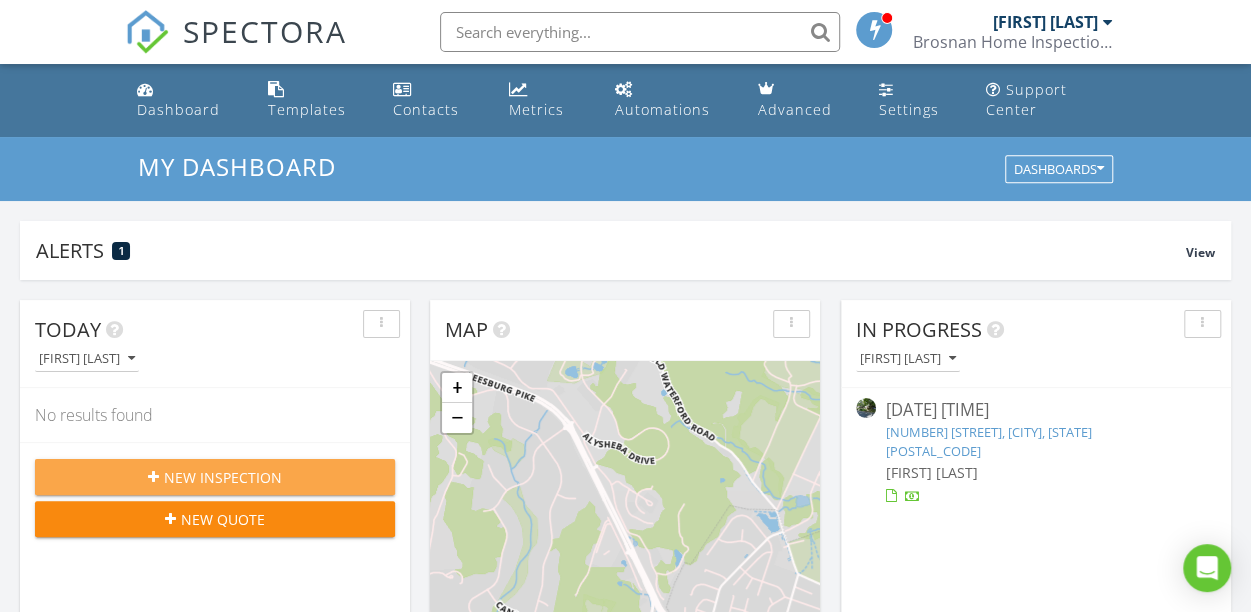 click on "New Inspection" at bounding box center (223, 477) 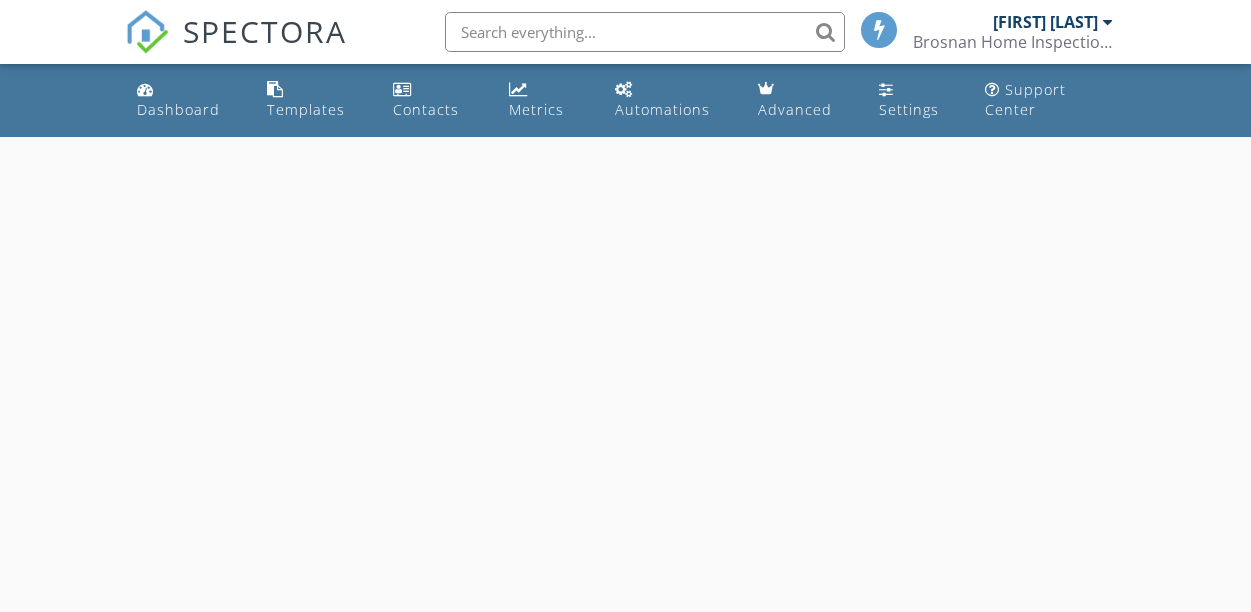 scroll, scrollTop: 0, scrollLeft: 0, axis: both 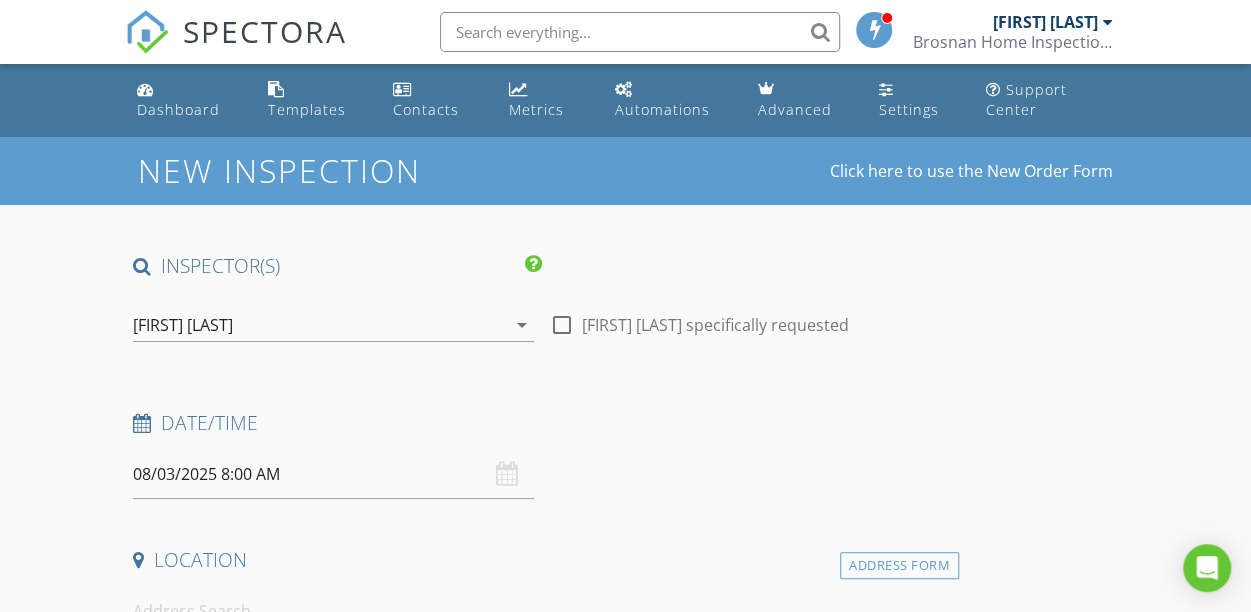 click on "08/03/2025 8:00 AM" at bounding box center (333, 474) 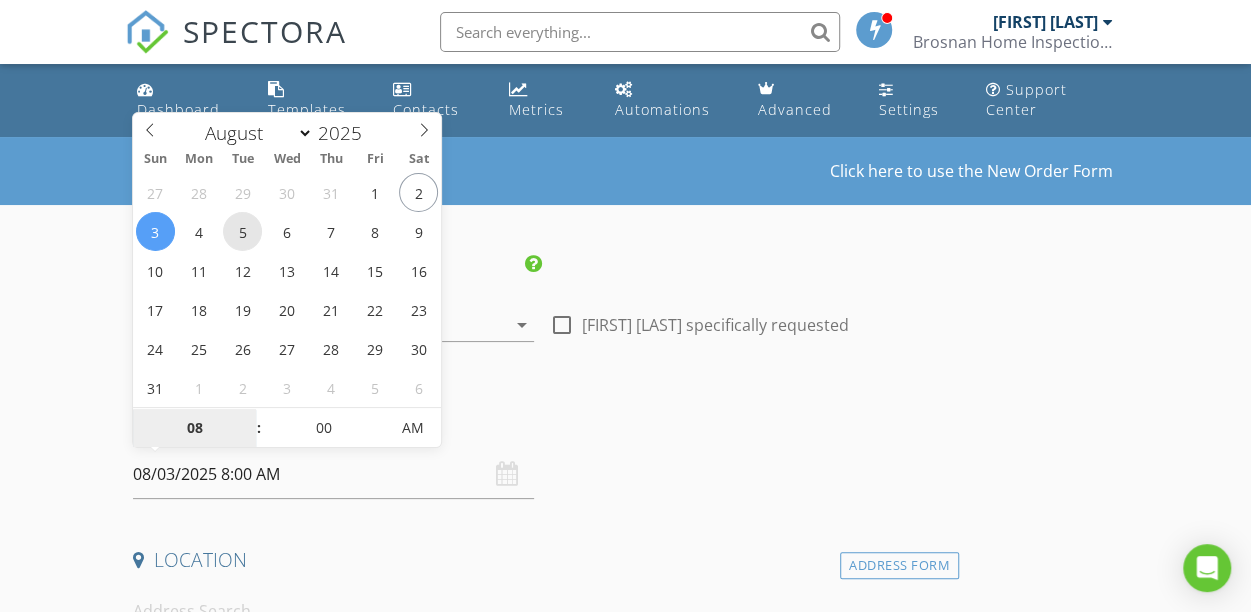 type on "08/05/2025 8:00 AM" 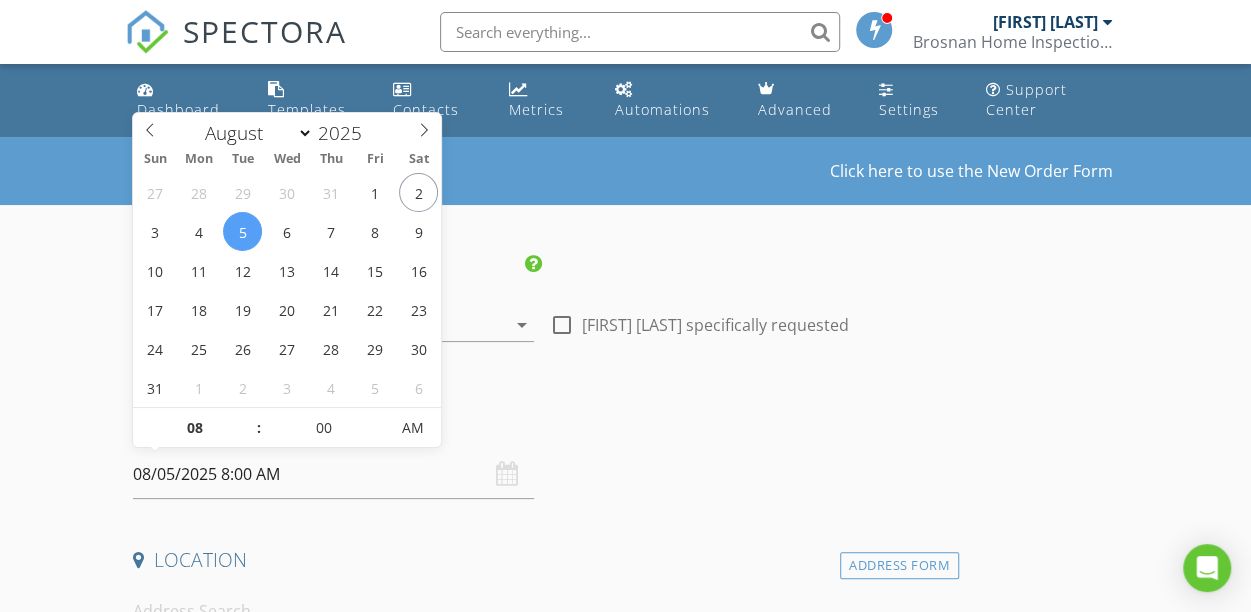 click on "INSPECTOR(S)
check_box   [FIRST] [LAST]   PRIMARY   [FIRST] [LAST] arrow_drop_down   check_box_outline_blank [FIRST] [LAST] specifically requested
Date/Time
08/05/2025 8:00 AM
Location
Address Form       Can't find your address?   Click here.
client
check_box Enable Client CC email for this inspection   Client Search     check_box_outline_blank Client is a Company/Organization     First Name   Last Name   Email   CC Email   Phone           Notes   Private Notes
ADDITIONAL client
SERVICES
check_box_outline_blank   Pre Drywall Inspection   check_box_outline_blank   Walk and Talk Consultation   No Report Provided check_box_outline_blank   Wood Destroying Organisms Inspection   WDO Inspection check_box_outline_blank   Residential Inspection   arrow_drop_down     arrow_drop_down" at bounding box center (625, 1687) 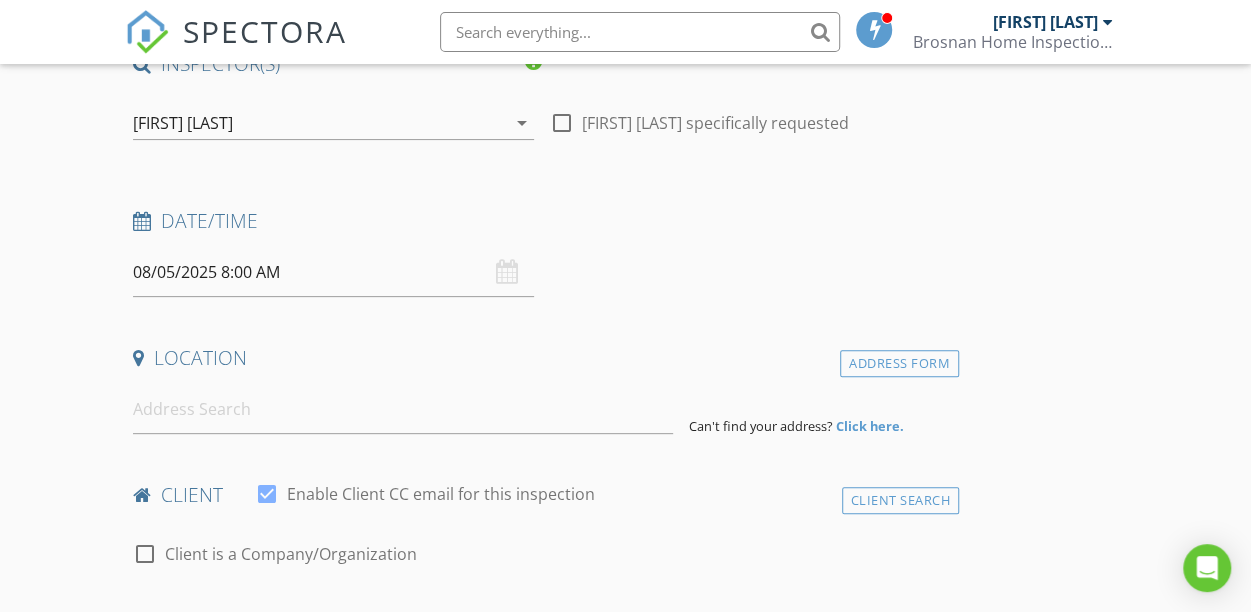 scroll, scrollTop: 300, scrollLeft: 0, axis: vertical 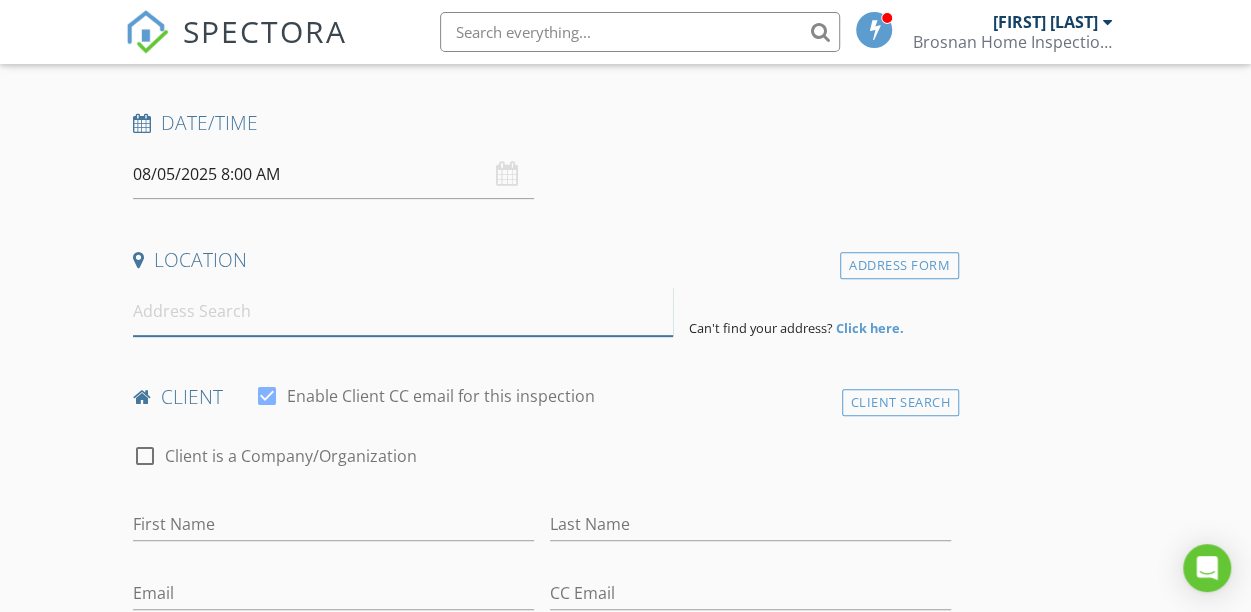 click at bounding box center [403, 311] 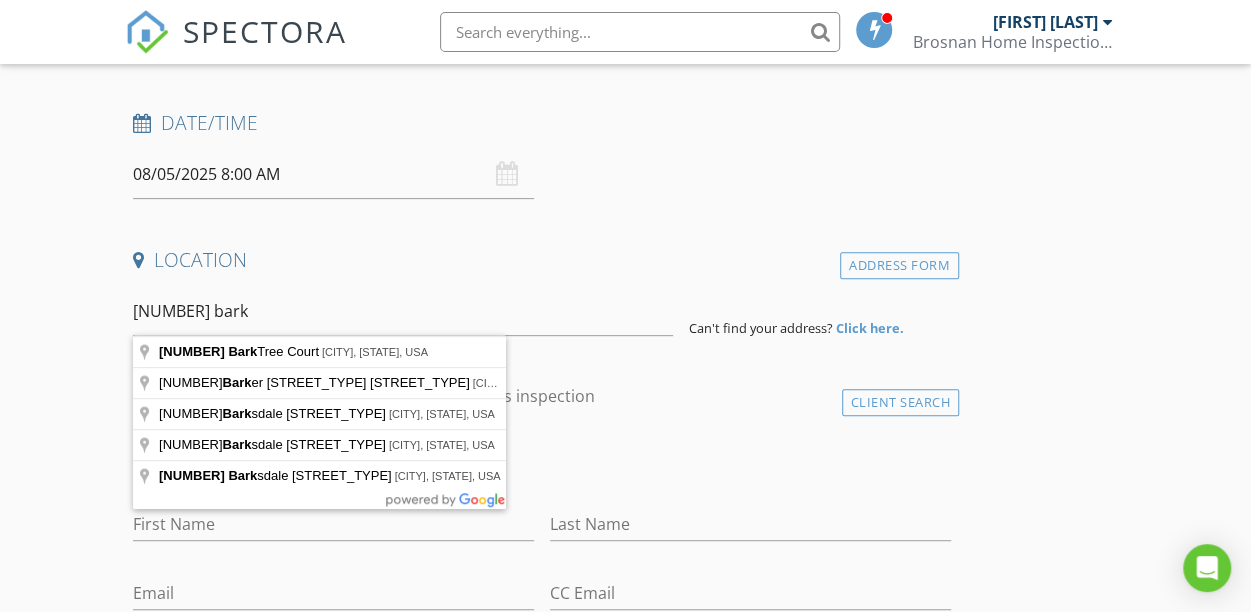 type on "8353 Bark Tree Court, Springfield, VA, USA" 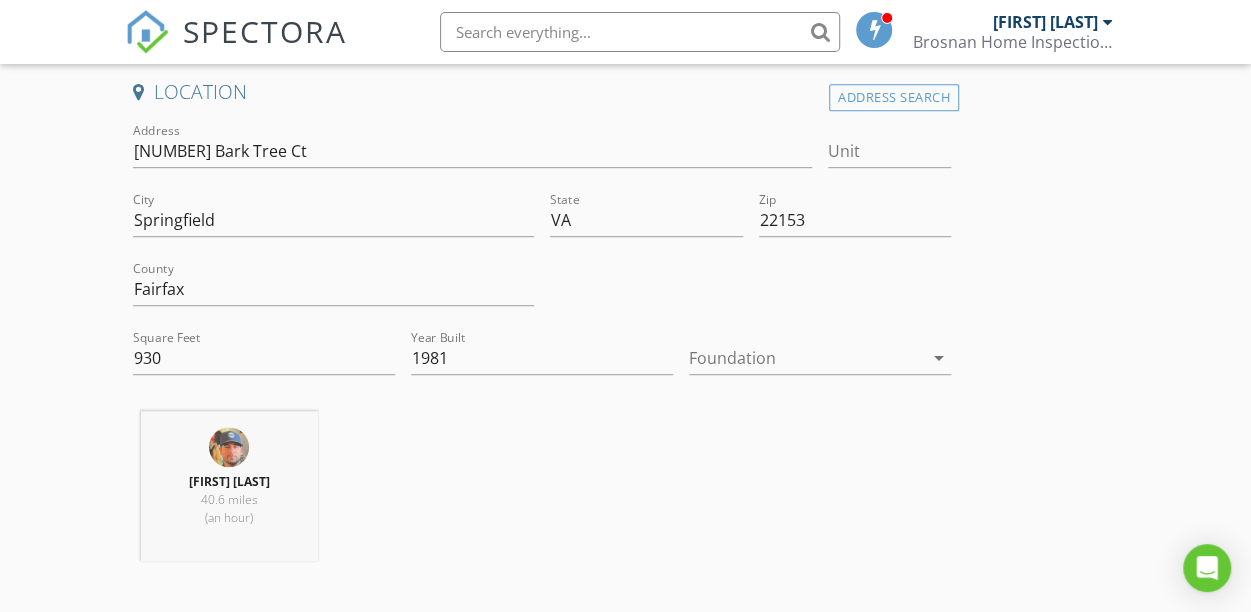 scroll, scrollTop: 500, scrollLeft: 0, axis: vertical 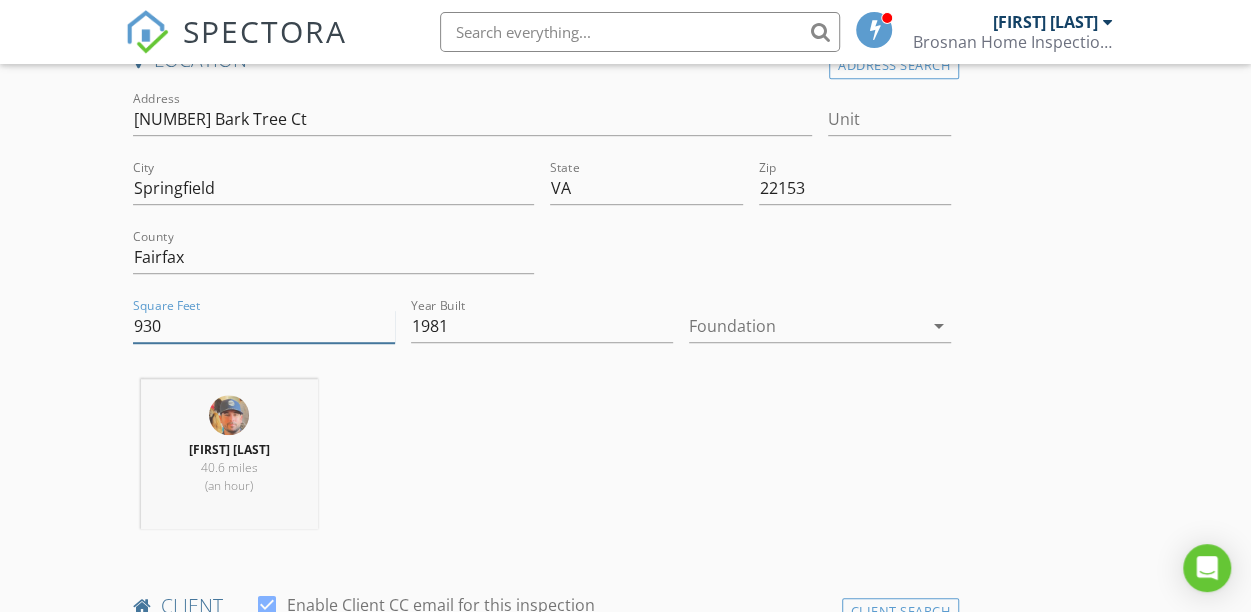 drag, startPoint x: 172, startPoint y: 326, endPoint x: 97, endPoint y: 329, distance: 75.059975 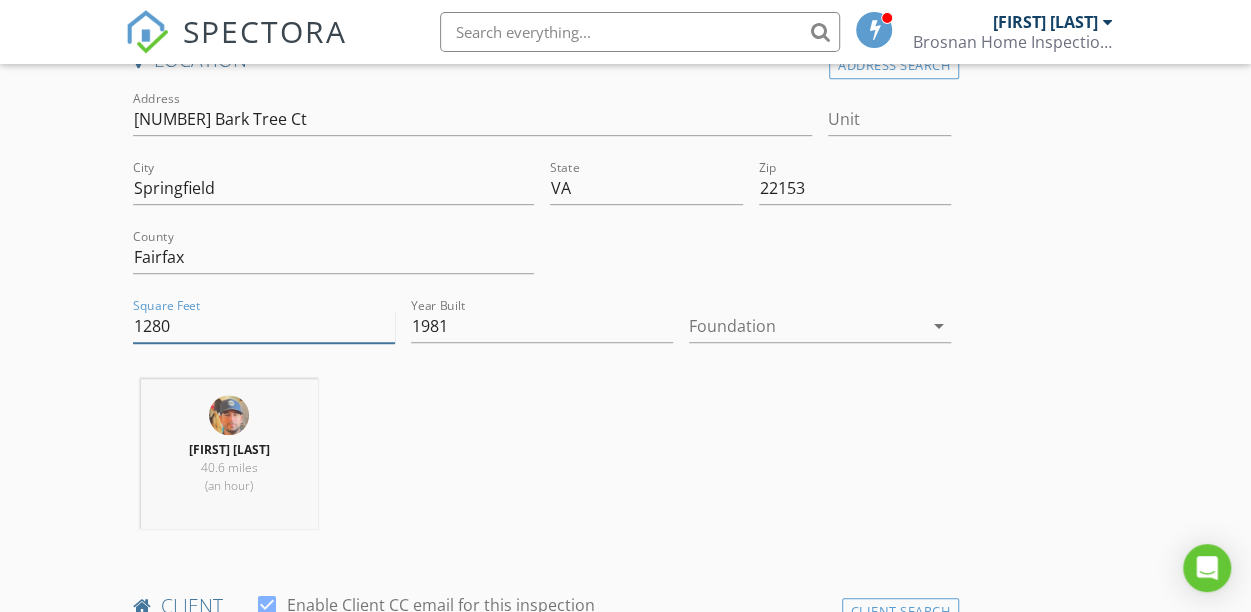 type on "1280" 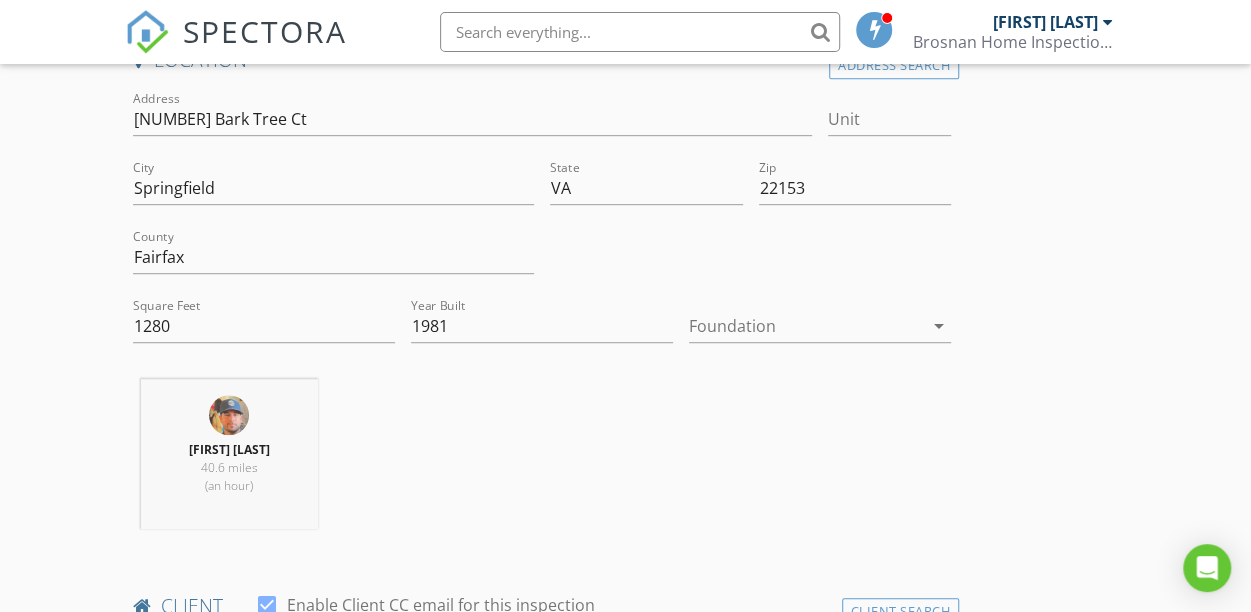 click on "INSPECTOR(S)
check_box   Bryan Brosnan   PRIMARY   Bryan Brosnan arrow_drop_down   check_box_outline_blank Bryan Brosnan specifically requested
Date/Time
08/05/2025 8:00 AM
Location
Address Search       Address 8353 Bark Tree Ct   Unit   City Springfield   State VA   Zip 22153   County Fairfax     Square Feet 1280   Year Built 1981   Foundation arrow_drop_down     Bryan Brosnan     40.6 miles     (an hour)
client
check_box Enable Client CC email for this inspection   Client Search     check_box_outline_blank Client is a Company/Organization     First Name   Last Name   Email   CC Email   Phone           Notes   Private Notes
ADD ADDITIONAL client
SERVICES
check_box_outline_blank   Pre Drywall Inspection   check_box_outline_blank   Walk and Talk Consultation" at bounding box center (625, 1392) 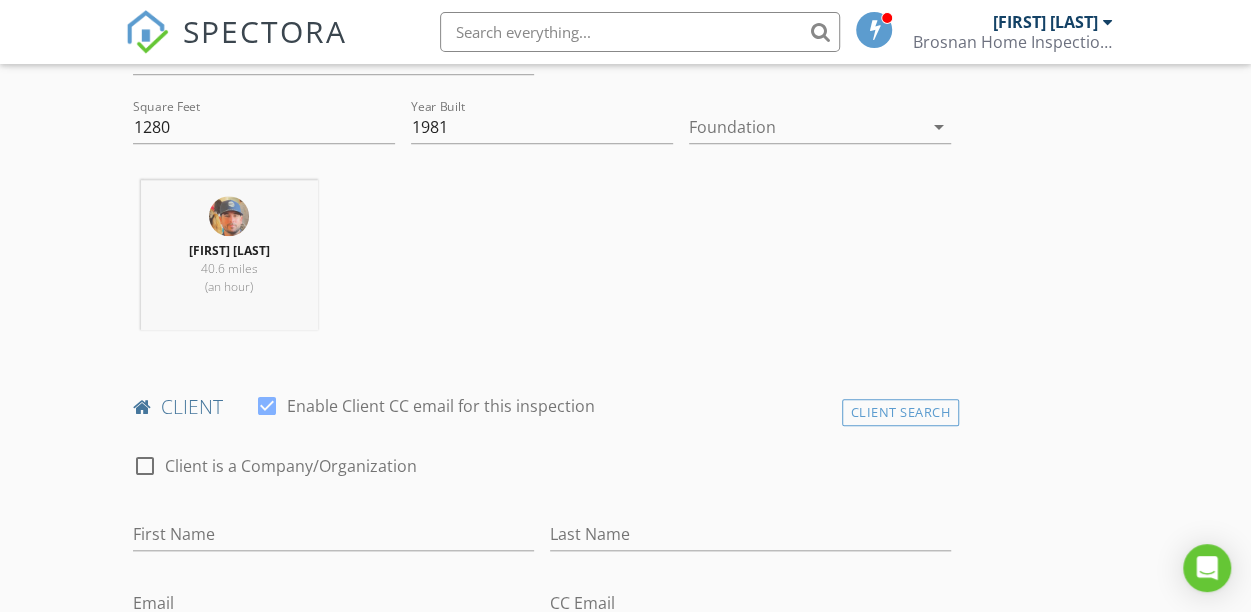 scroll, scrollTop: 800, scrollLeft: 0, axis: vertical 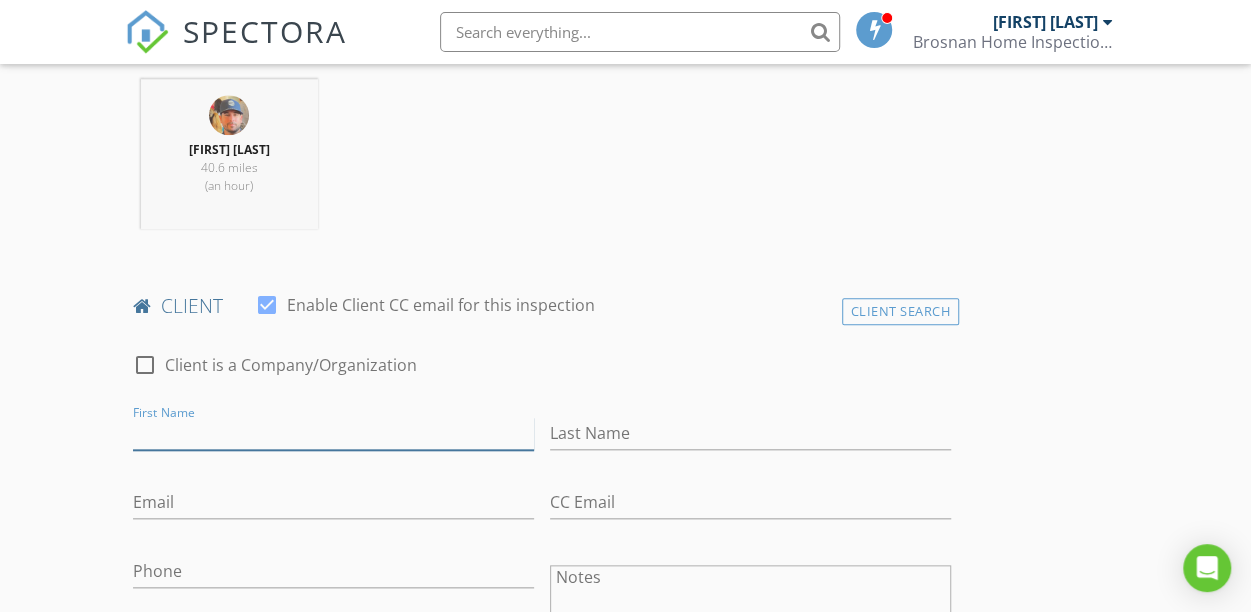 click on "First Name" at bounding box center [333, 433] 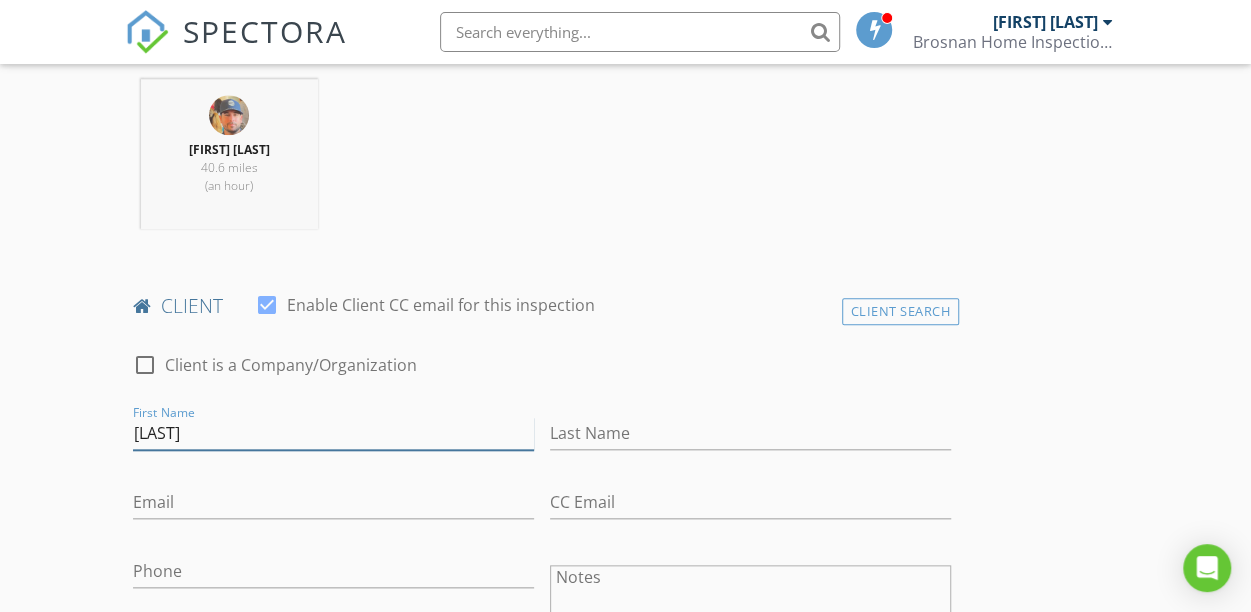 type on "[FIRST]" 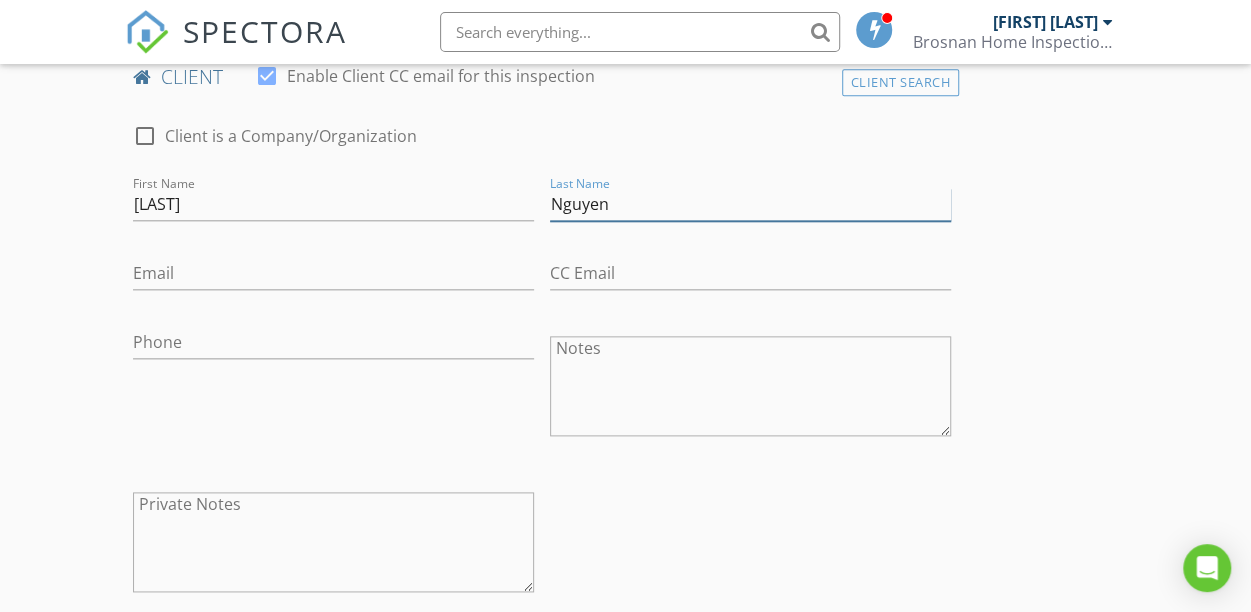 scroll, scrollTop: 1000, scrollLeft: 0, axis: vertical 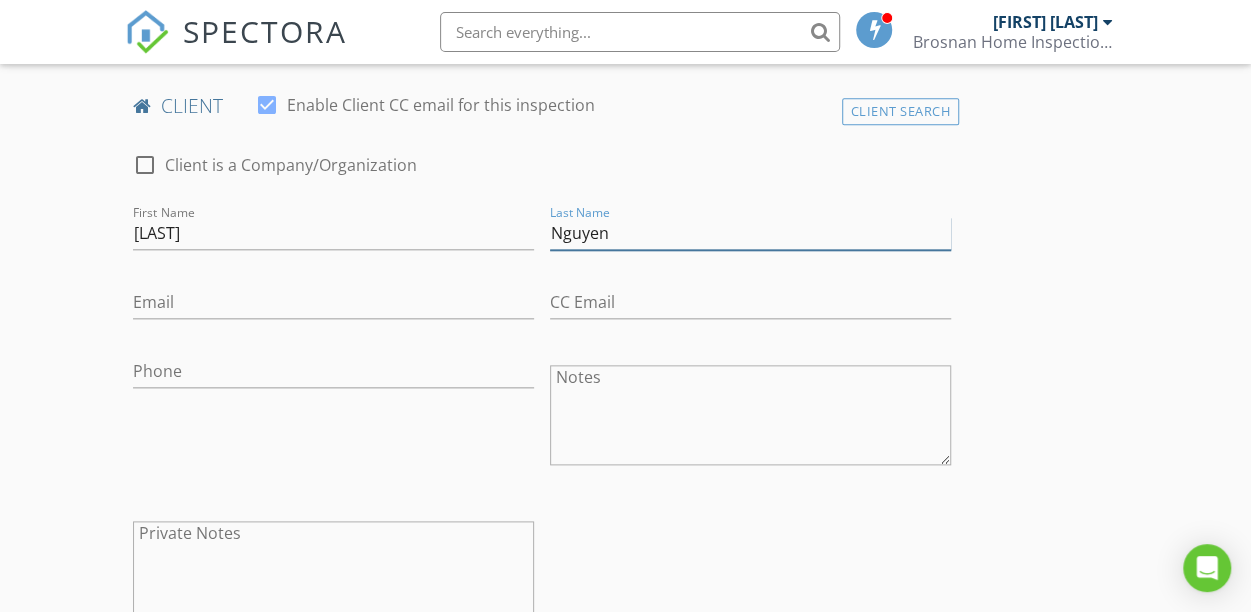 type on "Nguyen" 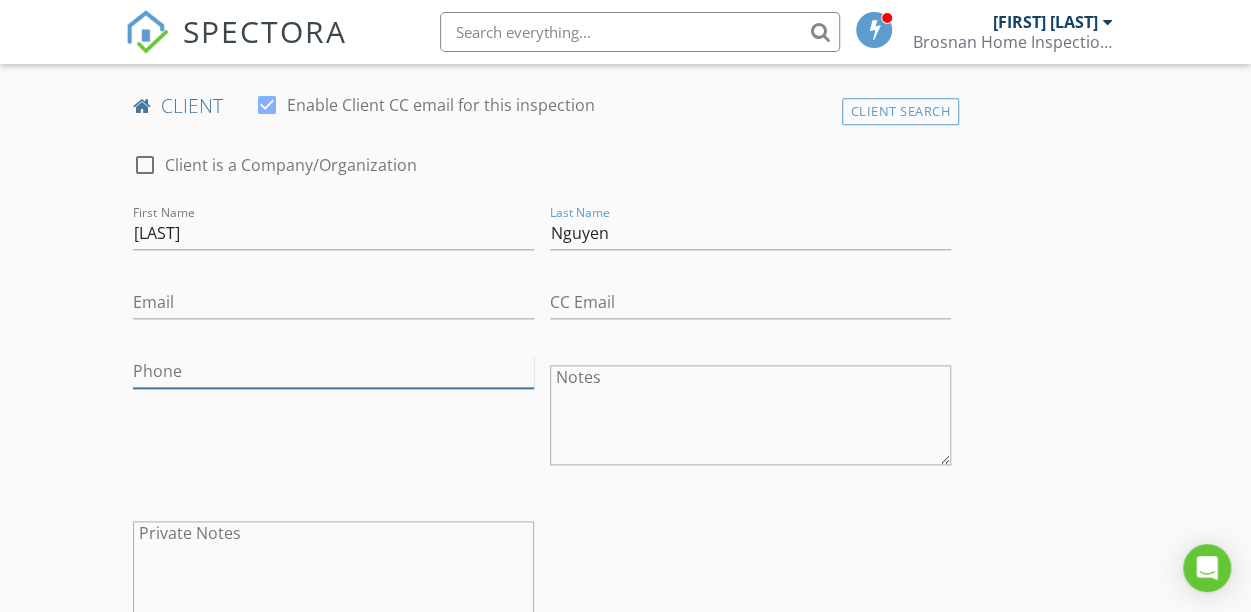 click on "Phone" at bounding box center [333, 371] 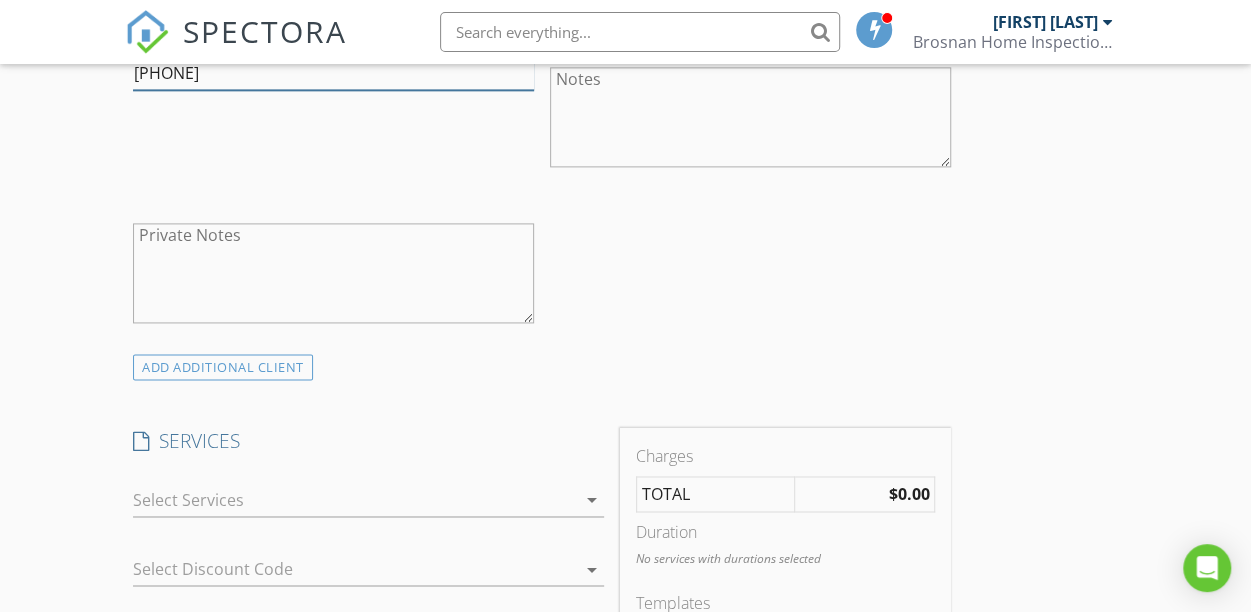 scroll, scrollTop: 1400, scrollLeft: 0, axis: vertical 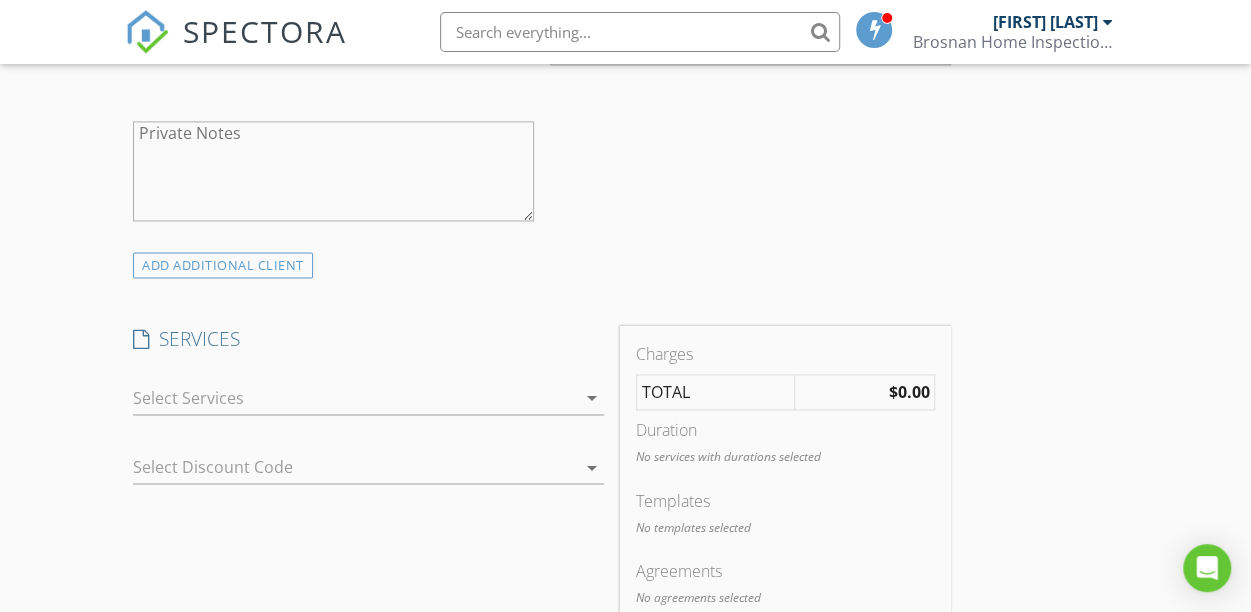 type on "[PHONE]" 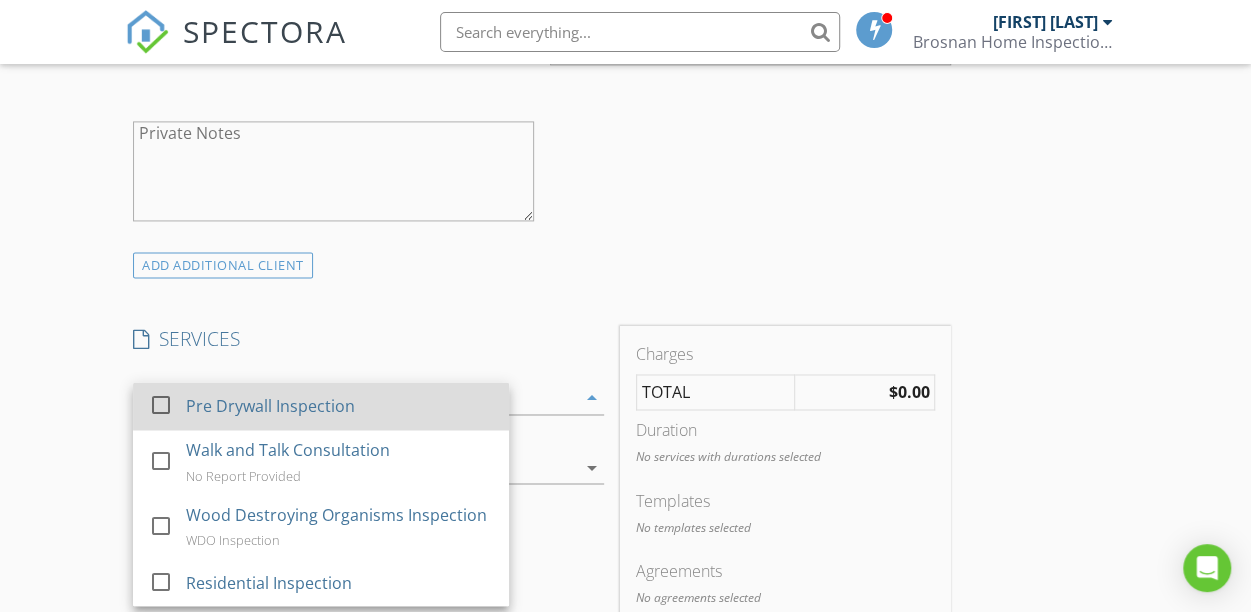 scroll, scrollTop: 1500, scrollLeft: 0, axis: vertical 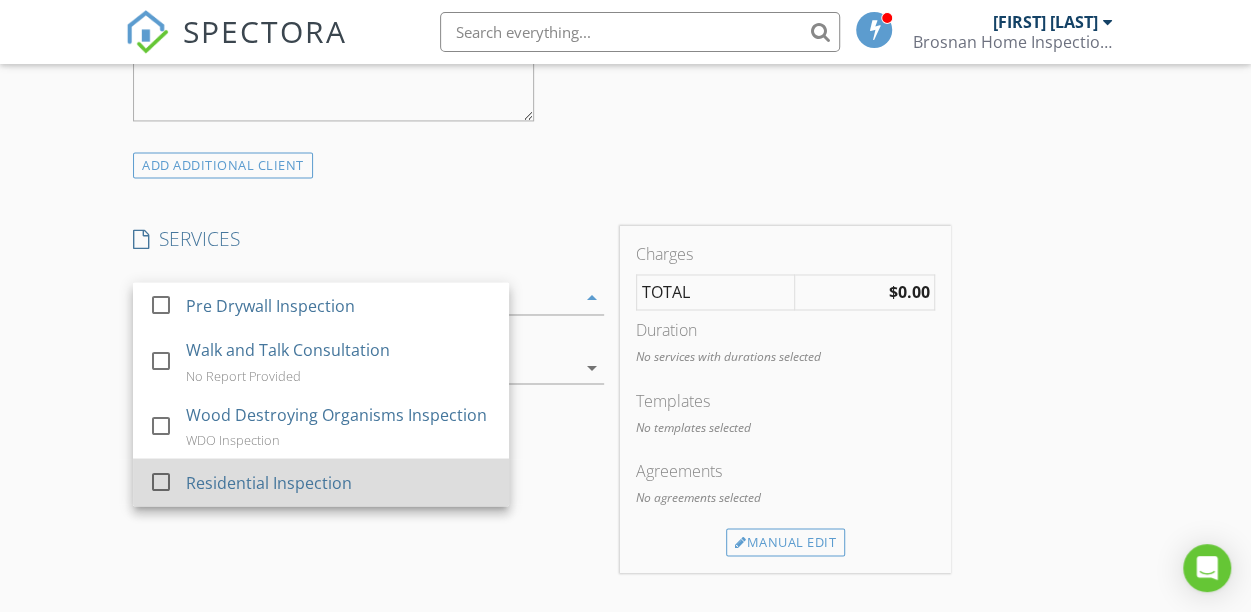 click on "Residential Inspection" at bounding box center (269, 482) 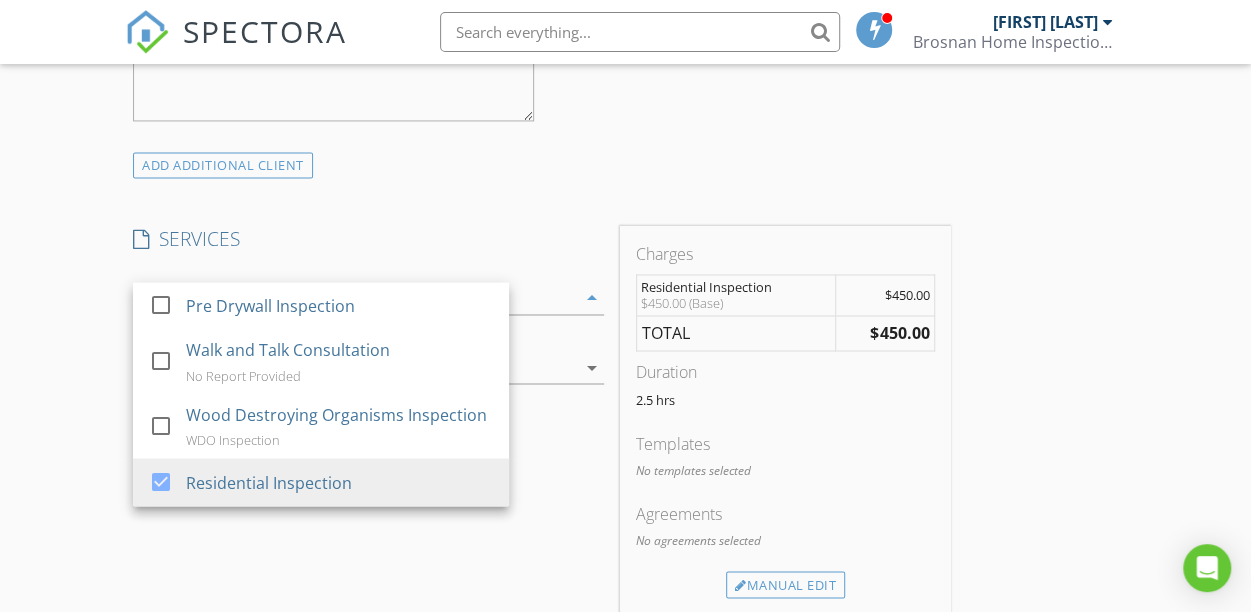click on "INSPECTOR(S)
check_box   Bryan Brosnan   PRIMARY   Bryan Brosnan arrow_drop_down   check_box_outline_blank Bryan Brosnan specifically requested
Date/Time
08/05/2025 8:00 AM
Location
Address Search       Address 8353 Bark Tree Ct   Unit   City Springfield   State VA   Zip 22153   County Fairfax     Square Feet 1280   Year Built 1981   Foundation arrow_drop_down     Bryan Brosnan     40.6 miles     (an hour)
client
check_box Enable Client CC email for this inspection   Client Search     check_box_outline_blank Client is a Company/Organization     First Name Chau   Last Name Nguyen   Email   CC Email   Phone 571-317-8184           Notes   Private Notes
ADD ADDITIONAL client
SERVICES
check_box_outline_blank   Pre Drywall Inspection   check_box_outline_blank         check_box" at bounding box center [625, 413] 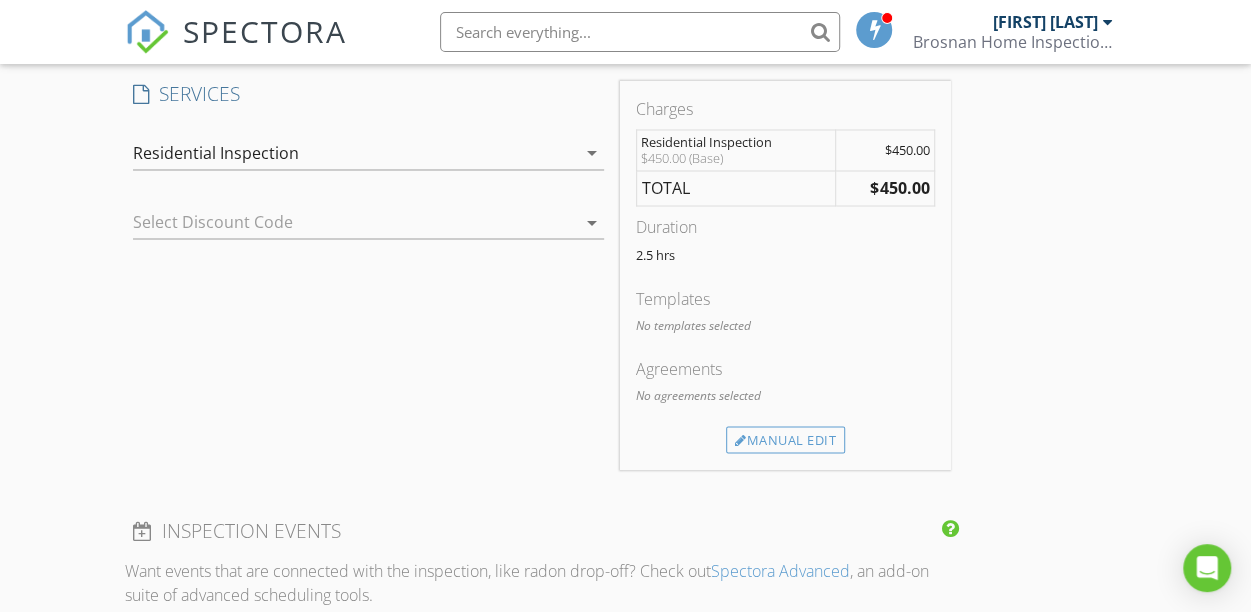 scroll, scrollTop: 1700, scrollLeft: 0, axis: vertical 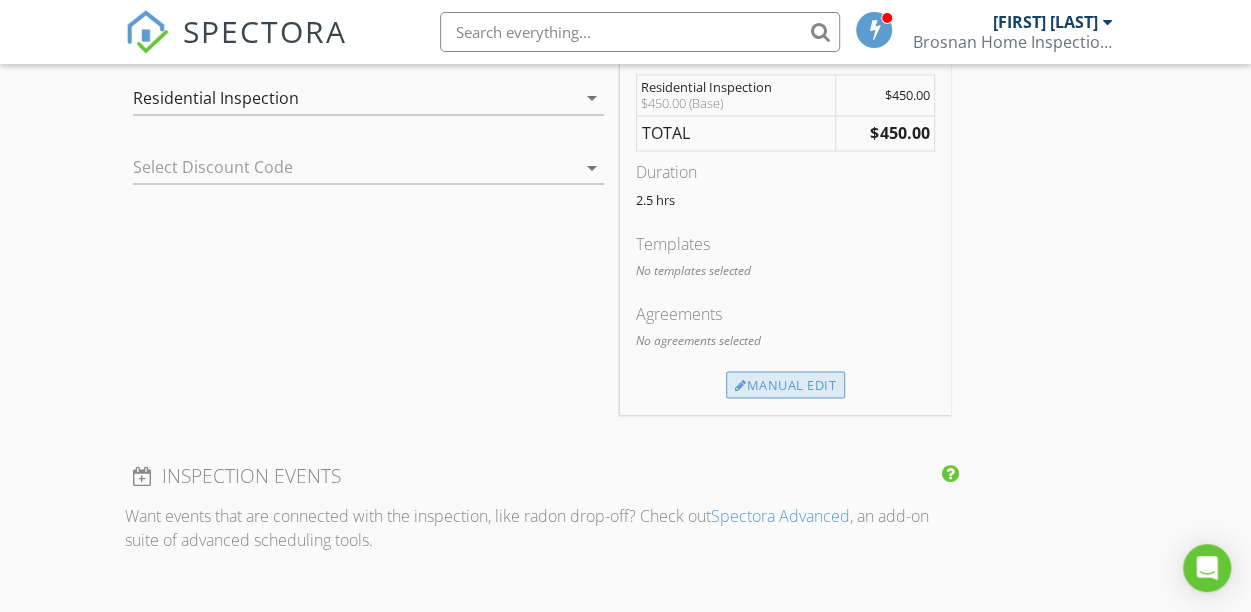 click on "Manual Edit" at bounding box center [785, 385] 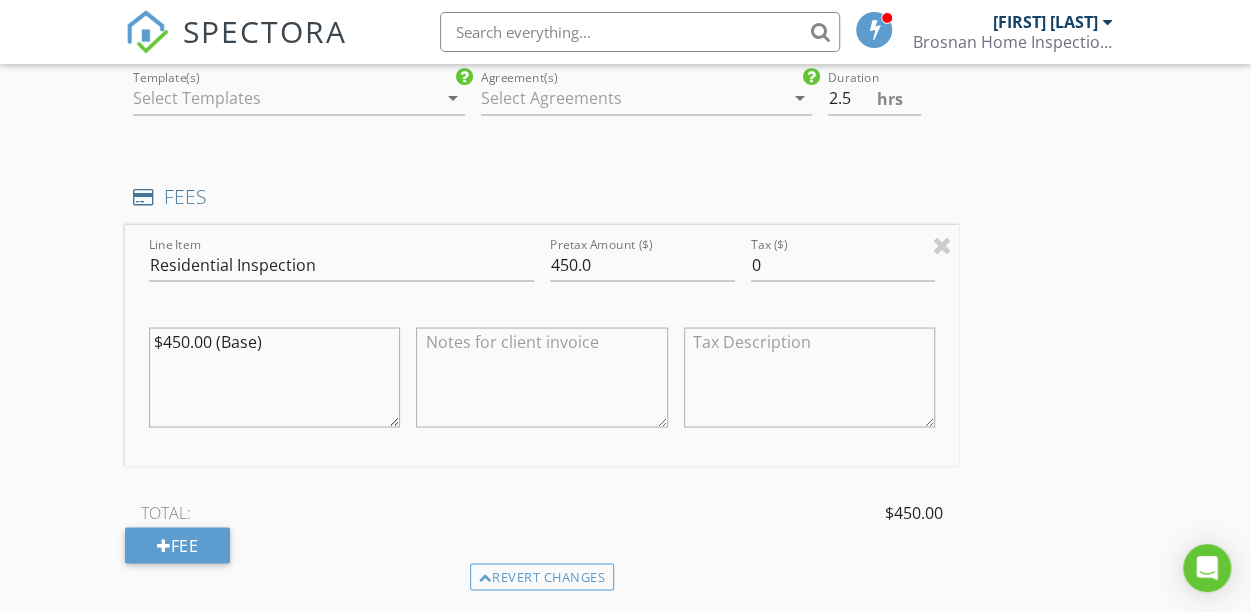 drag, startPoint x: 256, startPoint y: 355, endPoint x: 25, endPoint y: 353, distance: 231.00865 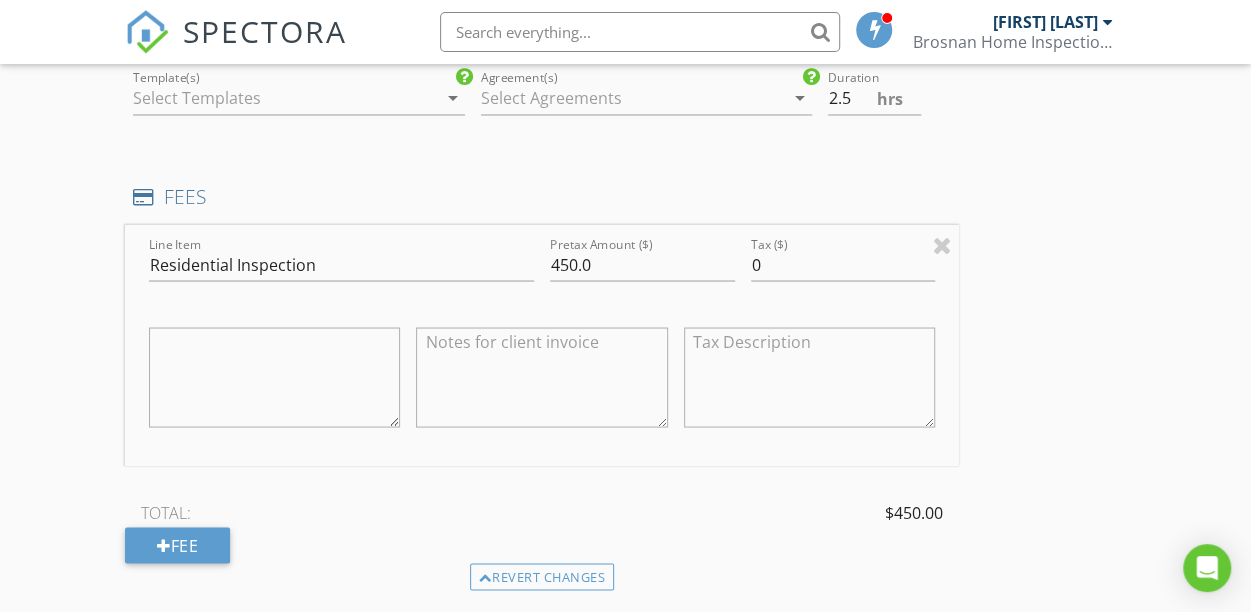 type 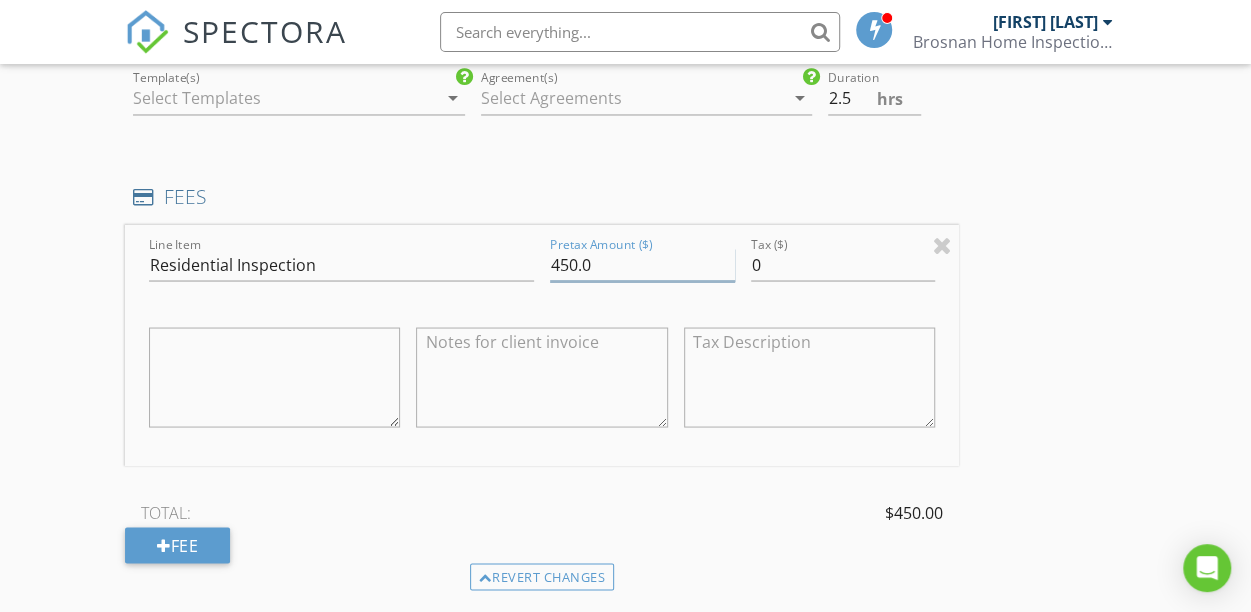 drag, startPoint x: 472, startPoint y: 282, endPoint x: 407, endPoint y: 291, distance: 65.62012 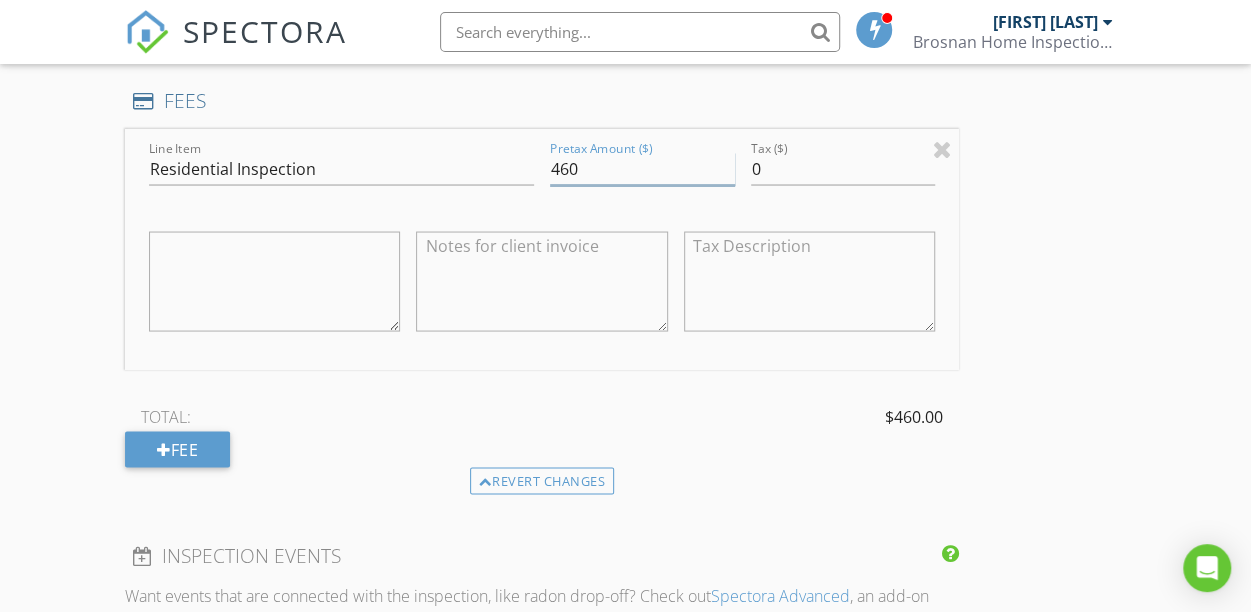 scroll, scrollTop: 1700, scrollLeft: 0, axis: vertical 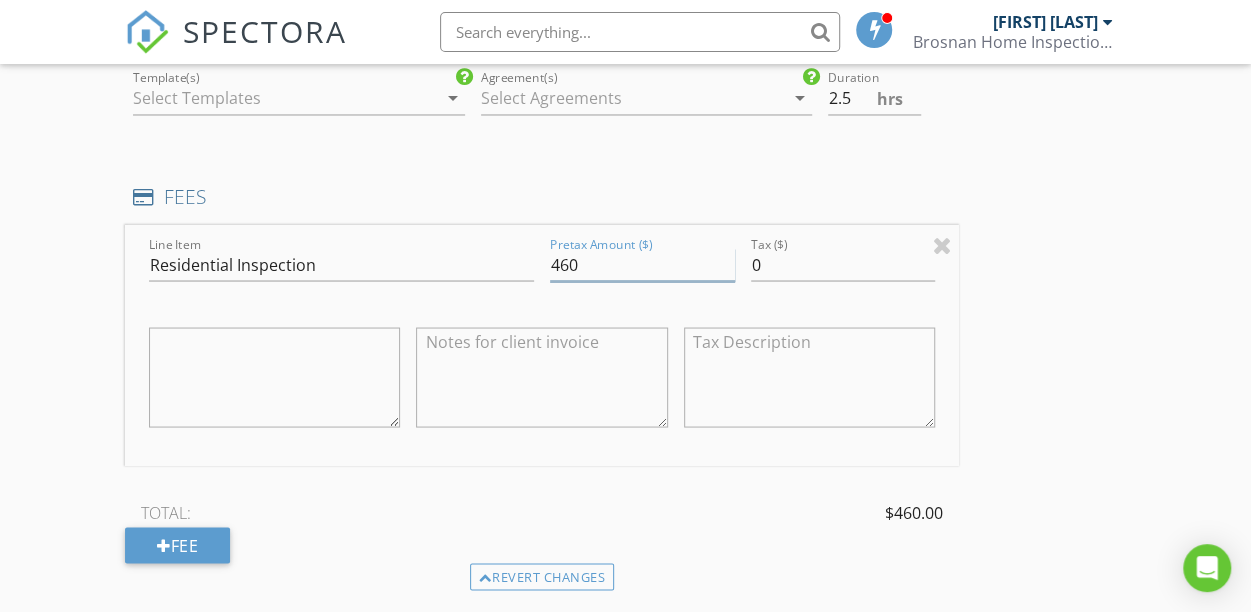 type on "460" 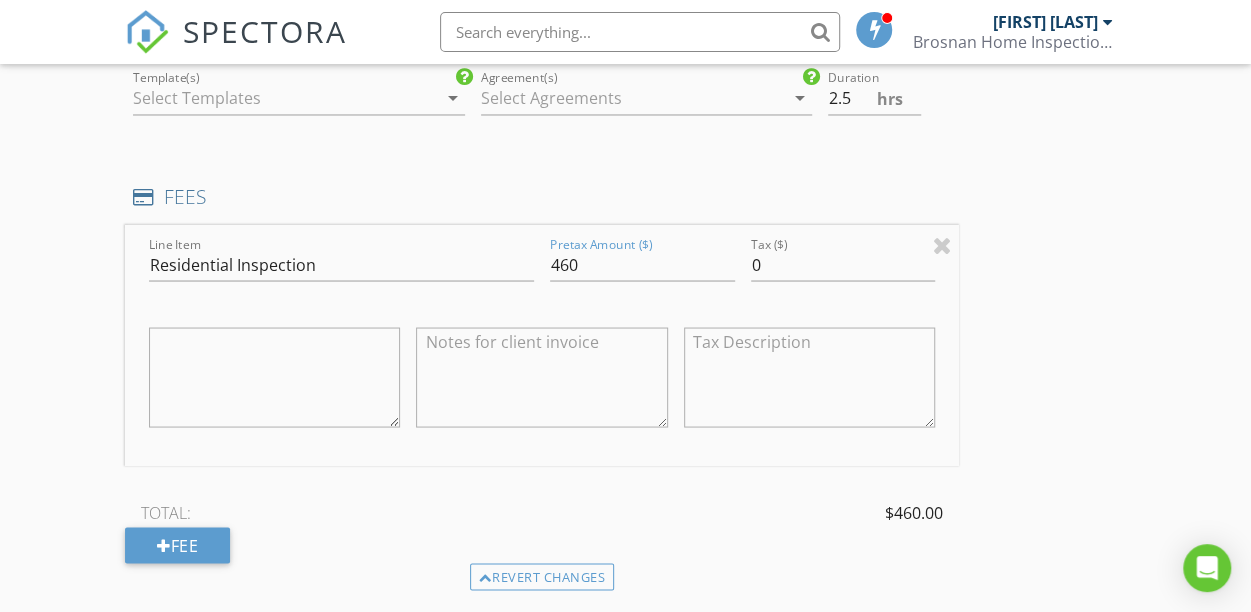click at bounding box center (284, 98) 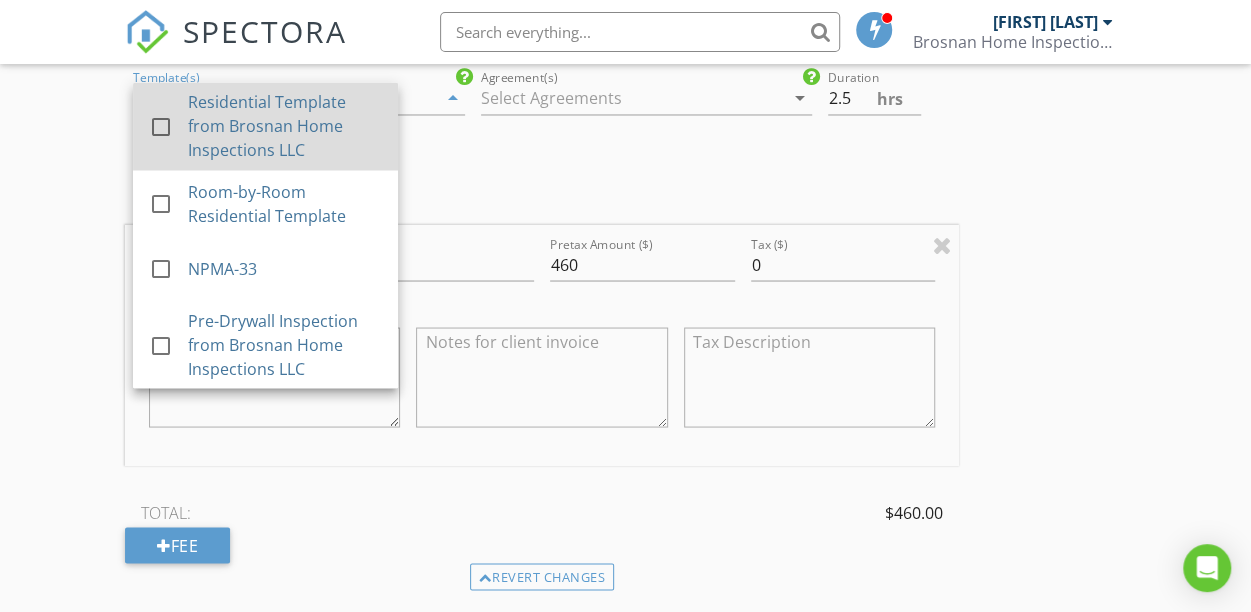 click on "Residential Template from Brosnan Home Inspections LLC" at bounding box center [285, 126] 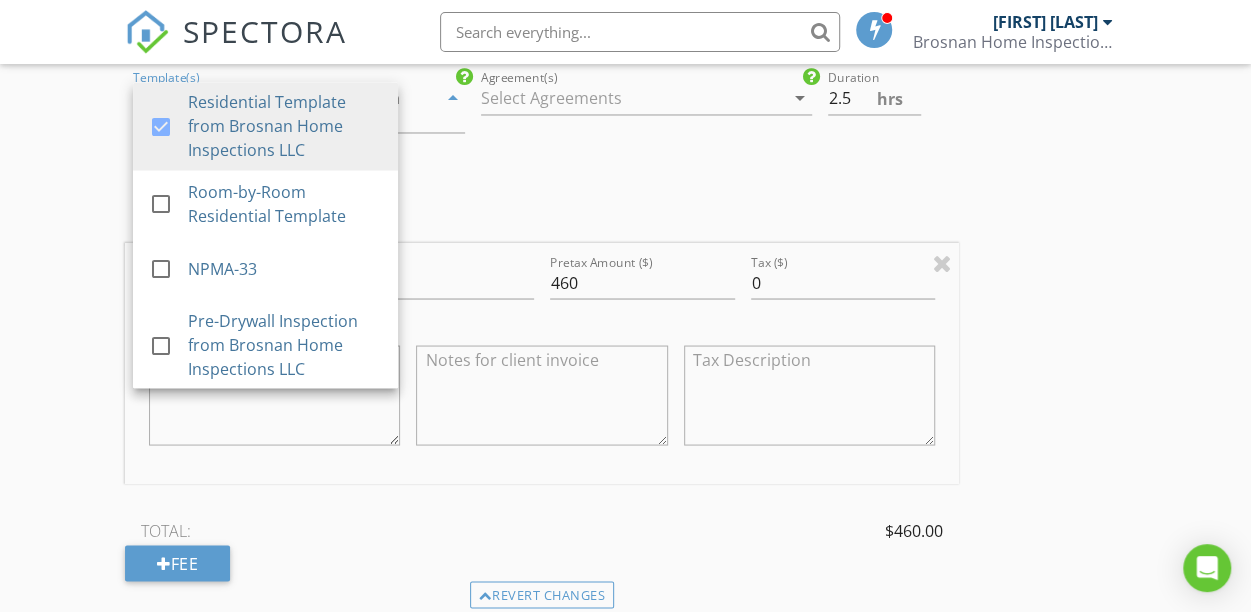 click on "Agreement(s) arrow_drop_down" at bounding box center (646, 109) 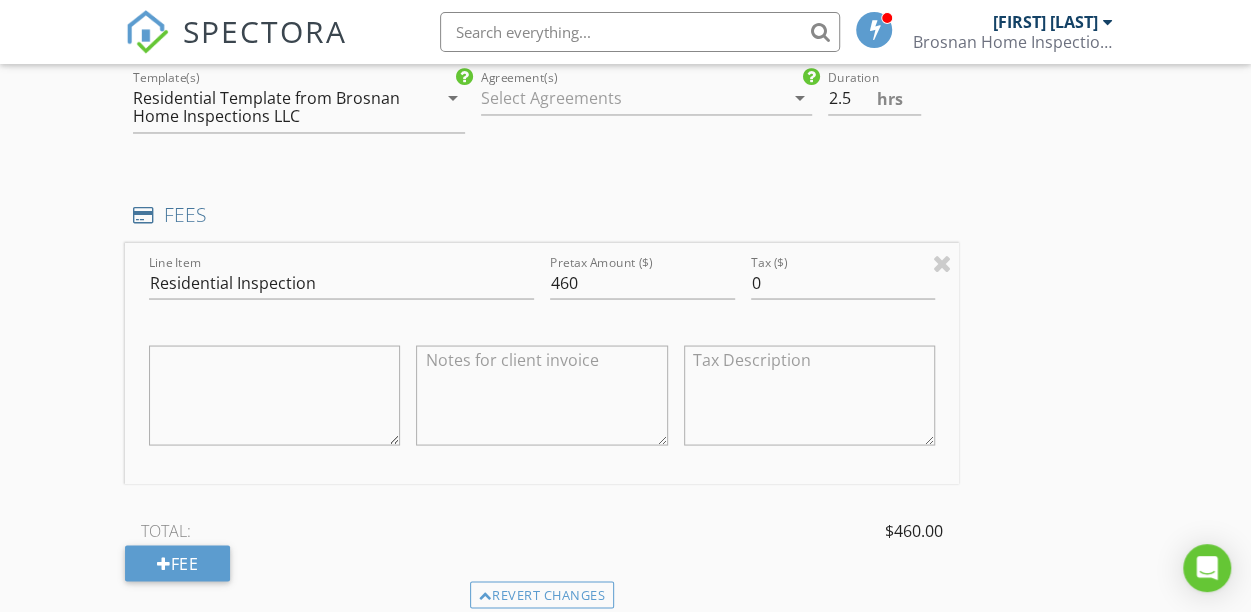 click at bounding box center [632, 98] 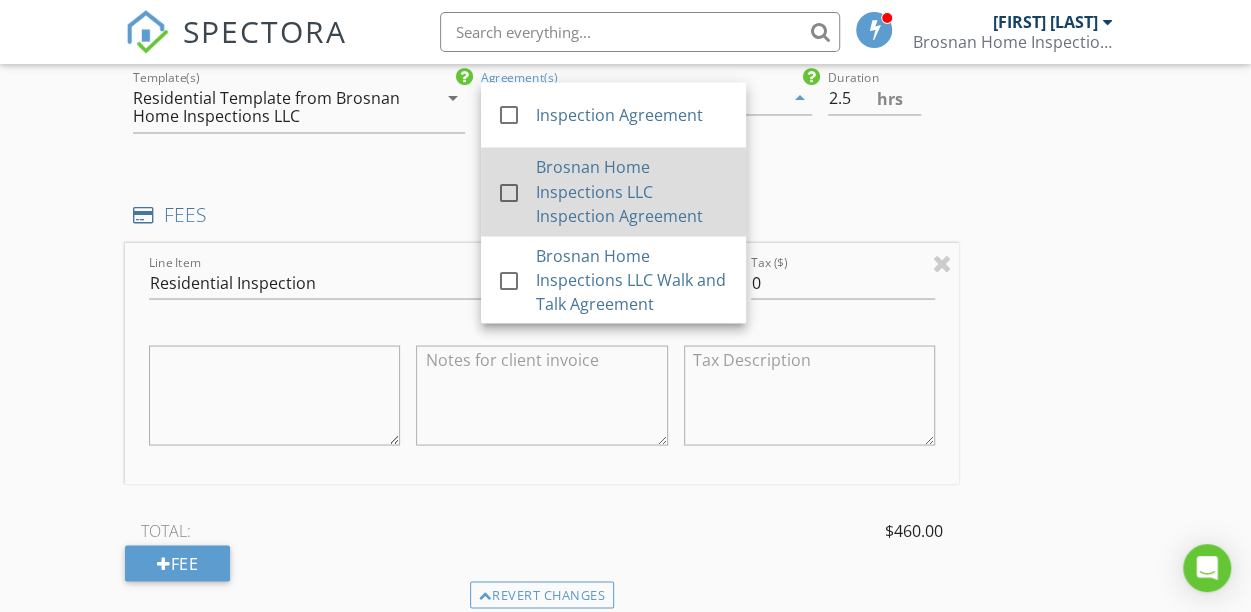 click on "Brosnan Home Inspections LLC Inspection Agreement" at bounding box center (632, 191) 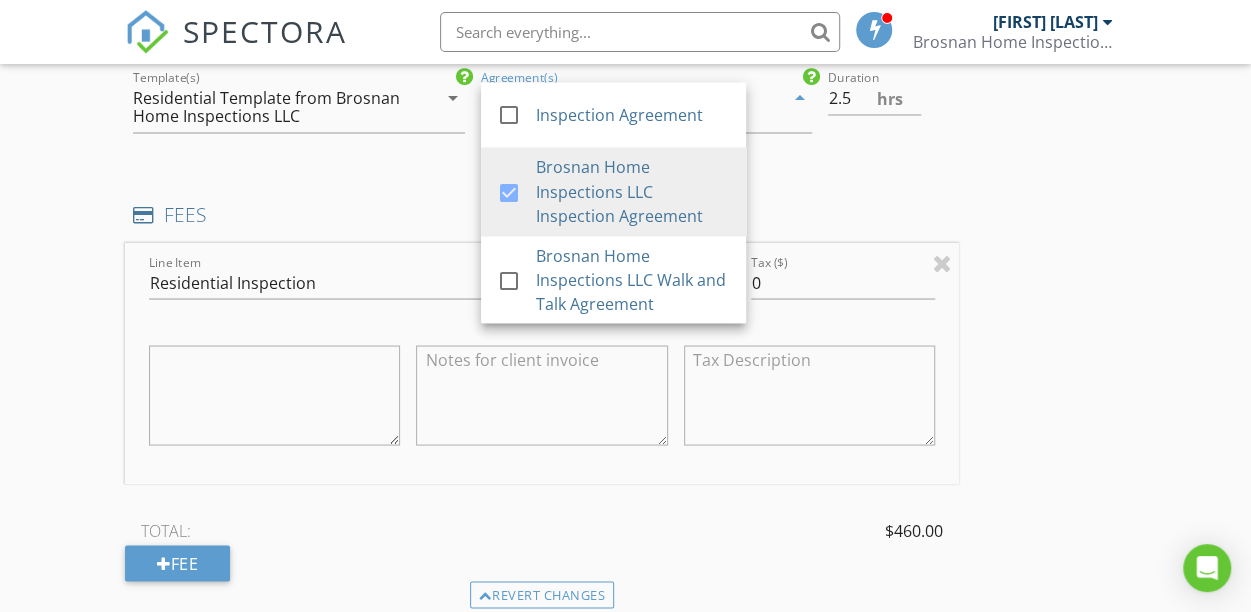 click on "INSPECTOR(S)
check_box   Bryan Brosnan   PRIMARY   Bryan Brosnan arrow_drop_down   check_box_outline_blank Bryan Brosnan specifically requested
Date/Time
08/05/2025 8:00 AM
Location
Address Search       Address 8353 Bark Tree Ct   Unit   City Springfield   State VA   Zip 22153   County Fairfax     Square Feet 1280   Year Built 1981   Foundation arrow_drop_down     Bryan Brosnan     40.6 miles     (an hour)
client
check_box Enable Client CC email for this inspection   Client Search     check_box_outline_blank Client is a Company/Organization     First Name Chau   Last Name Nguyen   Email   CC Email   Phone 571-317-8184           Notes   Private Notes
ADD ADDITIONAL client
SERVICES
check_box_outline_blank   Pre Drywall Inspection   check_box_outline_blank         check_box" at bounding box center [625, 310] 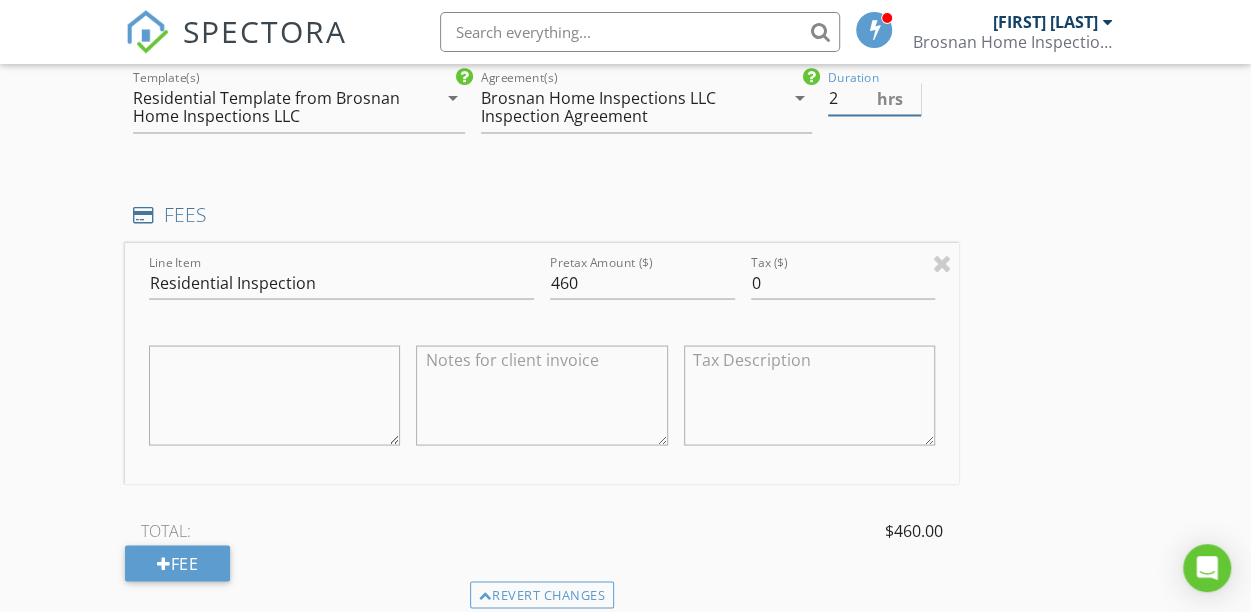 type on "2" 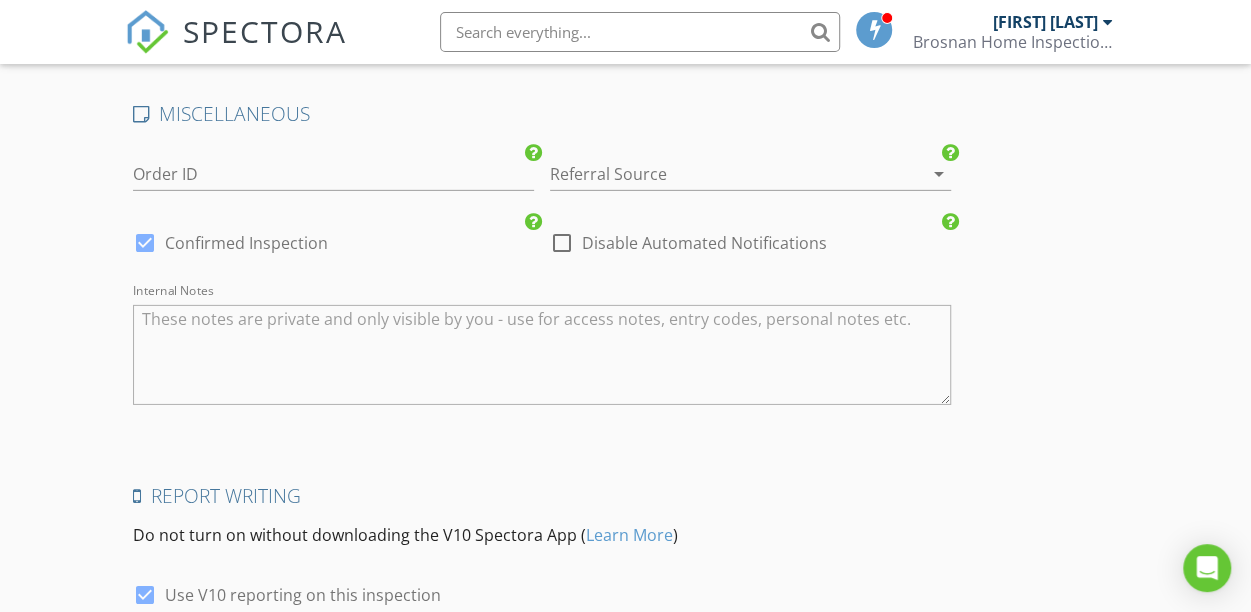 scroll, scrollTop: 3233, scrollLeft: 0, axis: vertical 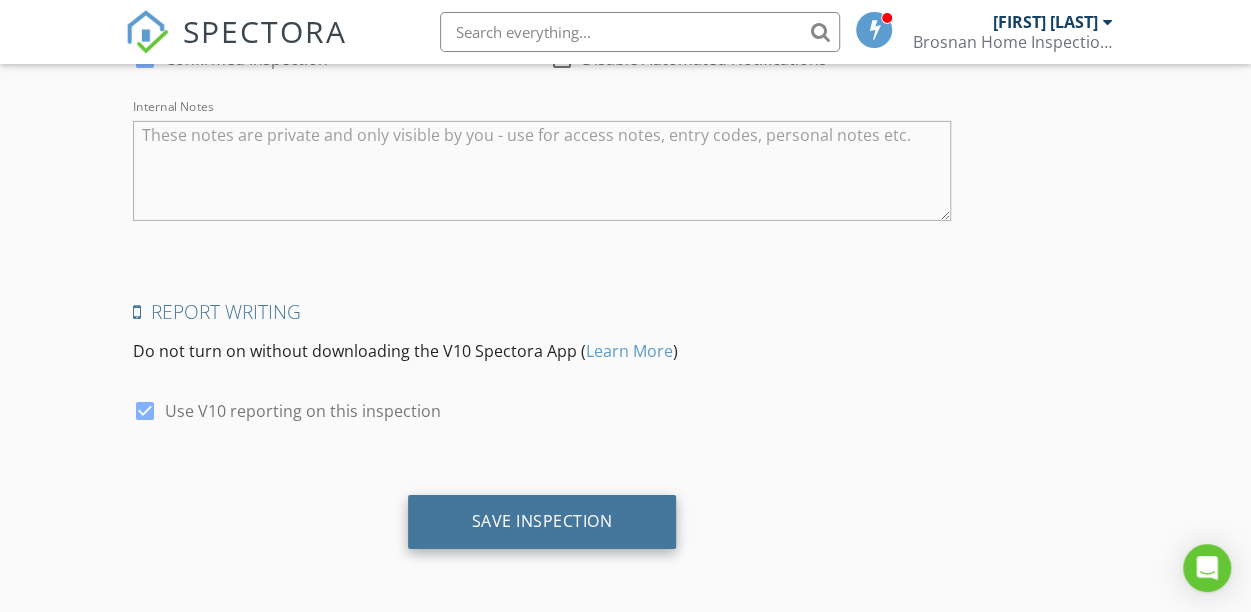 click on "Save Inspection" at bounding box center [542, 521] 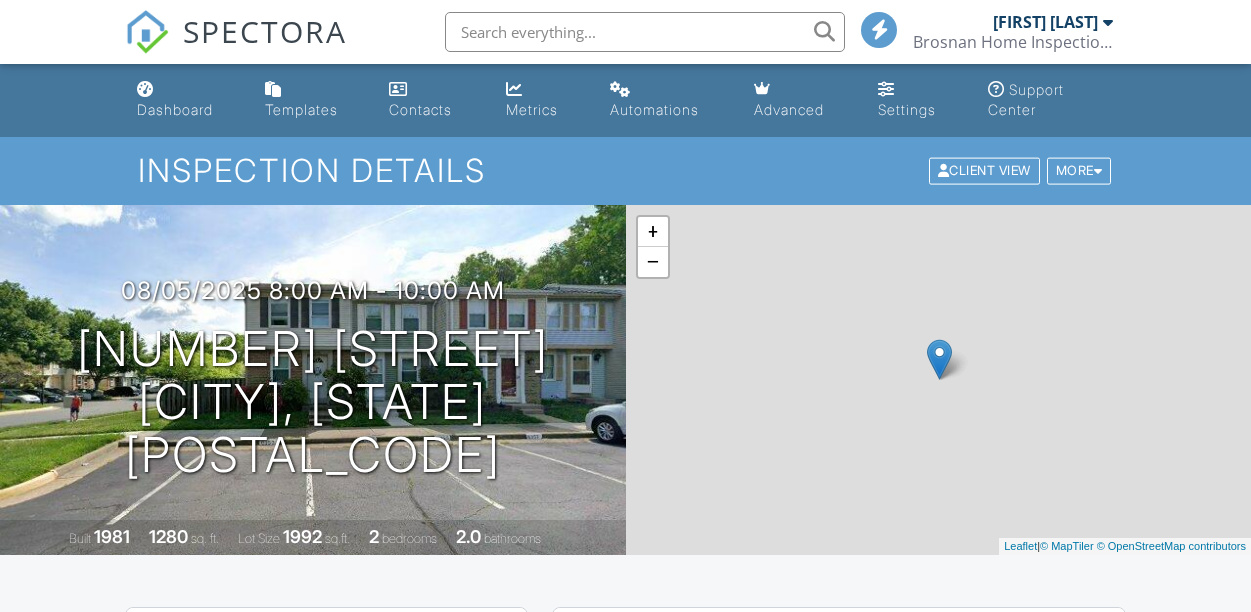 scroll, scrollTop: 0, scrollLeft: 0, axis: both 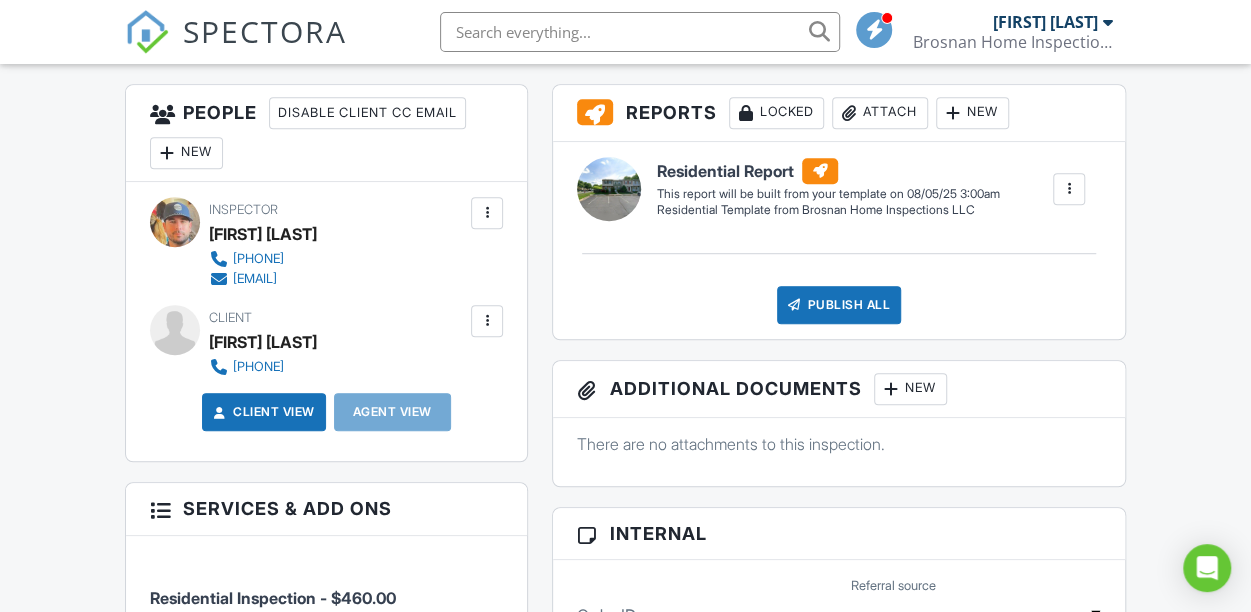 click at bounding box center [487, 321] 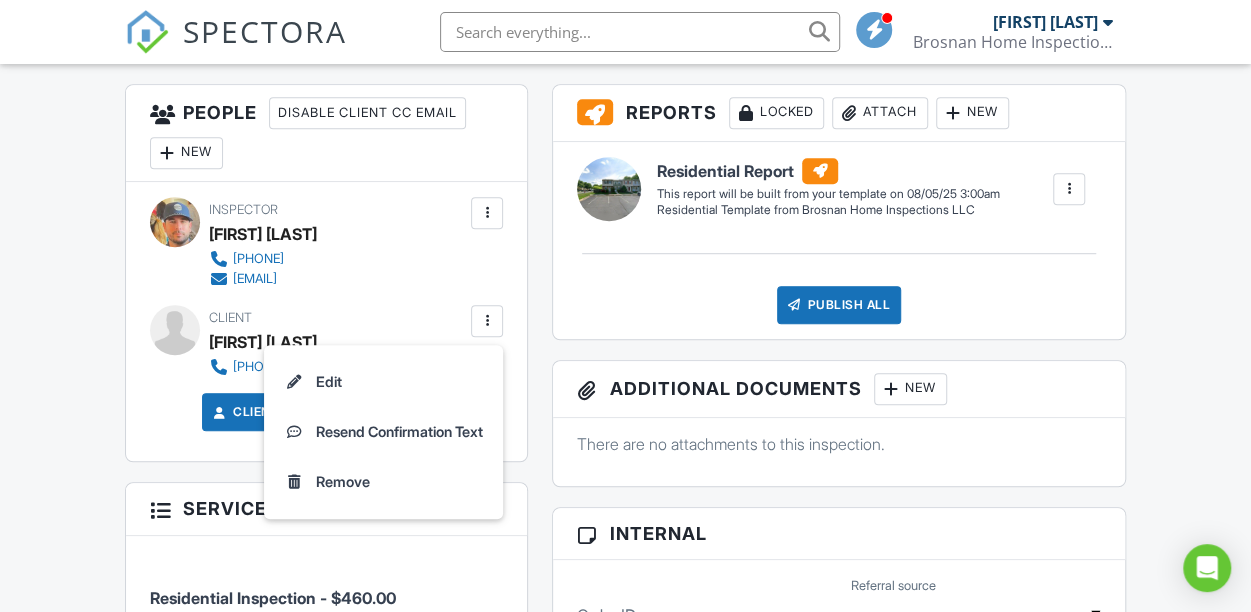click on "Reports
Locked
Attach
New
Residential Report
Residential Template from Brosnan Home Inspections LLC
Edit
View
Residential Report
Residential Template from Brosnan Home Inspections LLC
This report will be built from your template on 08/05/25  3:00am
Quick Publish
Copy
Build Now
Delete
Publish All
Checking report completion
Publish report?
Before publishing from the web, click "Preview/Publish" in the Report Editor to save your changes ( don't know where that is? ). If this is not clicked, your latest changes may not appear in the report.
This will make this report available to your client and/or agent. It will not send out a notification.
To send an email, use 'Publish All' below or jump into the report and use the 'Publish' button there.
Cancel
Publish
Share archived report
To" at bounding box center (839, 904) 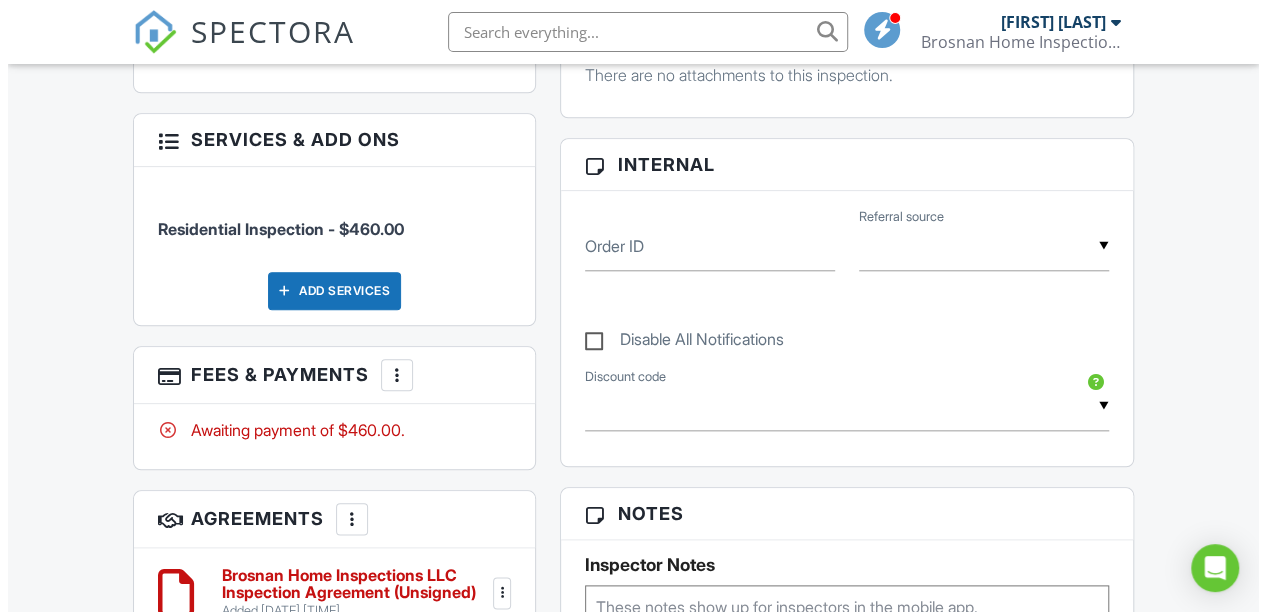 scroll, scrollTop: 923, scrollLeft: 0, axis: vertical 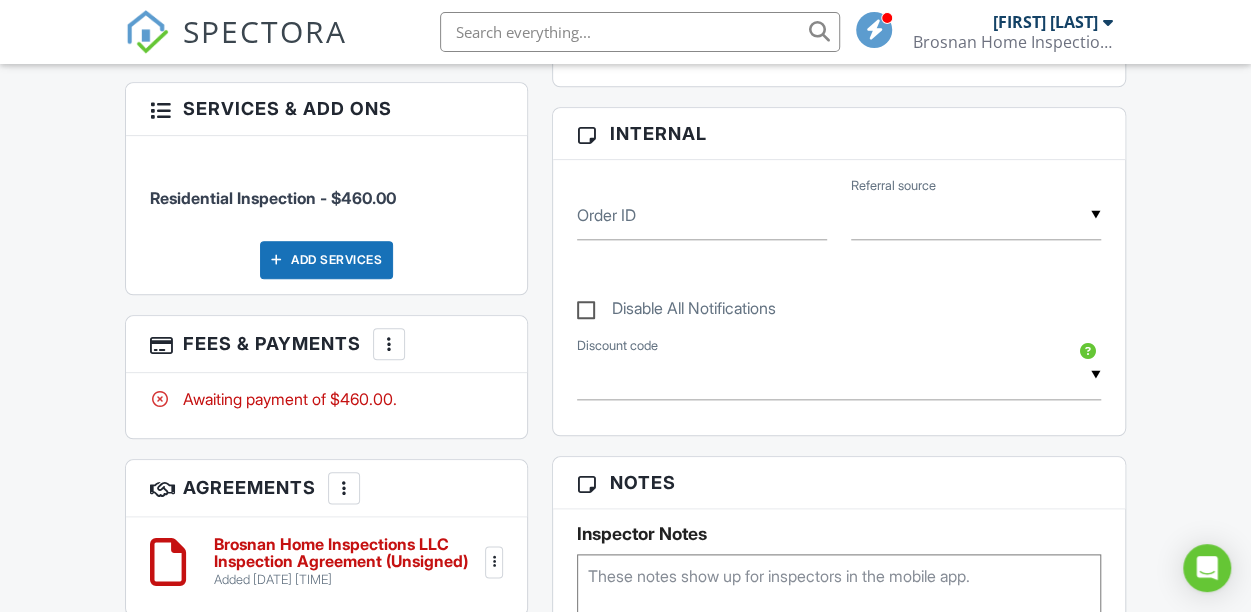 click at bounding box center [389, 344] 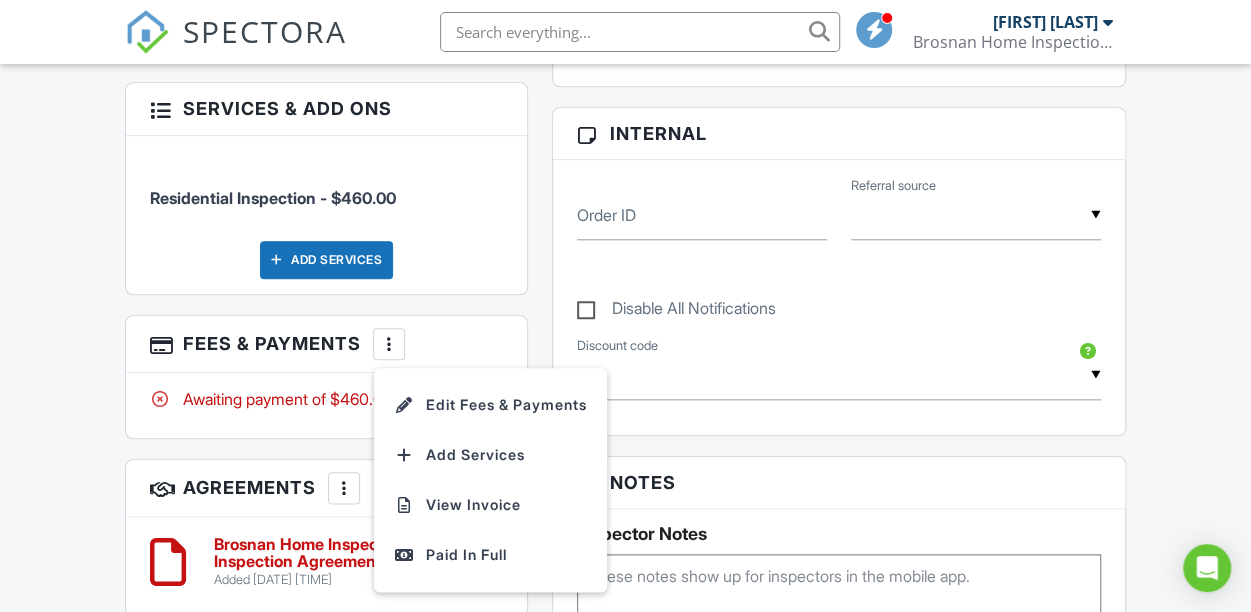 click on "Edit Fees & Payments" at bounding box center (490, 405) 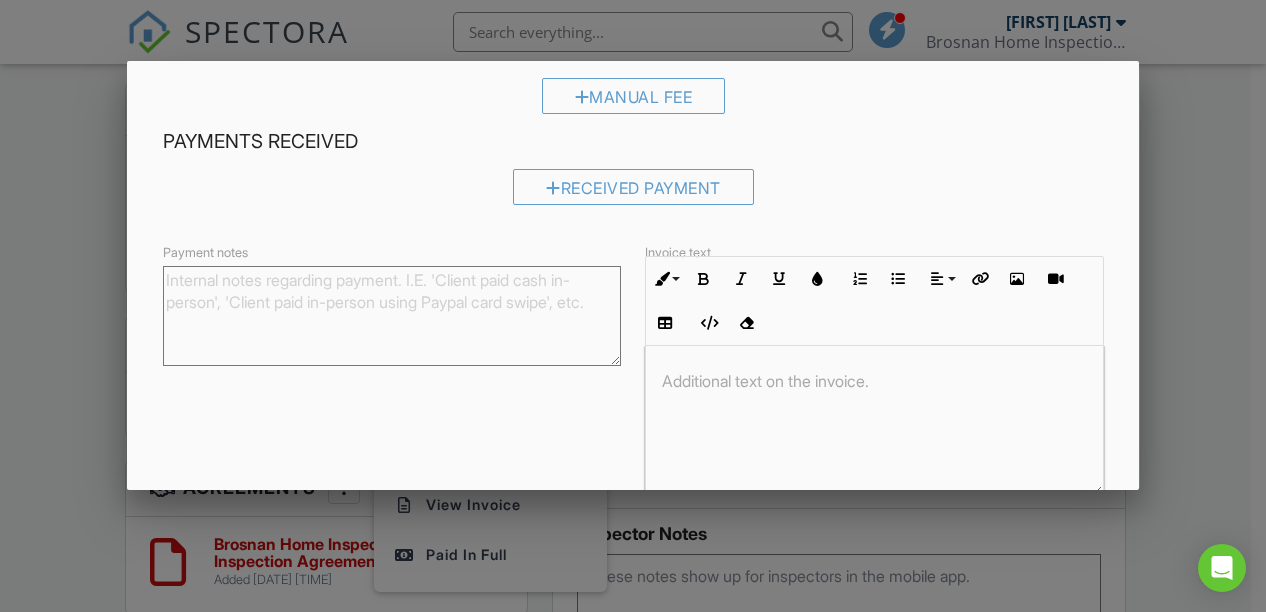 scroll, scrollTop: 300, scrollLeft: 0, axis: vertical 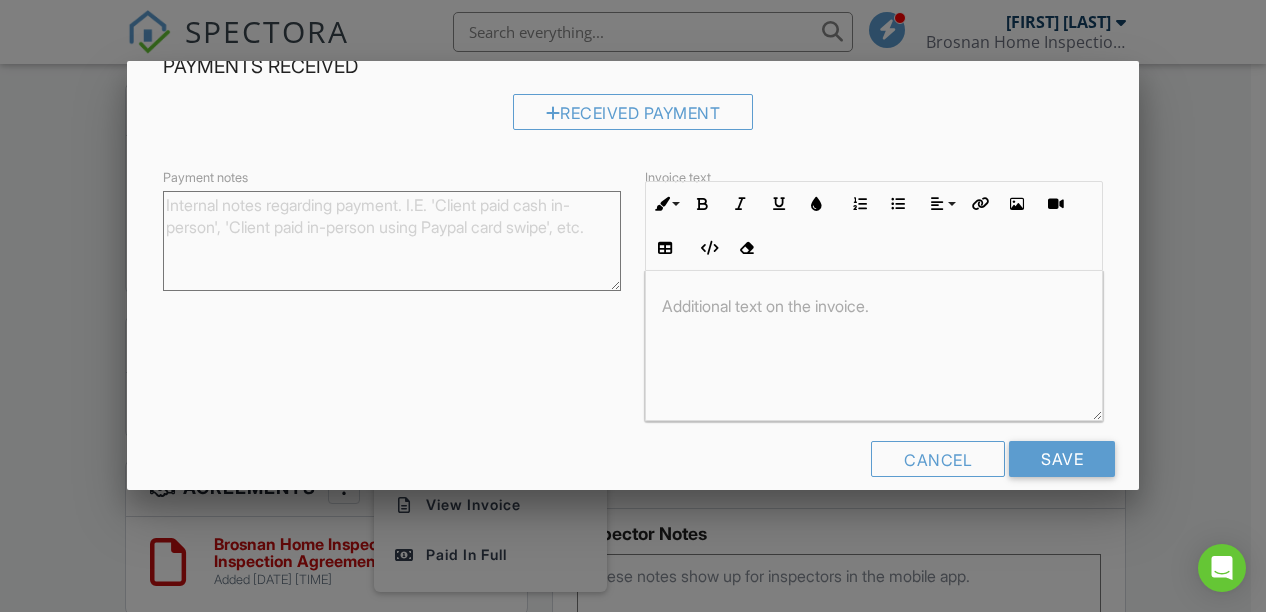 click at bounding box center (874, 346) 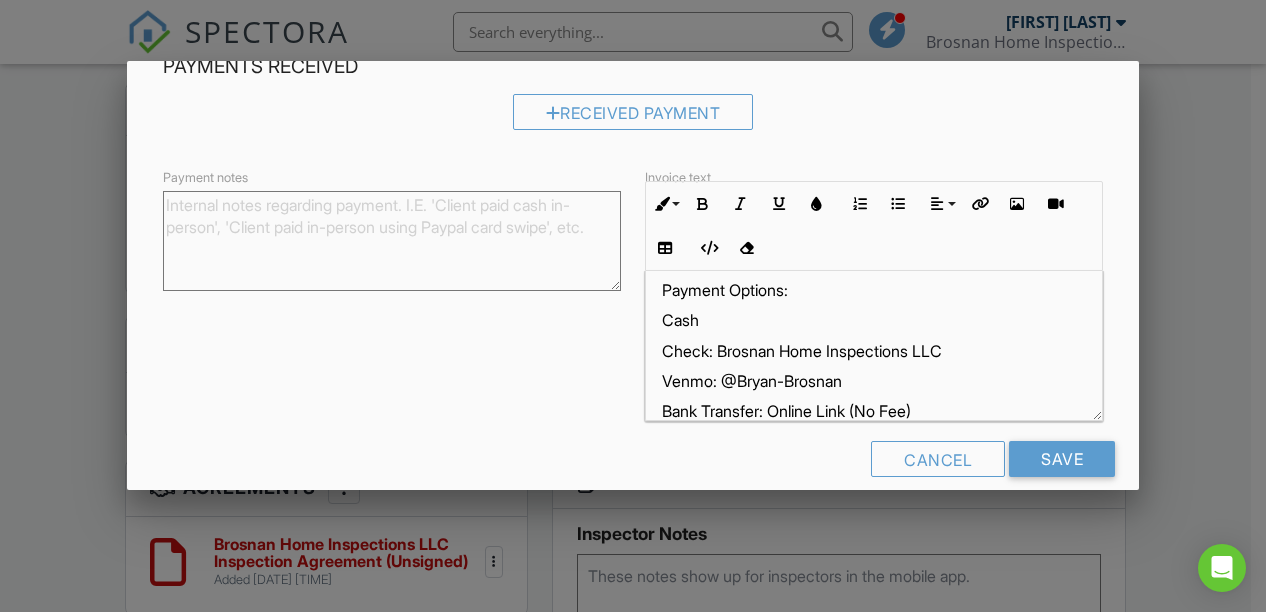 scroll, scrollTop: 0, scrollLeft: 0, axis: both 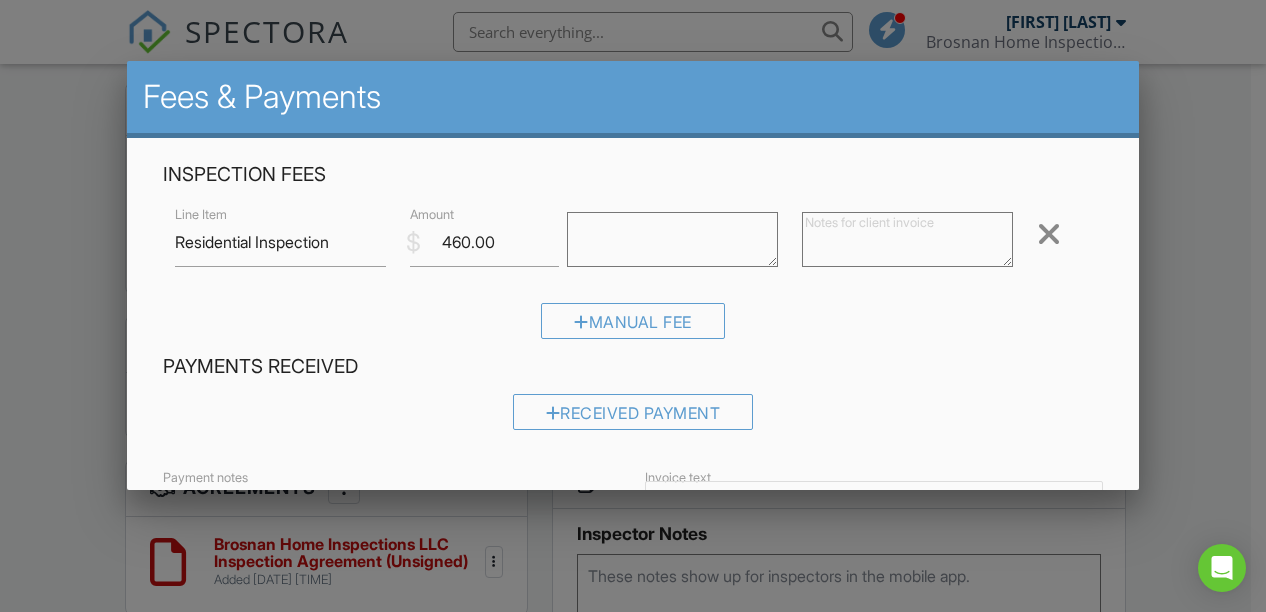 click at bounding box center (907, 239) 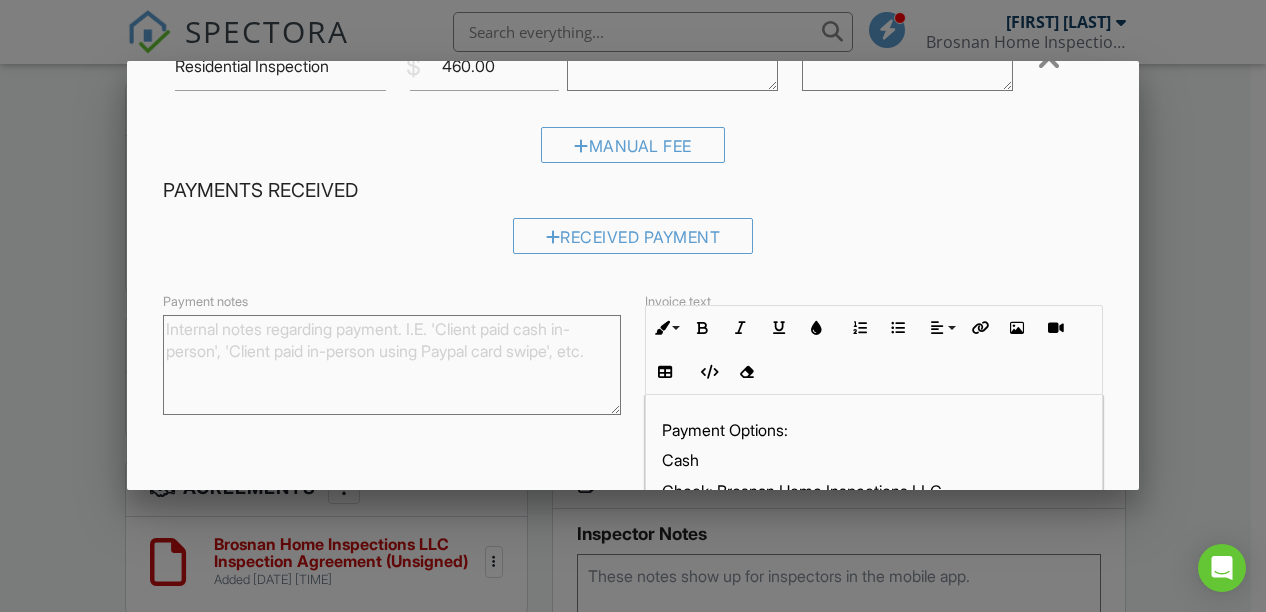scroll, scrollTop: 200, scrollLeft: 0, axis: vertical 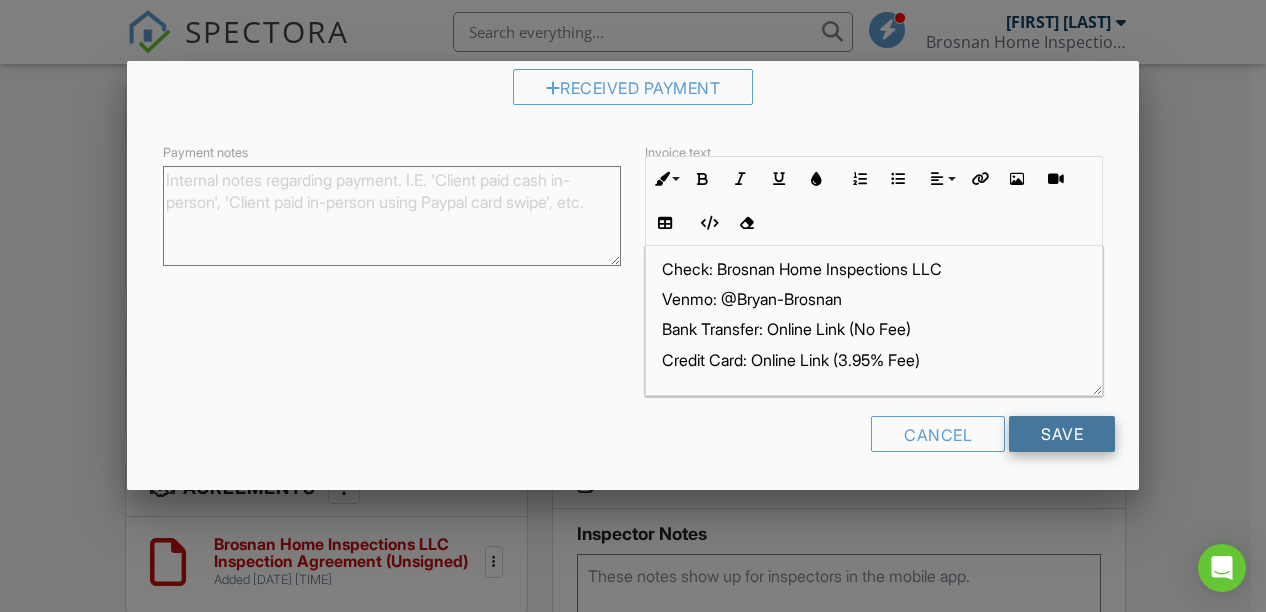 type on "$510 - $50 Discount = $460" 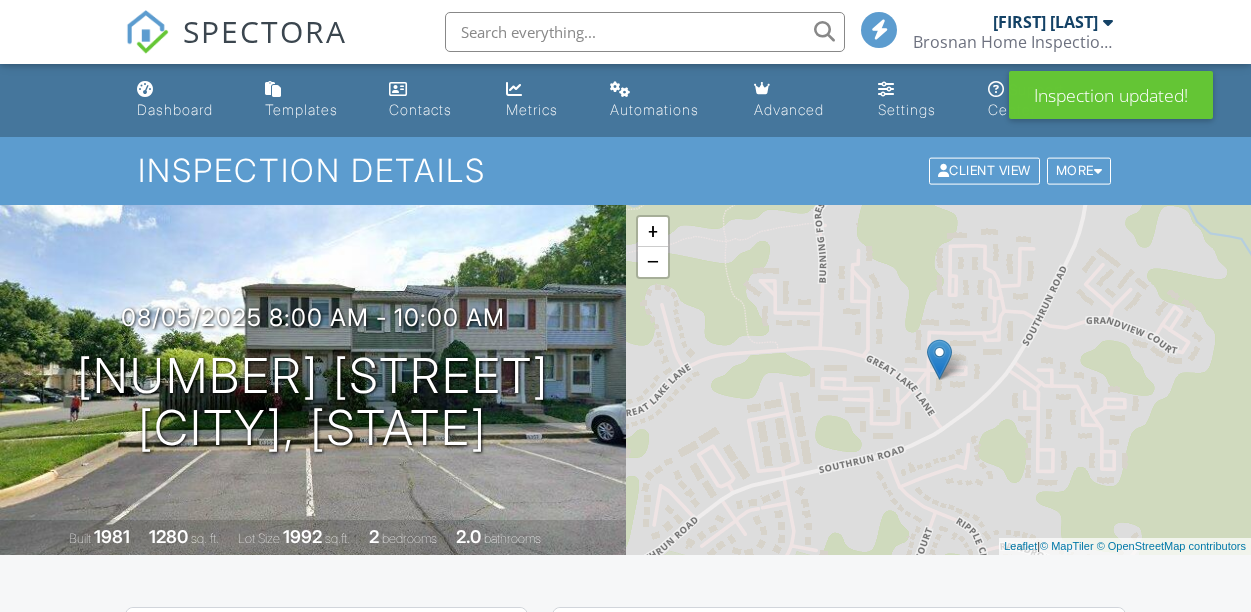 scroll, scrollTop: 656, scrollLeft: 0, axis: vertical 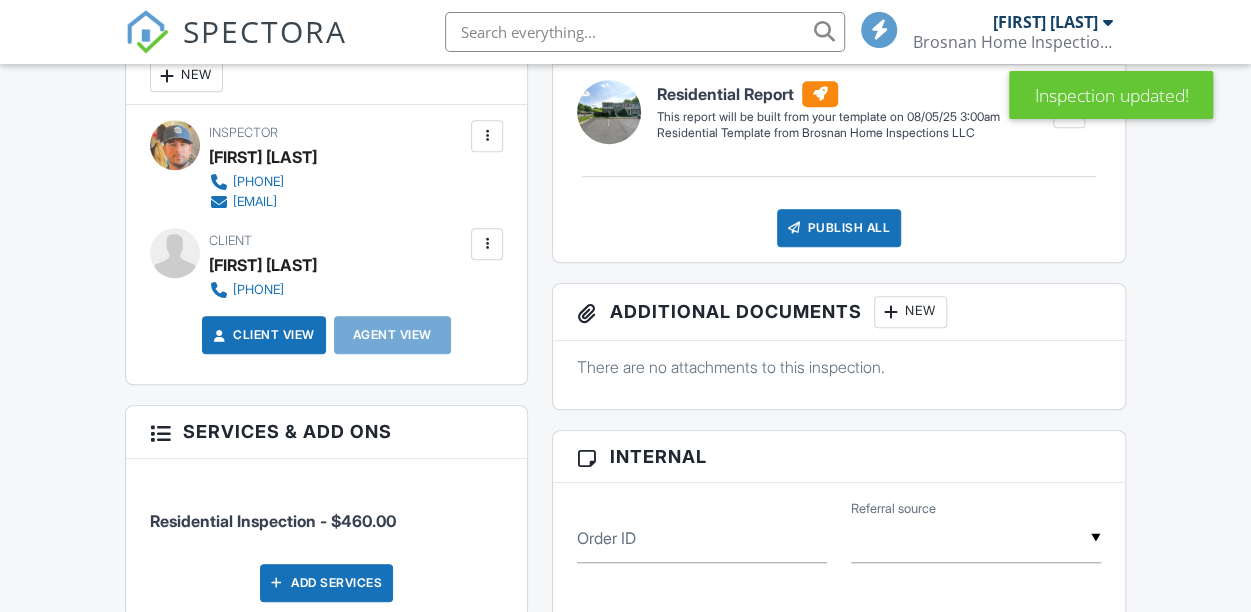 click at bounding box center (487, 244) 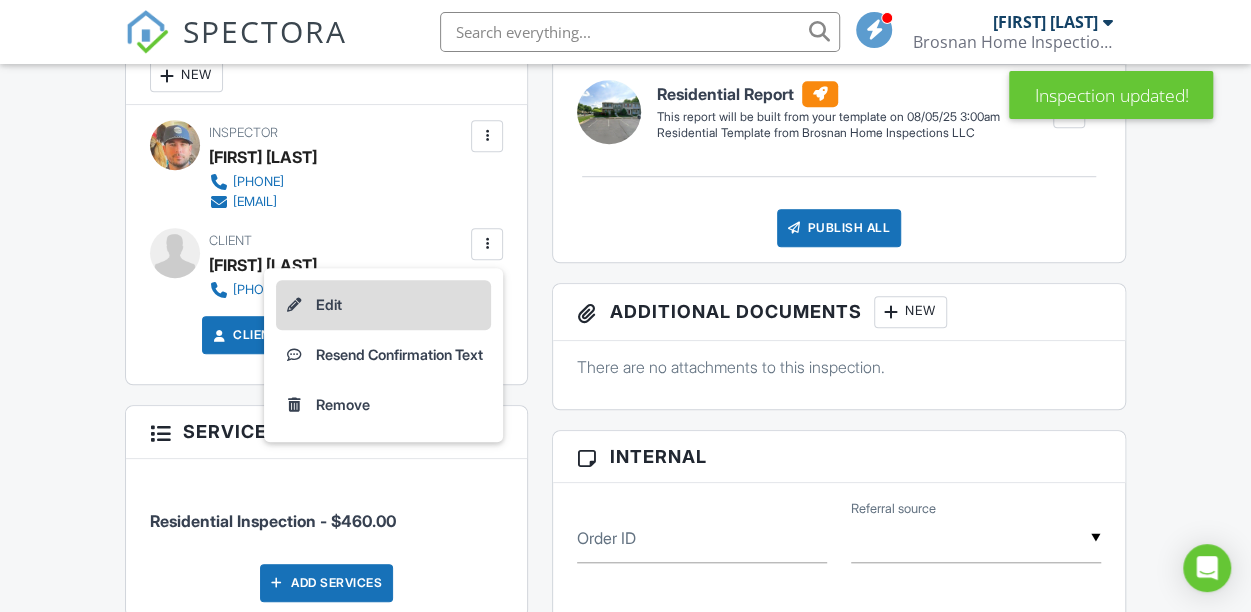 click on "Edit" at bounding box center (383, 305) 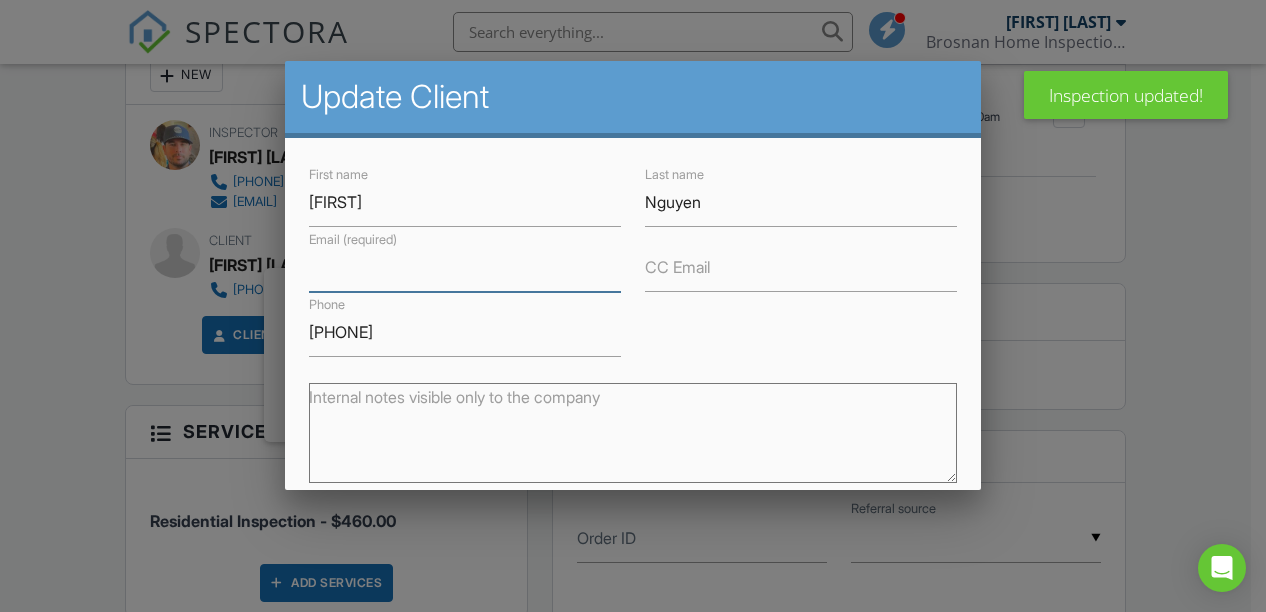 click on "Email (required)" at bounding box center (465, 267) 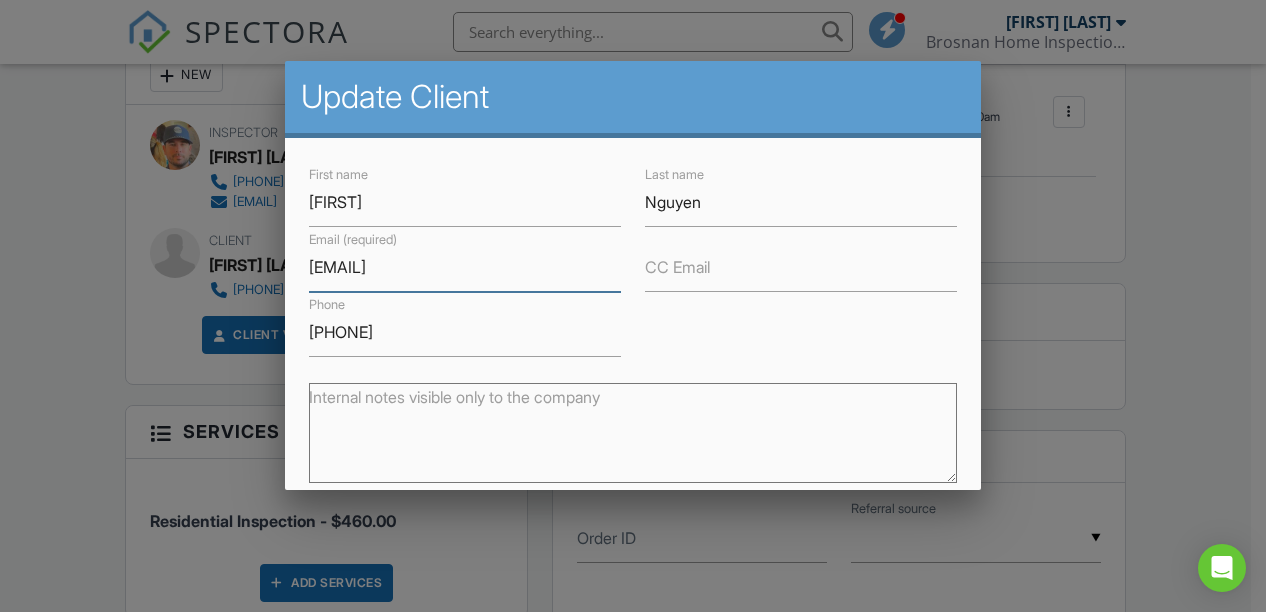 type on "[EMAIL]" 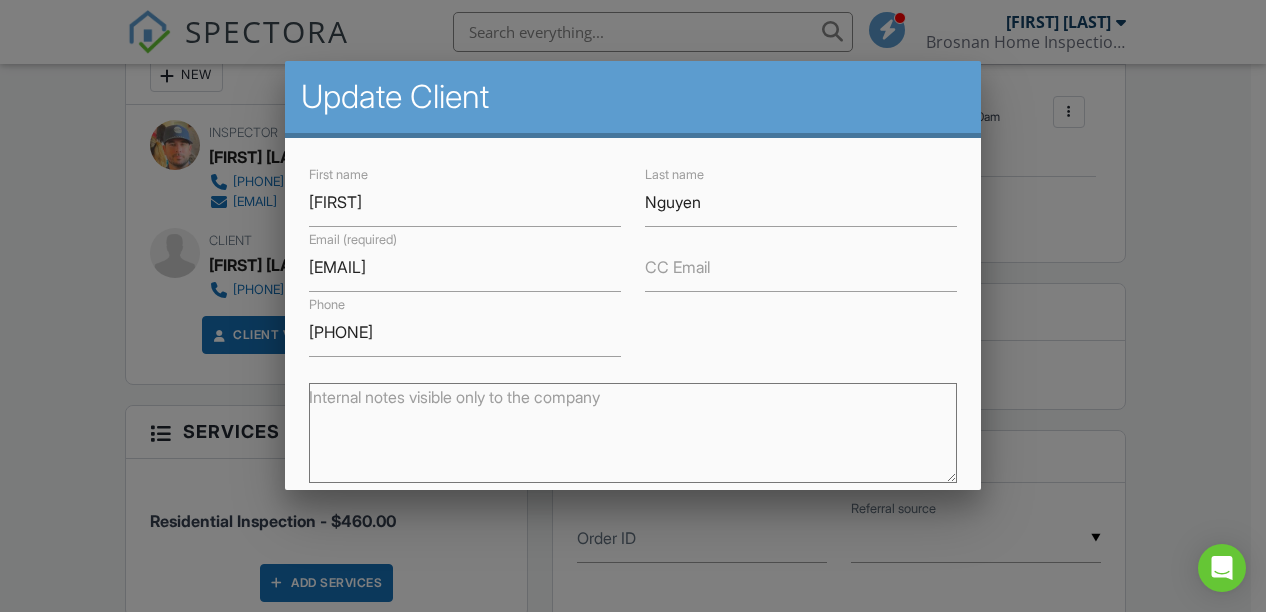 click on "First name
[FIRST]
Last name
[LAST]
Email (required)
[EMAIL]
CC Email
Phone
[PHONE]" at bounding box center [633, 259] 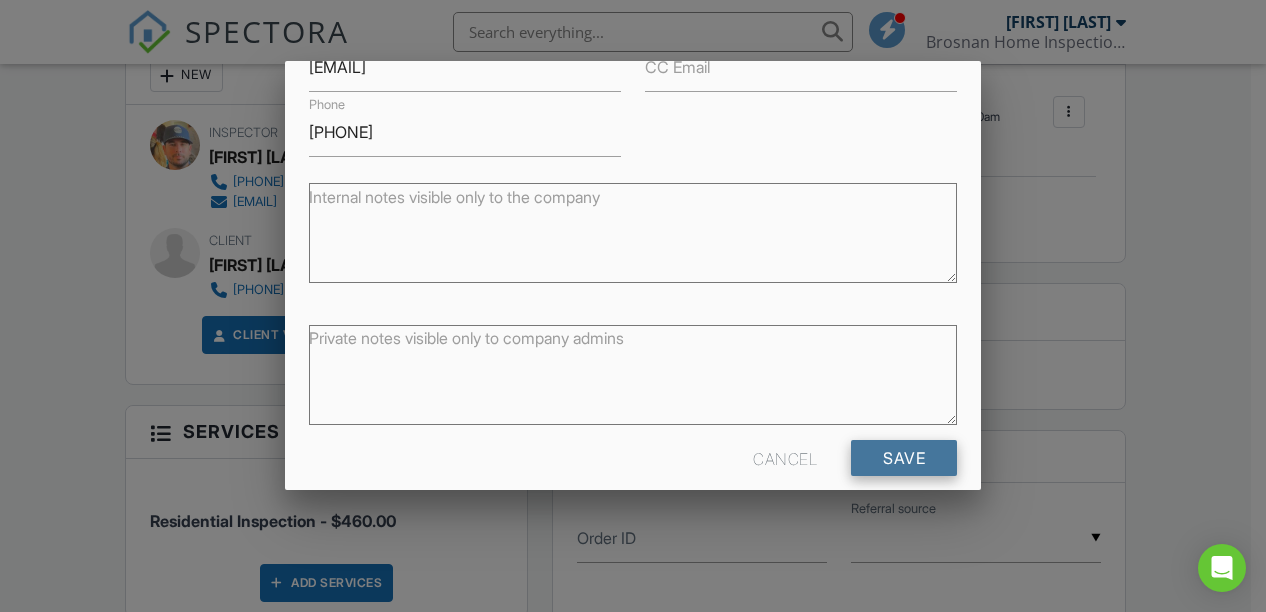 click on "Save" at bounding box center [904, 458] 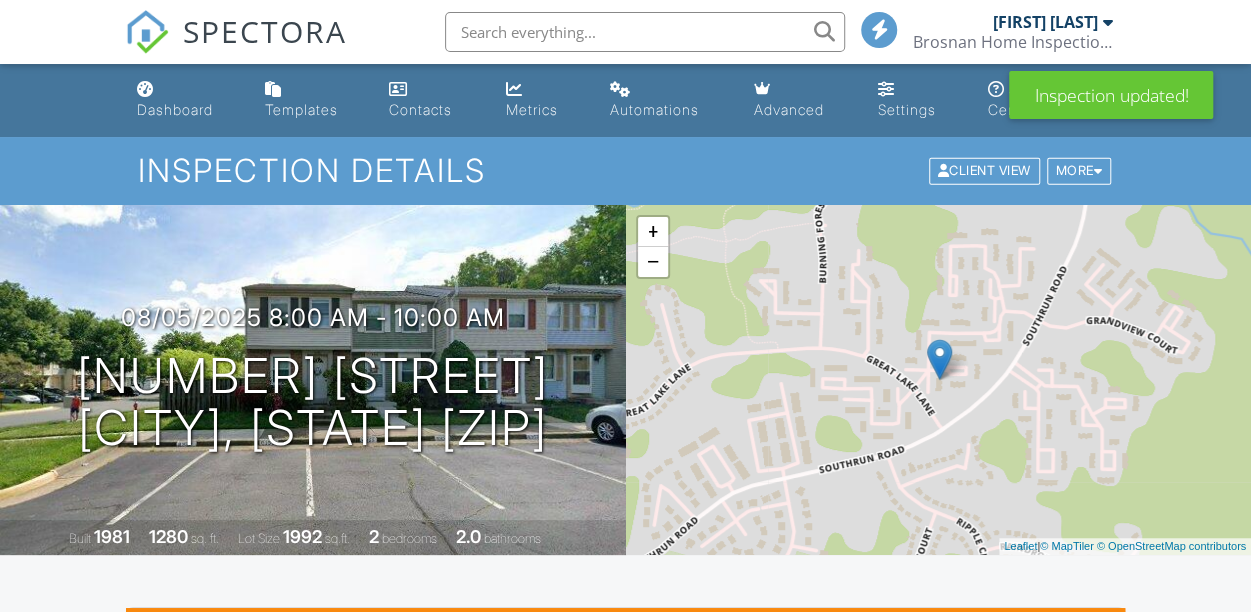 scroll, scrollTop: 300, scrollLeft: 0, axis: vertical 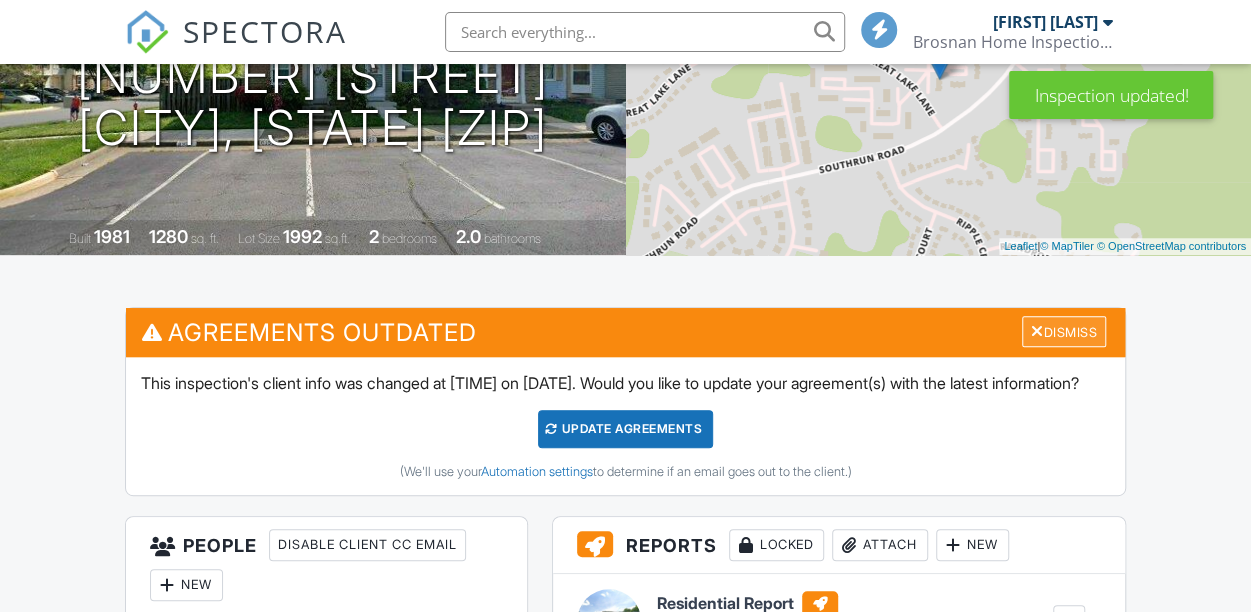click on "Dismiss" at bounding box center [1064, 331] 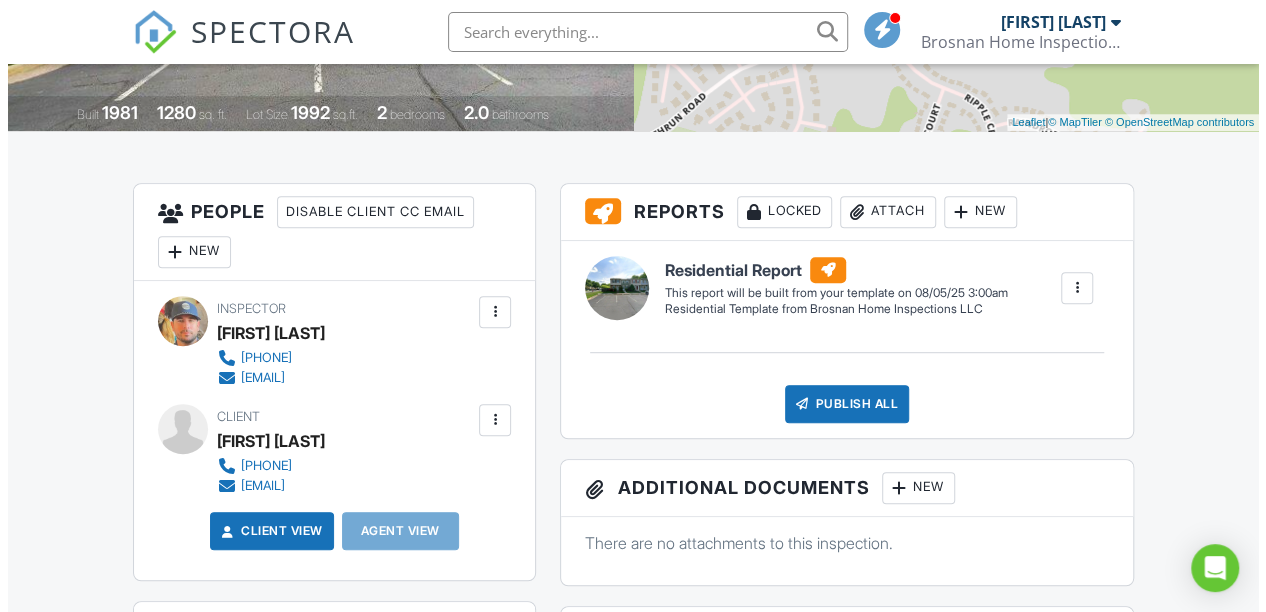 scroll, scrollTop: 300, scrollLeft: 0, axis: vertical 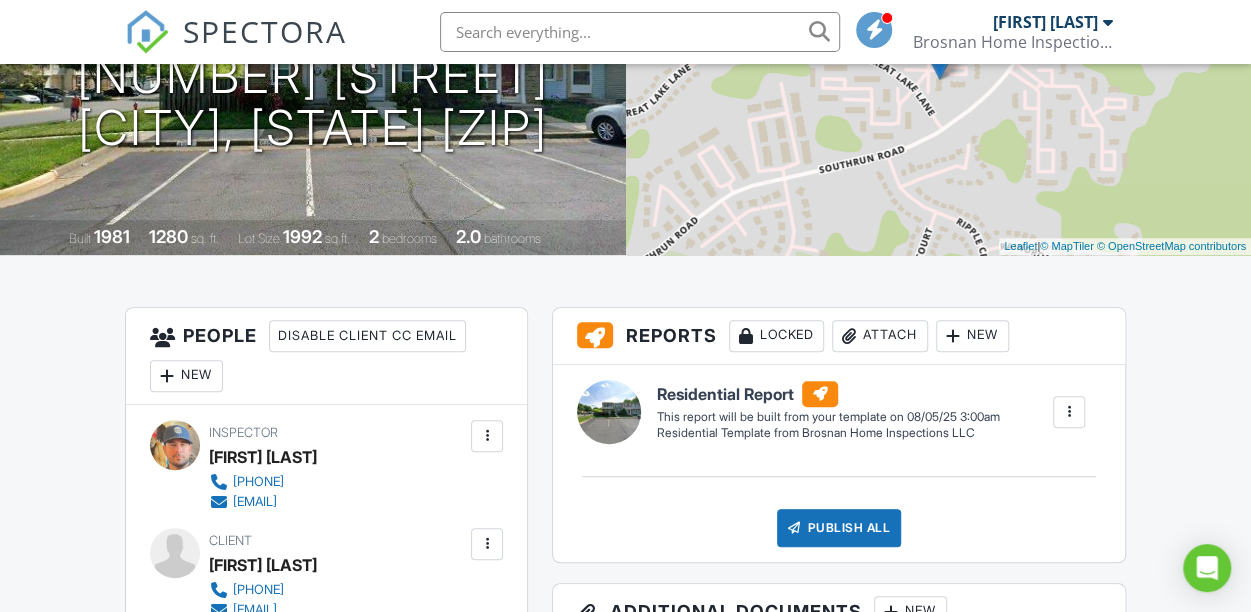 click on "New" at bounding box center (186, 376) 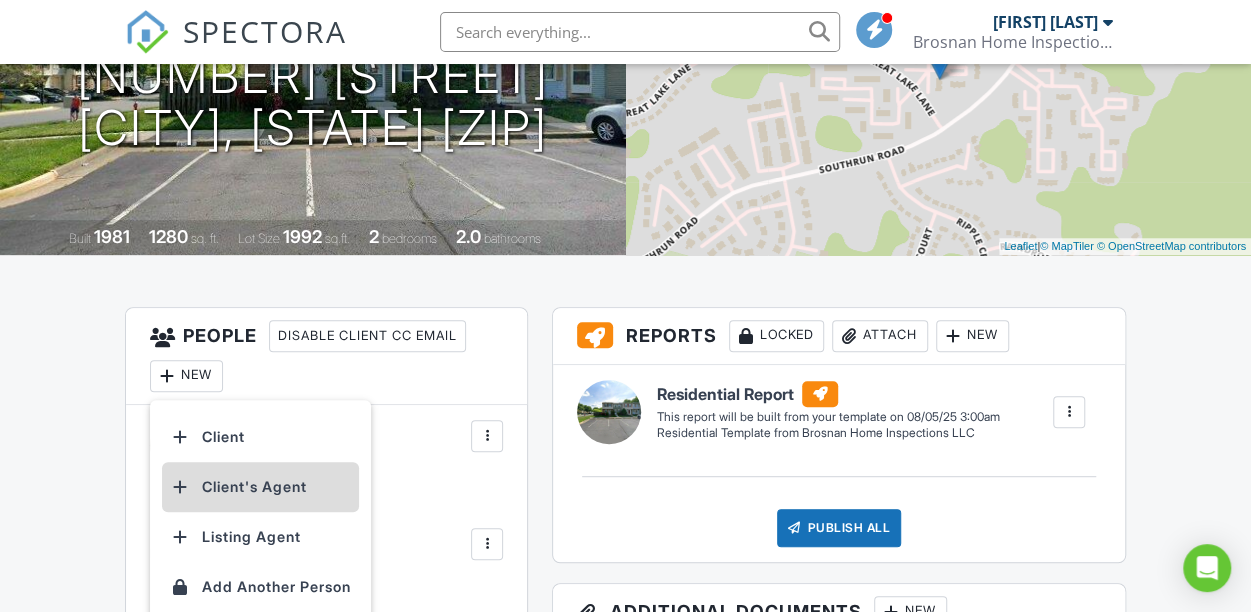 click on "Client's Agent" at bounding box center [260, 487] 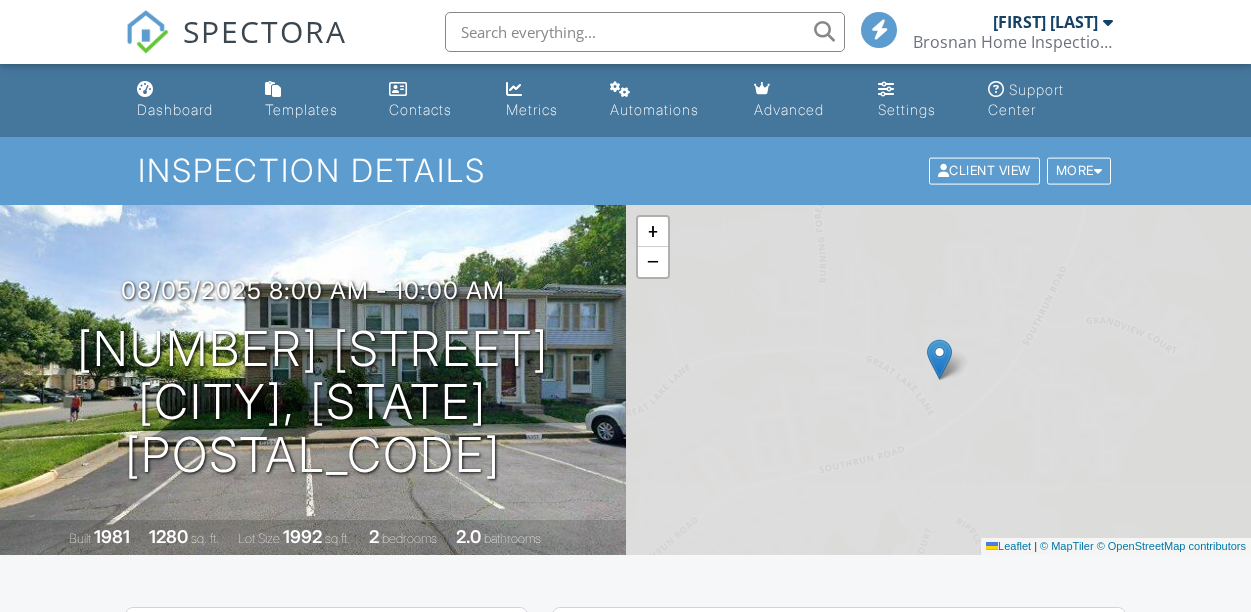 scroll, scrollTop: 1352, scrollLeft: 0, axis: vertical 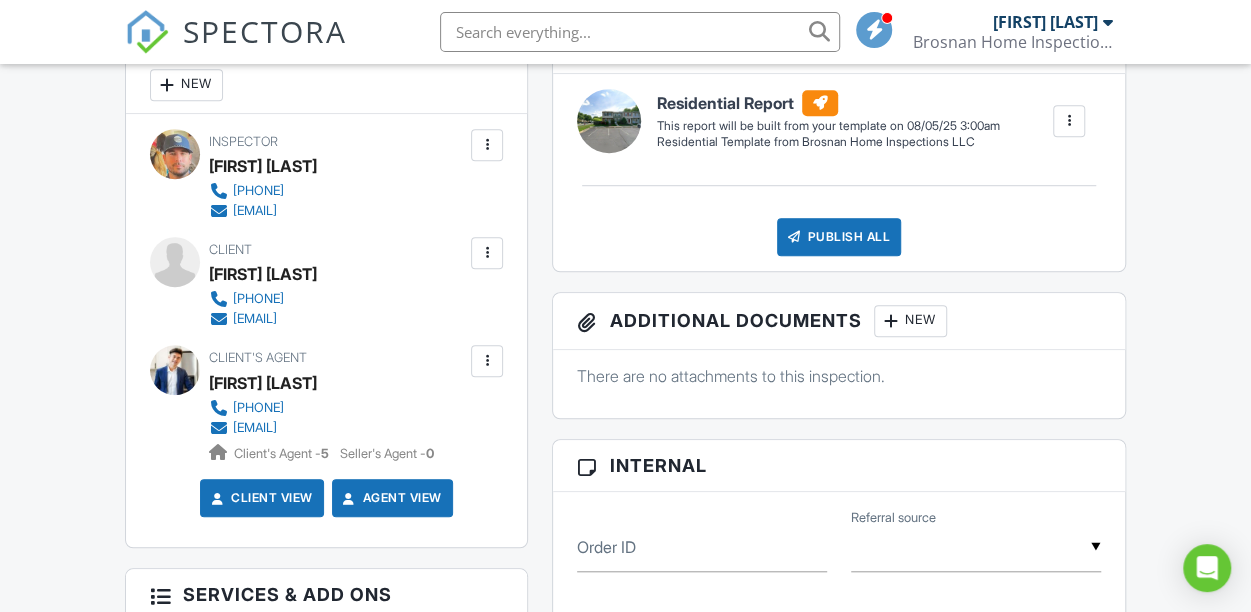 click at bounding box center (487, 253) 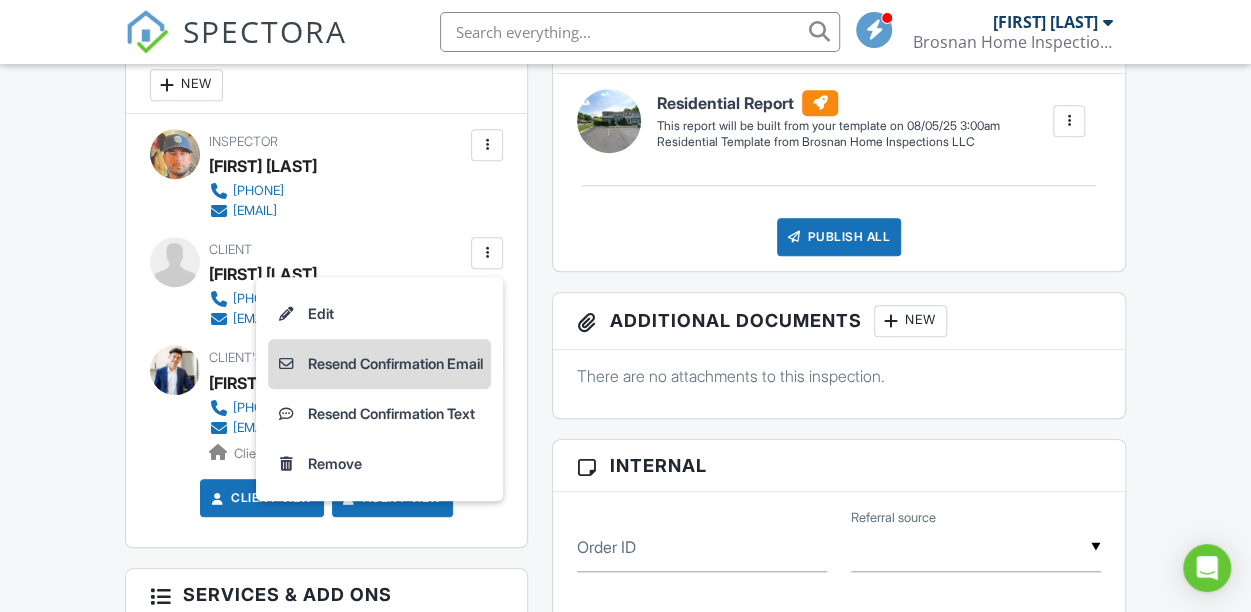 click on "Resend Confirmation Email" at bounding box center [379, 364] 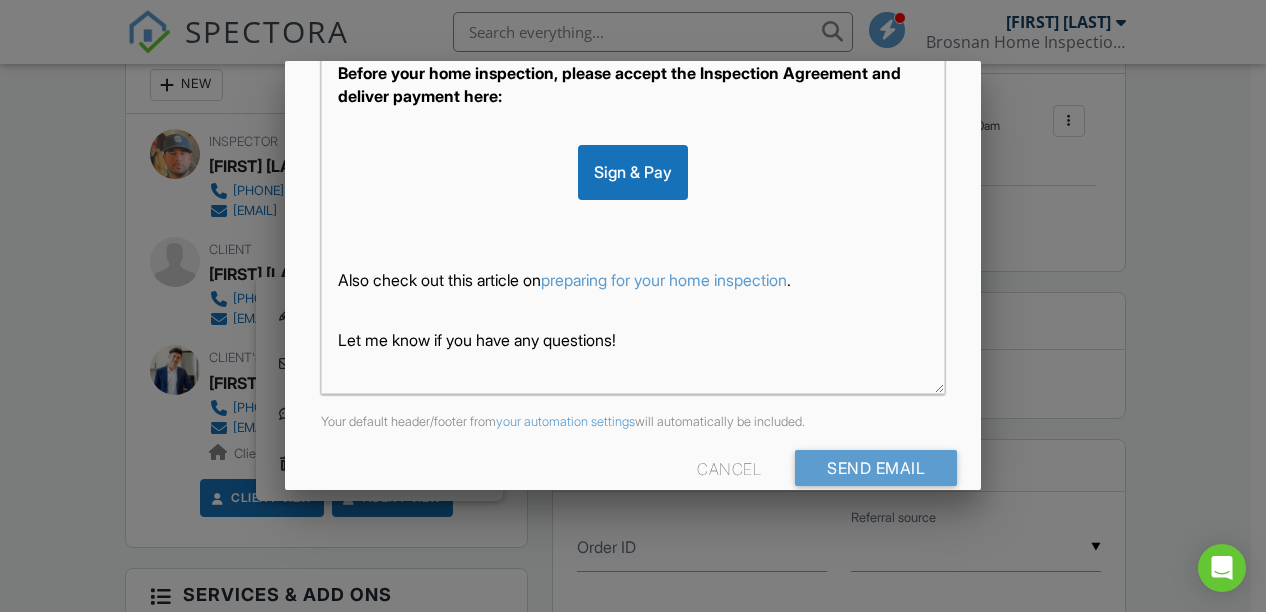 scroll, scrollTop: 552, scrollLeft: 0, axis: vertical 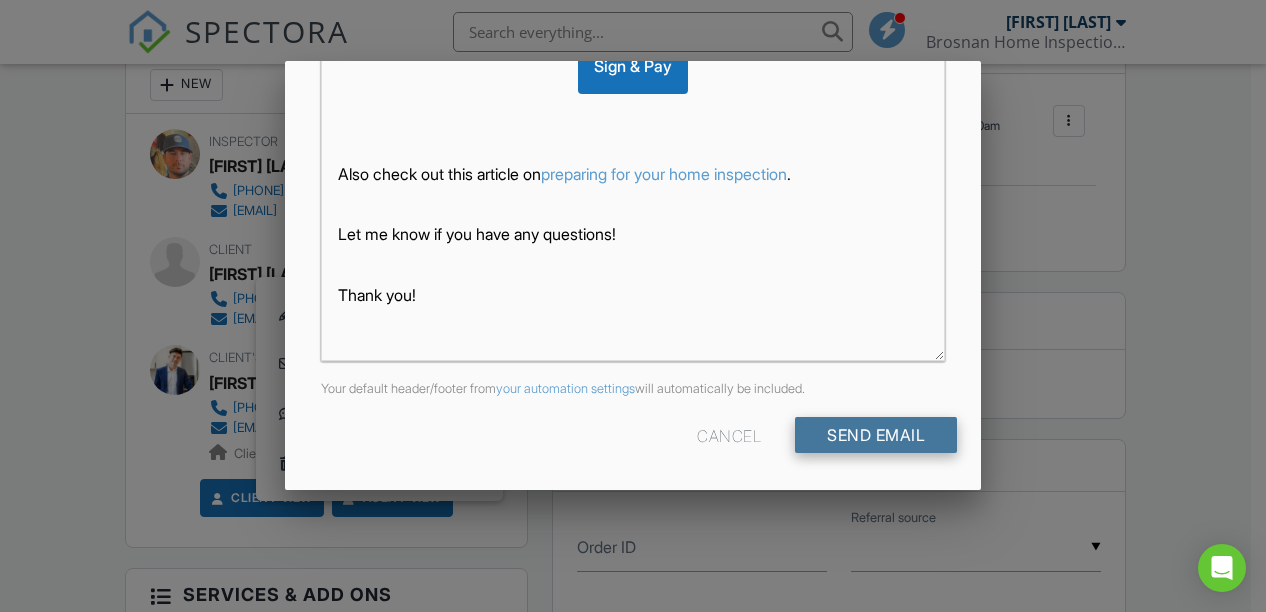 click on "Send Email" at bounding box center (876, 435) 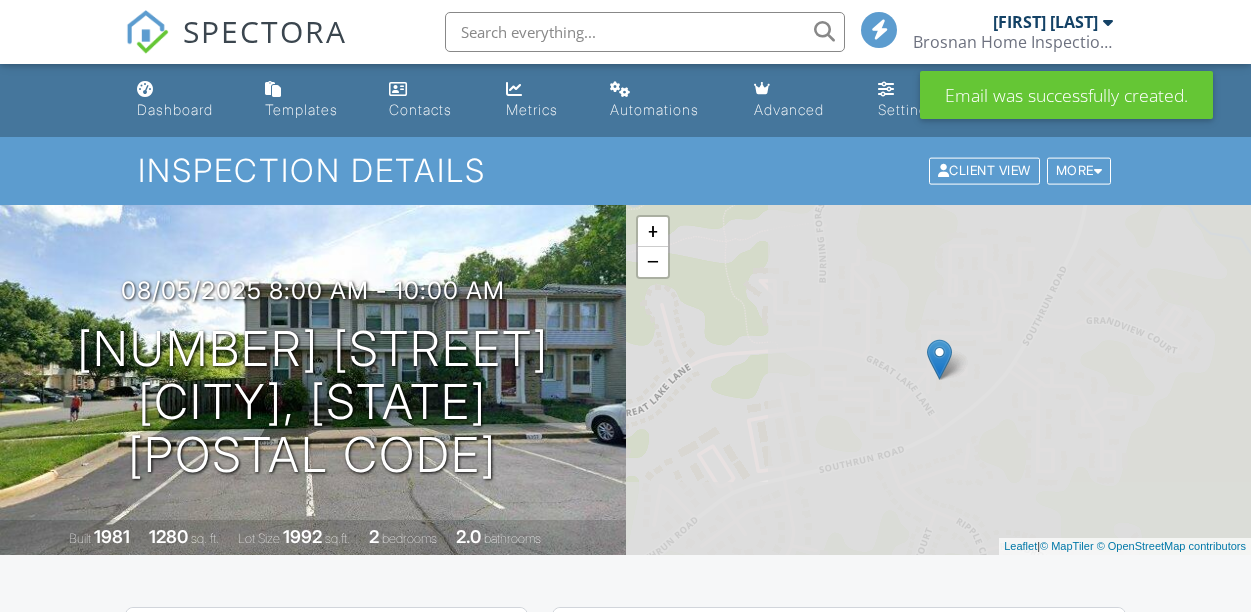scroll, scrollTop: 0, scrollLeft: 0, axis: both 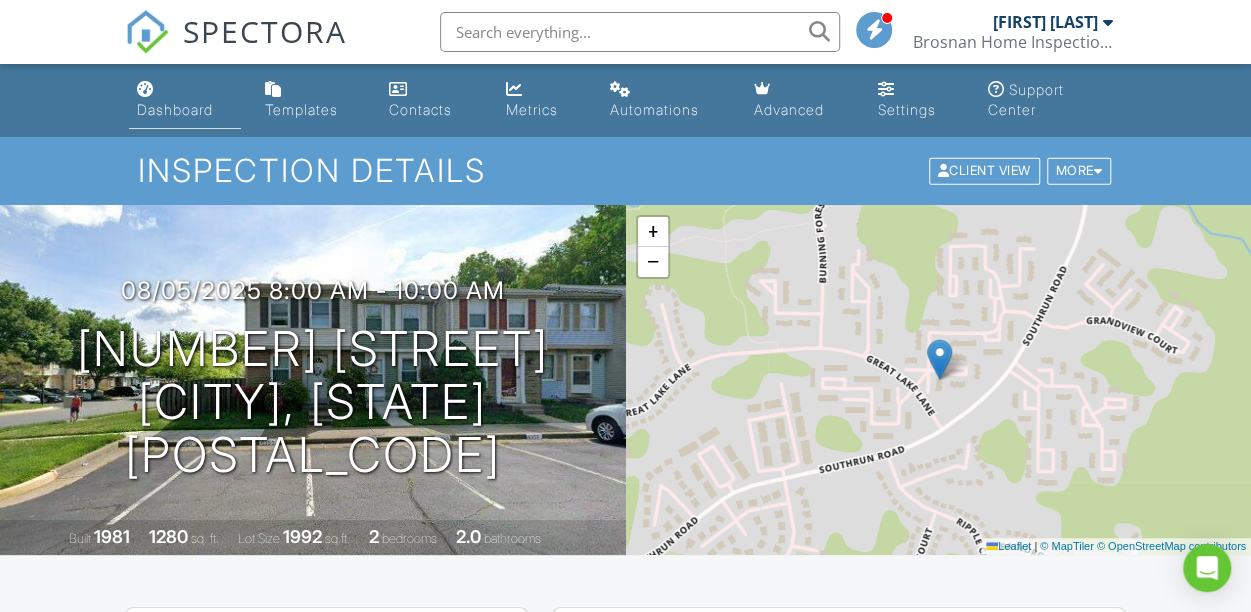 click on "Dashboard" at bounding box center [175, 109] 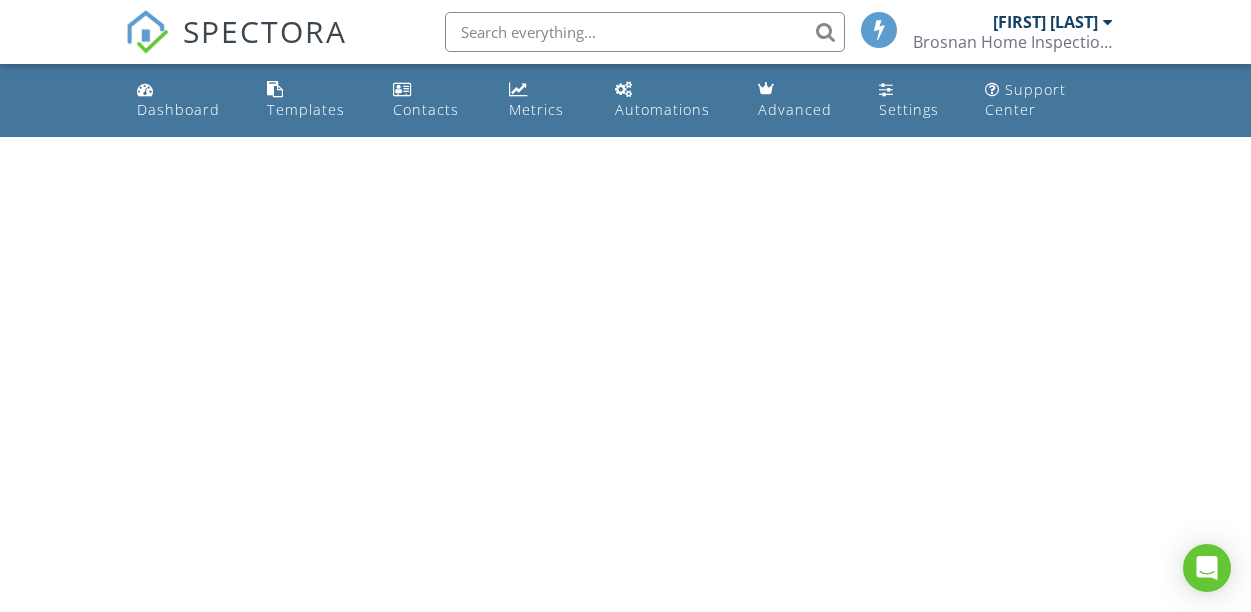 scroll, scrollTop: 0, scrollLeft: 0, axis: both 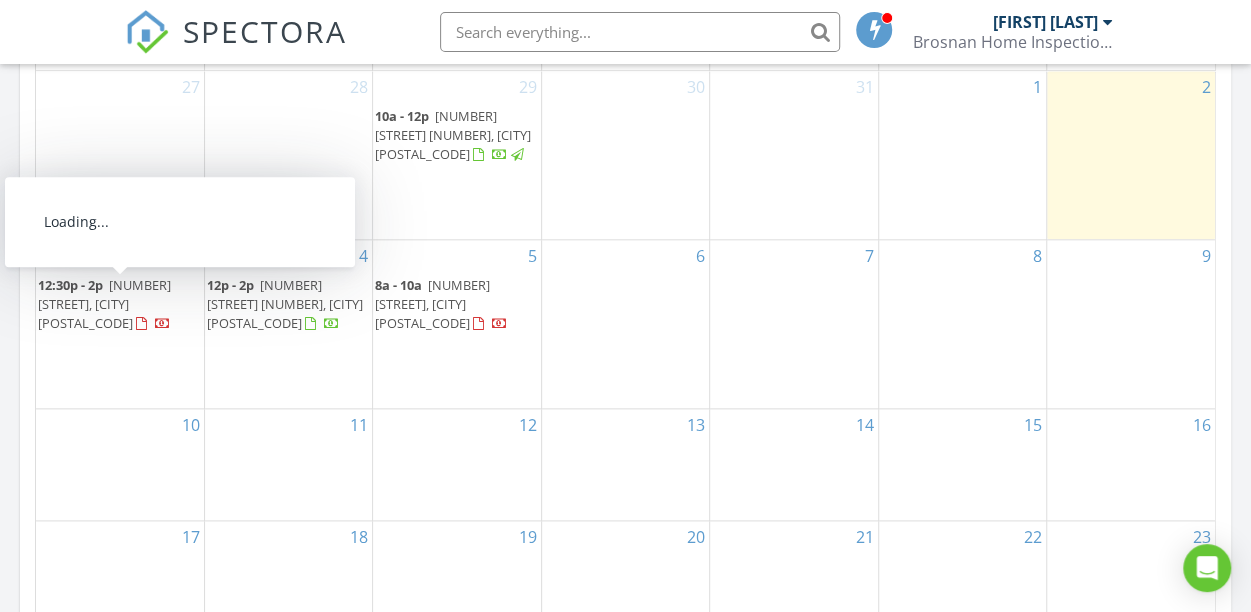 click on "8430 Bradley Blvd, Bethesda 20817" at bounding box center (104, 304) 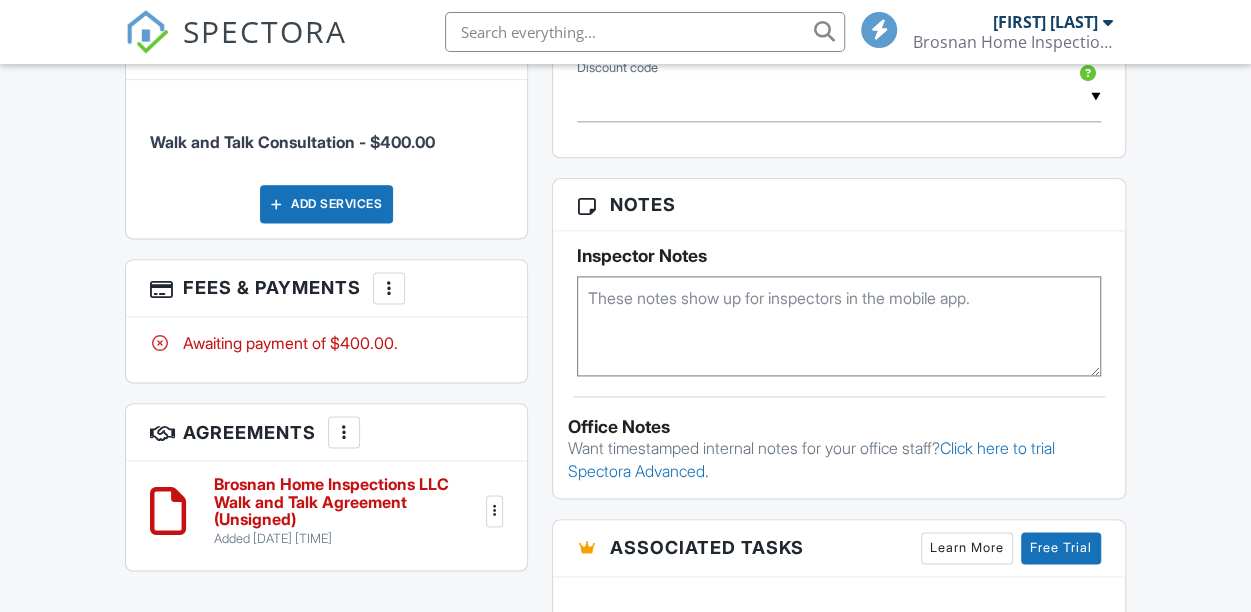 scroll, scrollTop: 0, scrollLeft: 0, axis: both 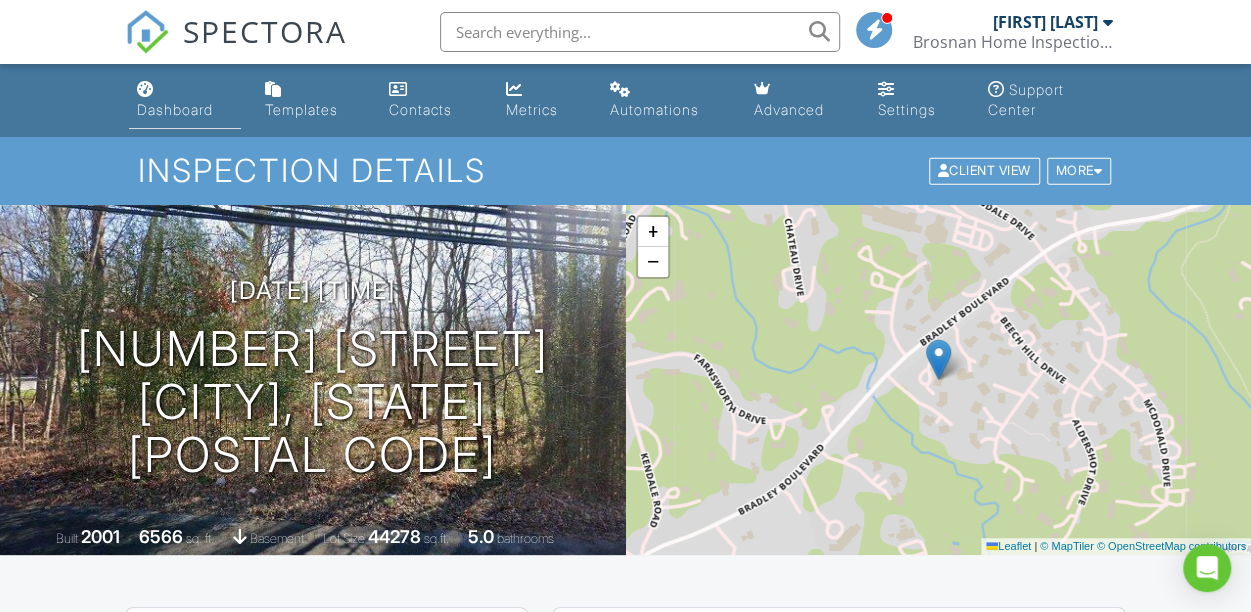 click on "Dashboard" at bounding box center [185, 100] 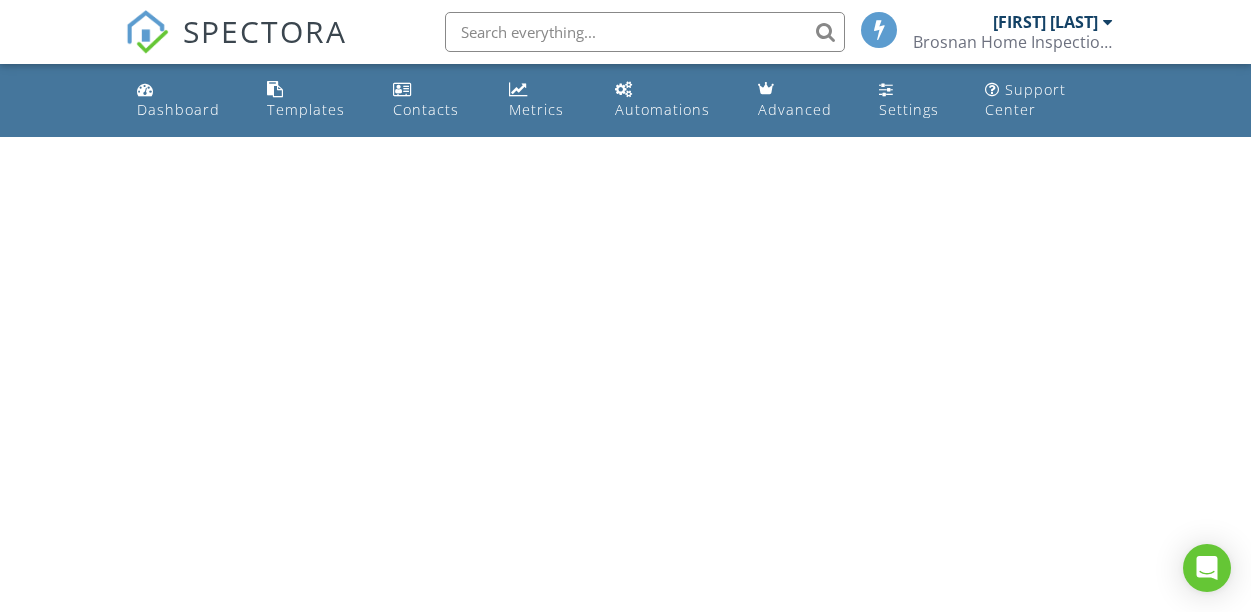 scroll, scrollTop: 0, scrollLeft: 0, axis: both 